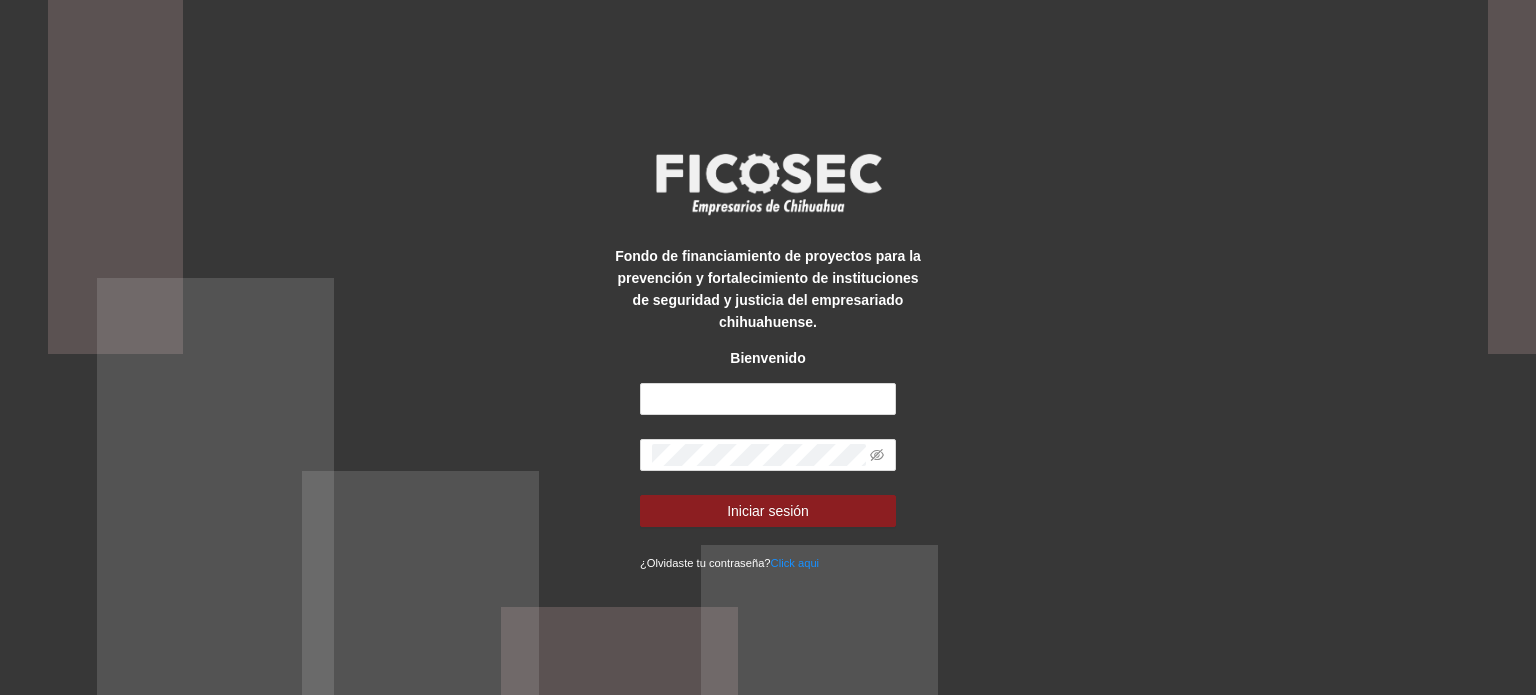 scroll, scrollTop: 0, scrollLeft: 0, axis: both 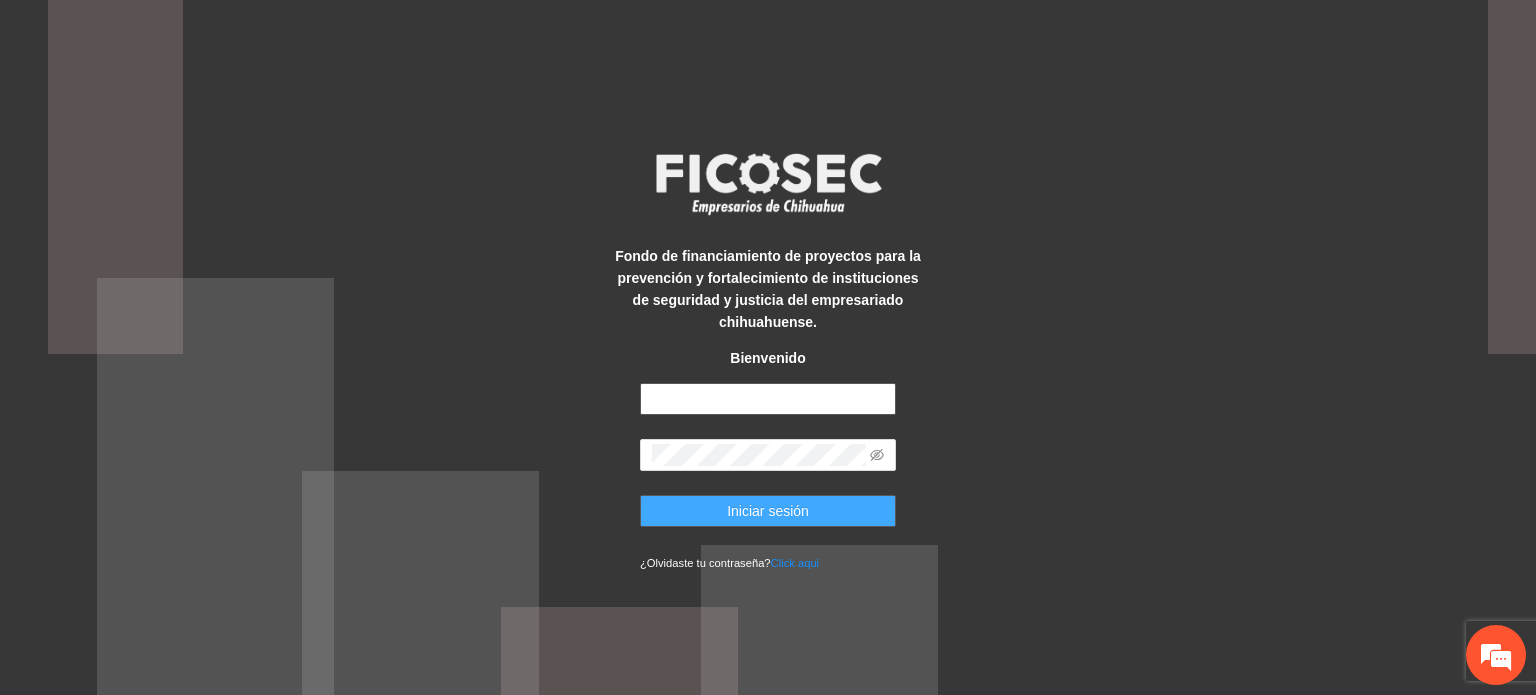 type on "**********" 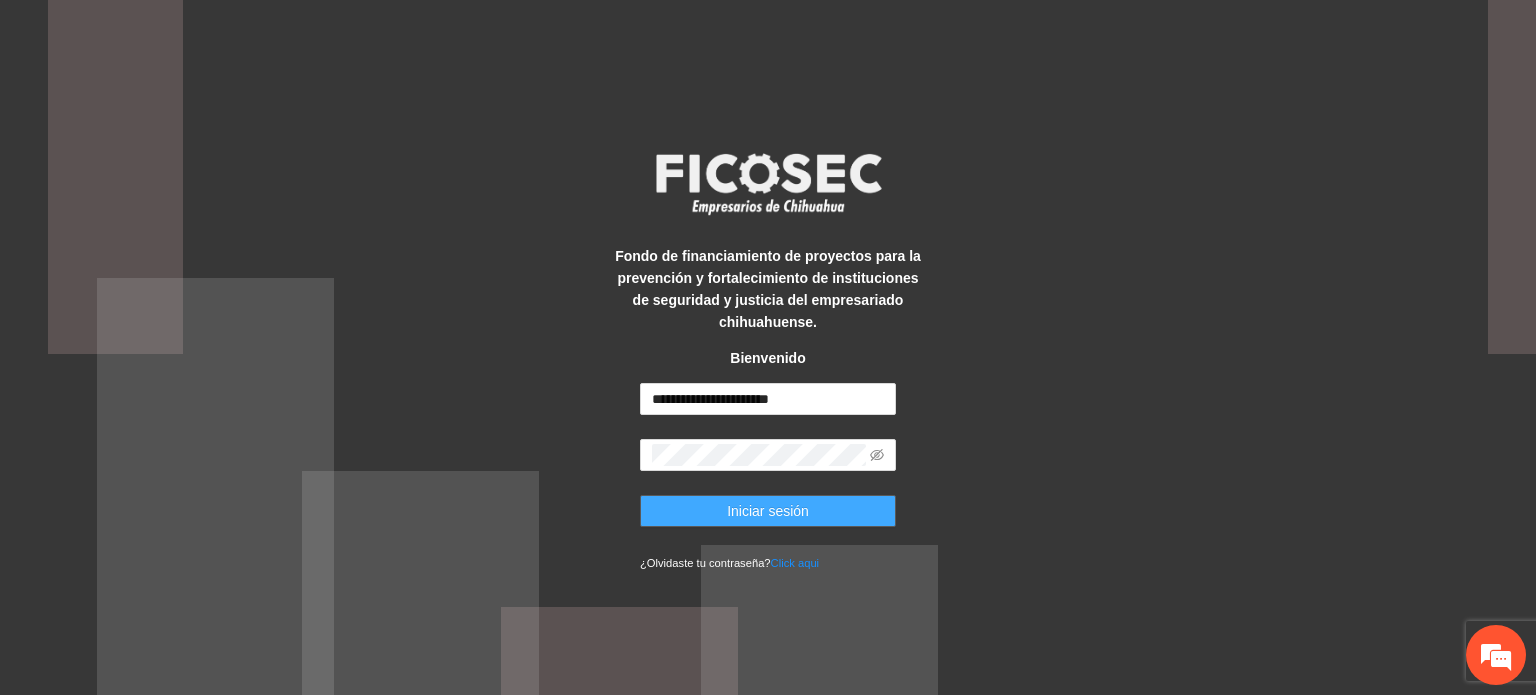 click on "Iniciar sesión" at bounding box center [768, 511] 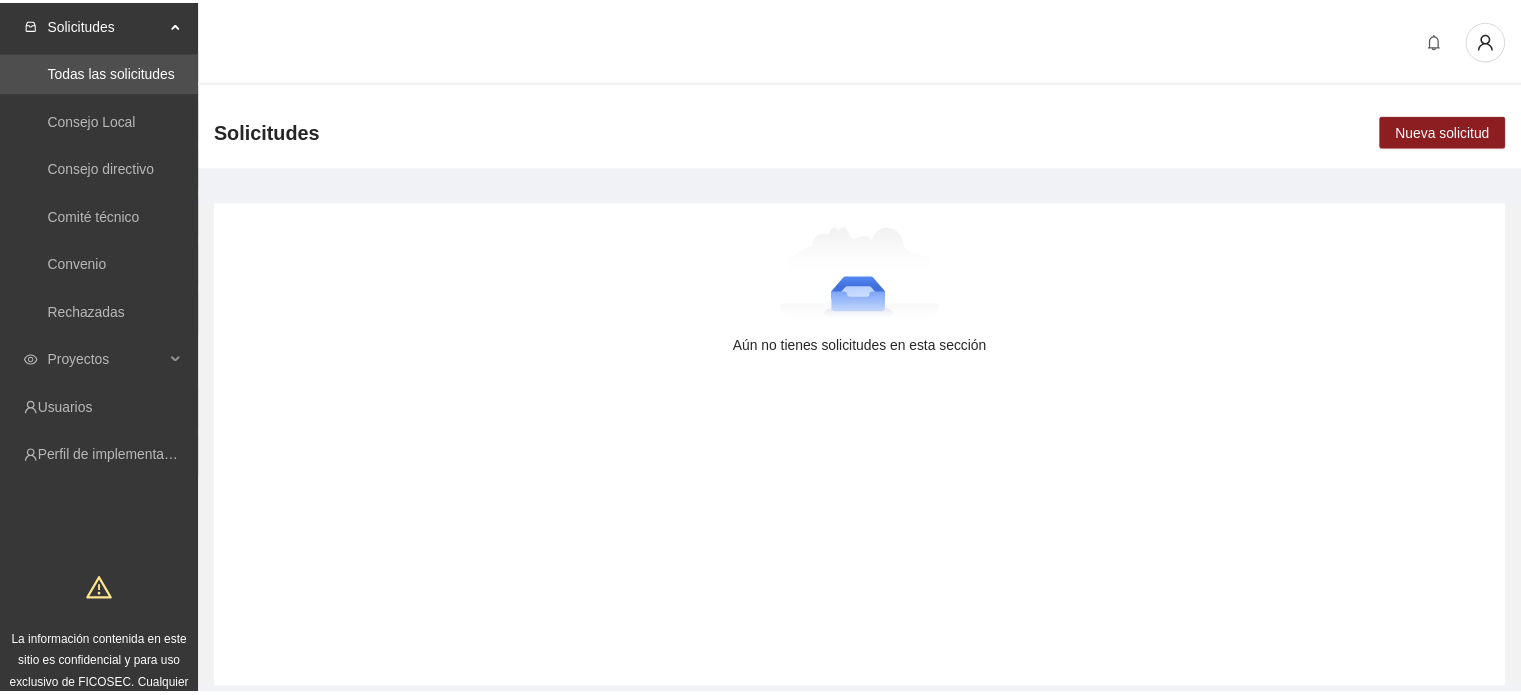 scroll, scrollTop: 0, scrollLeft: 0, axis: both 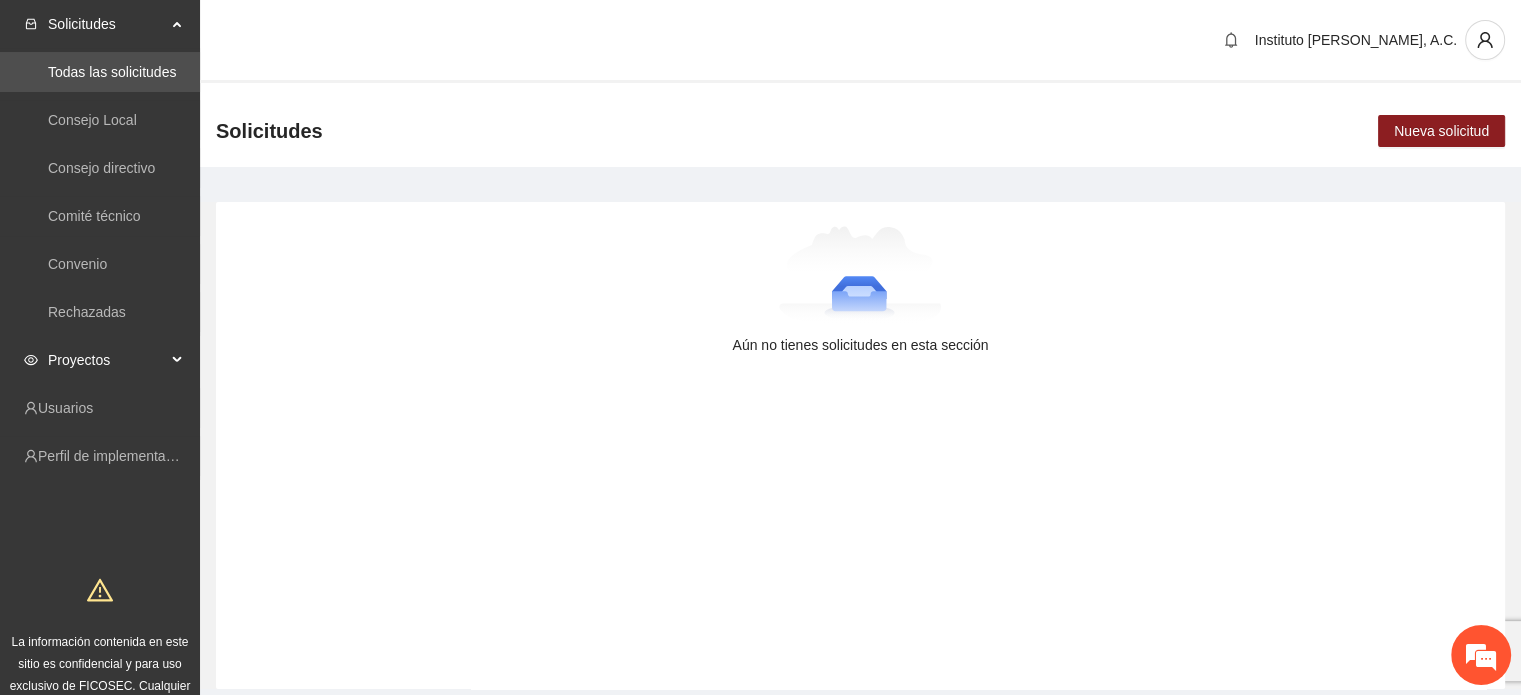 click on "Proyectos" at bounding box center [107, 360] 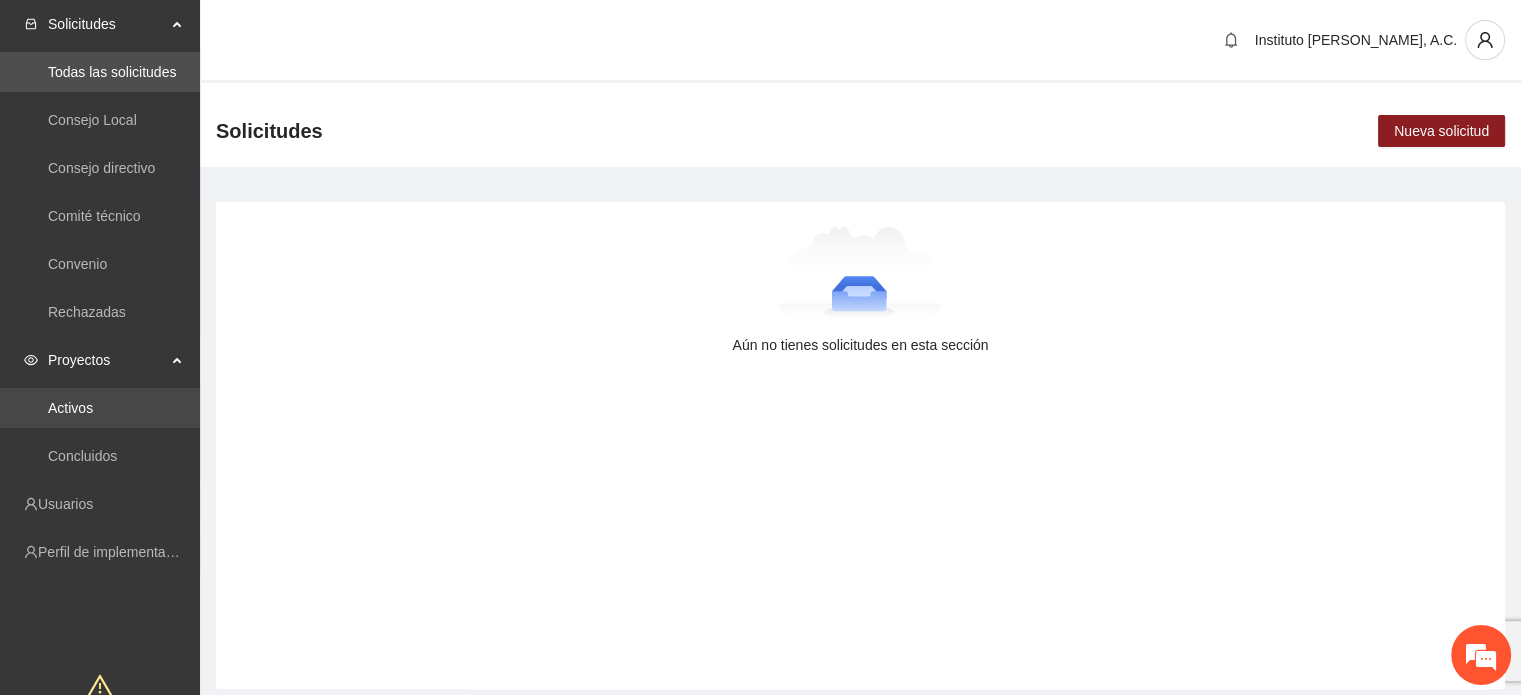 click on "Activos" at bounding box center [70, 408] 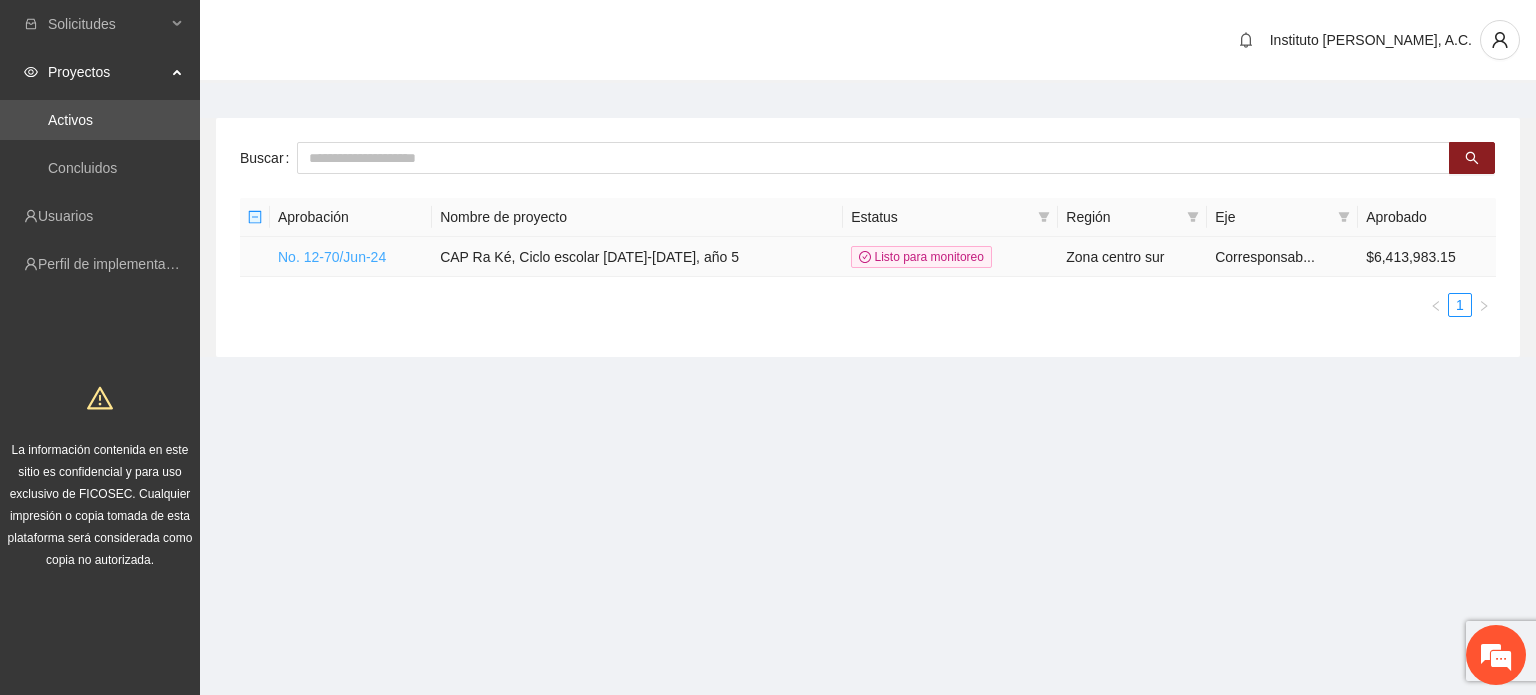 click on "No. 12-70/Jun-24" at bounding box center [332, 257] 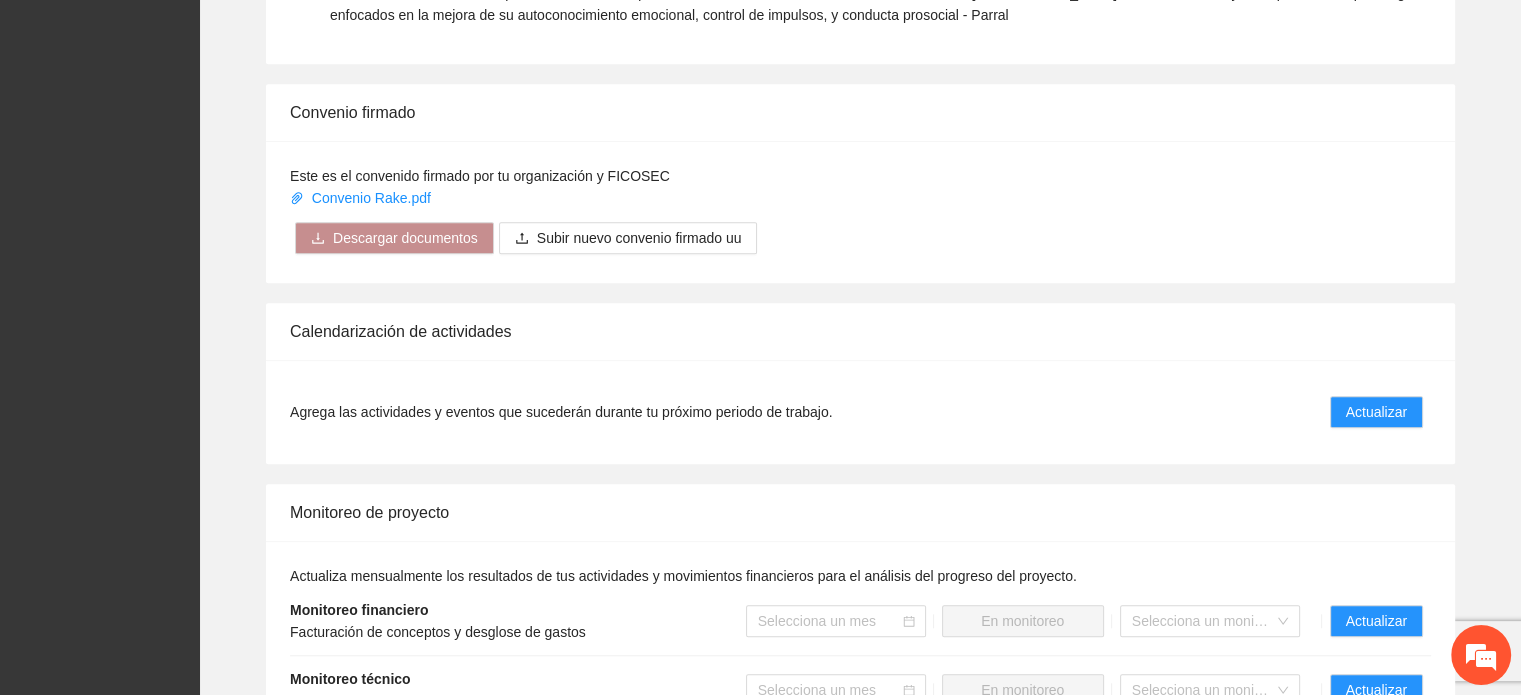 scroll, scrollTop: 1900, scrollLeft: 0, axis: vertical 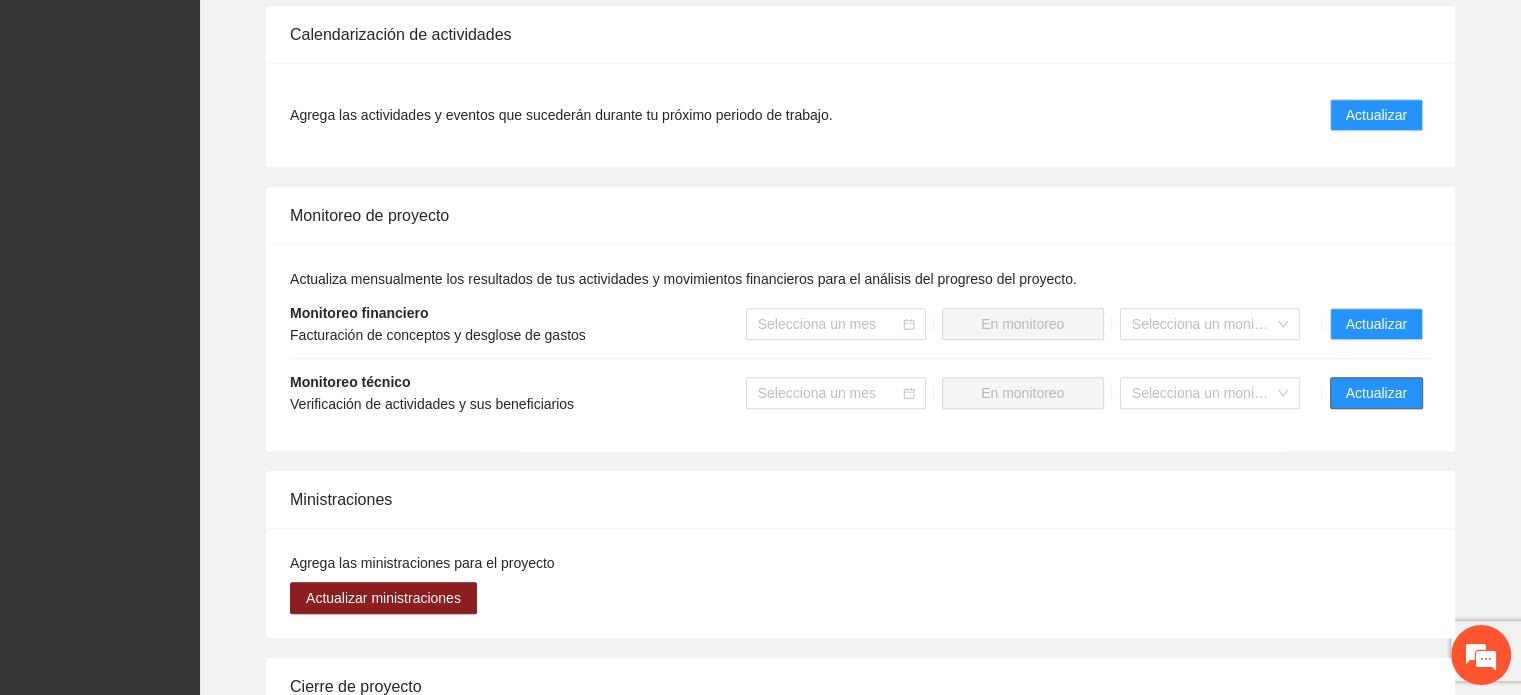 click on "Actualizar" at bounding box center (1376, 393) 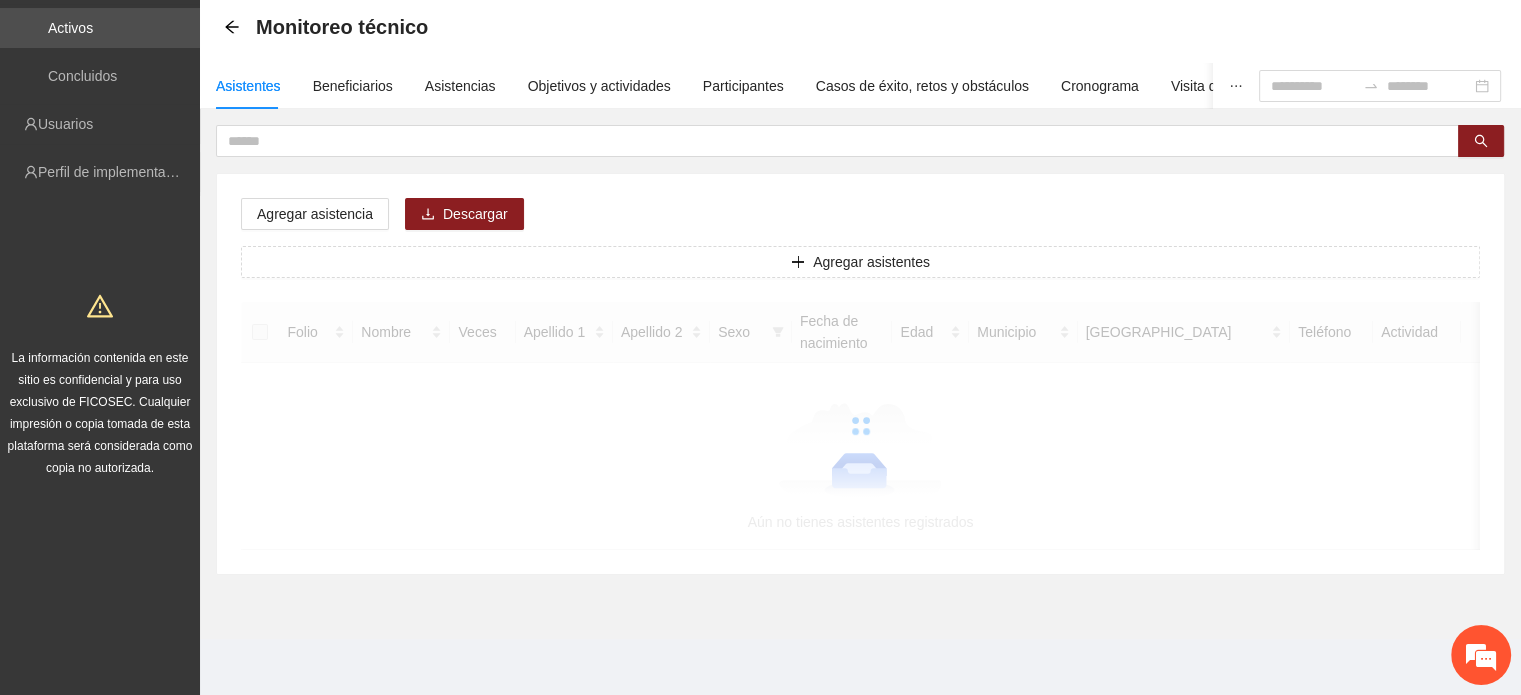 scroll, scrollTop: 0, scrollLeft: 0, axis: both 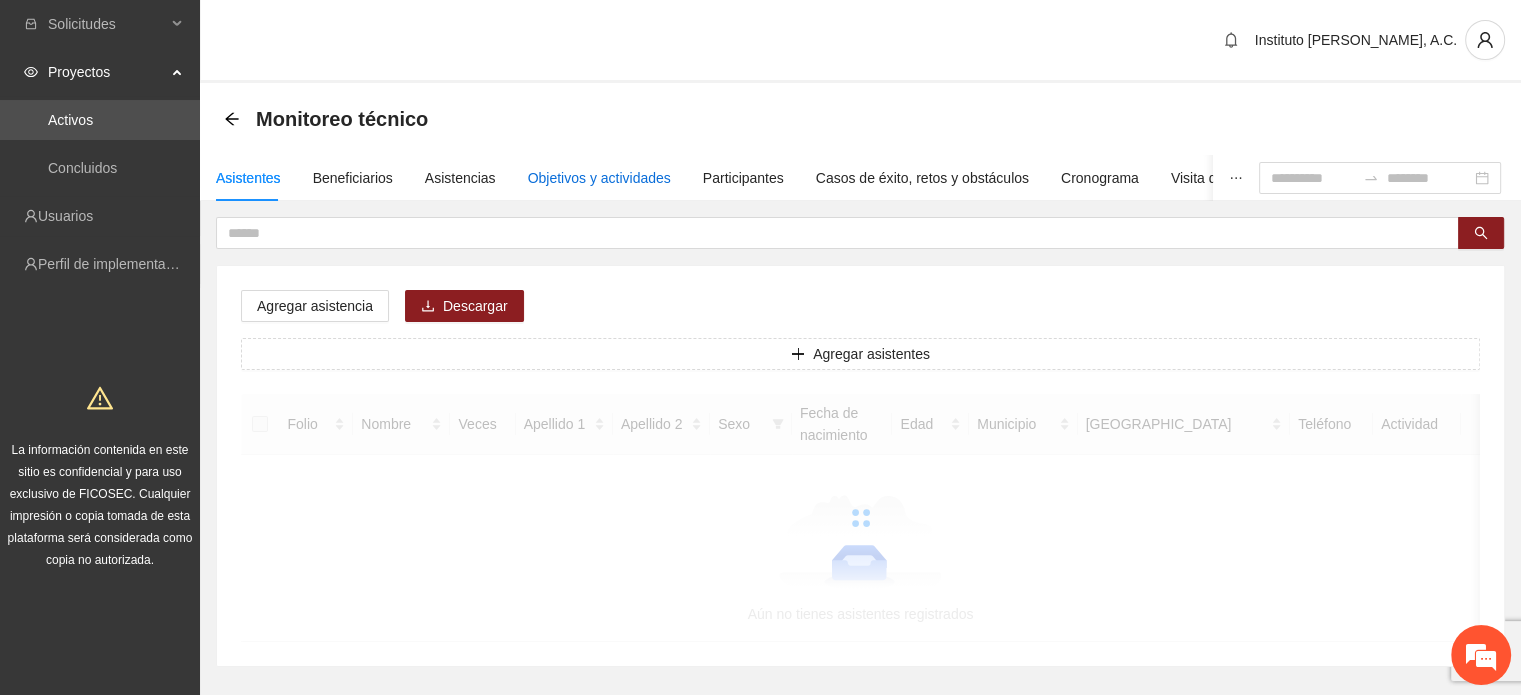 click on "Objetivos y actividades" at bounding box center (599, 178) 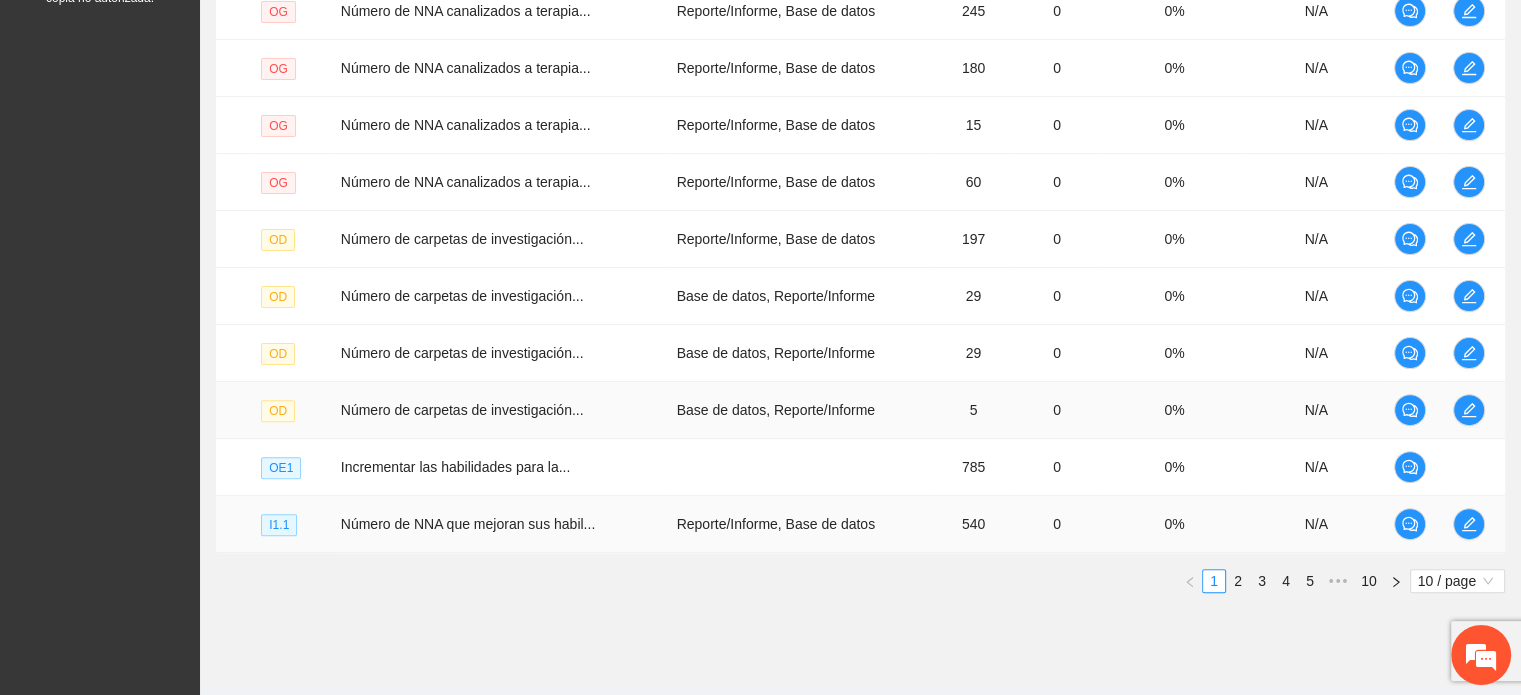 scroll, scrollTop: 608, scrollLeft: 0, axis: vertical 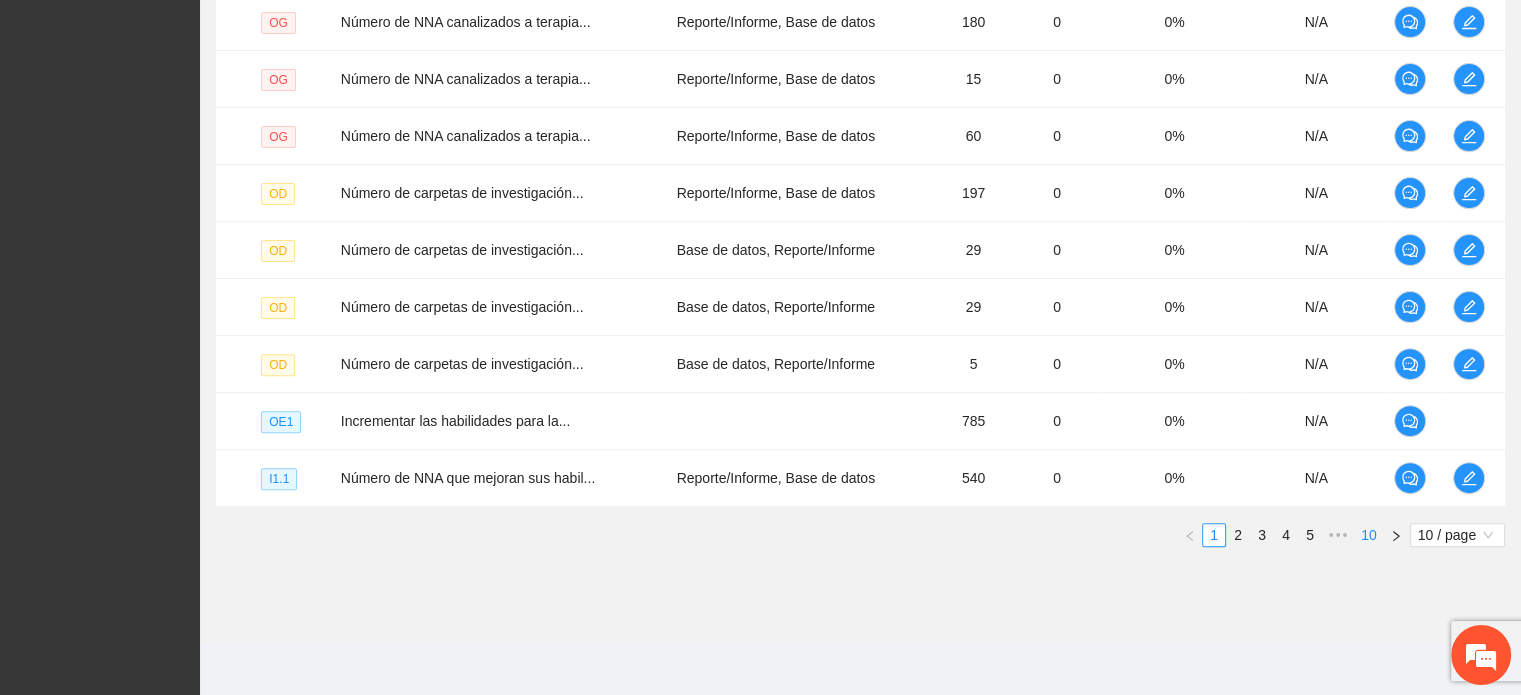 click on "10" at bounding box center (1369, 535) 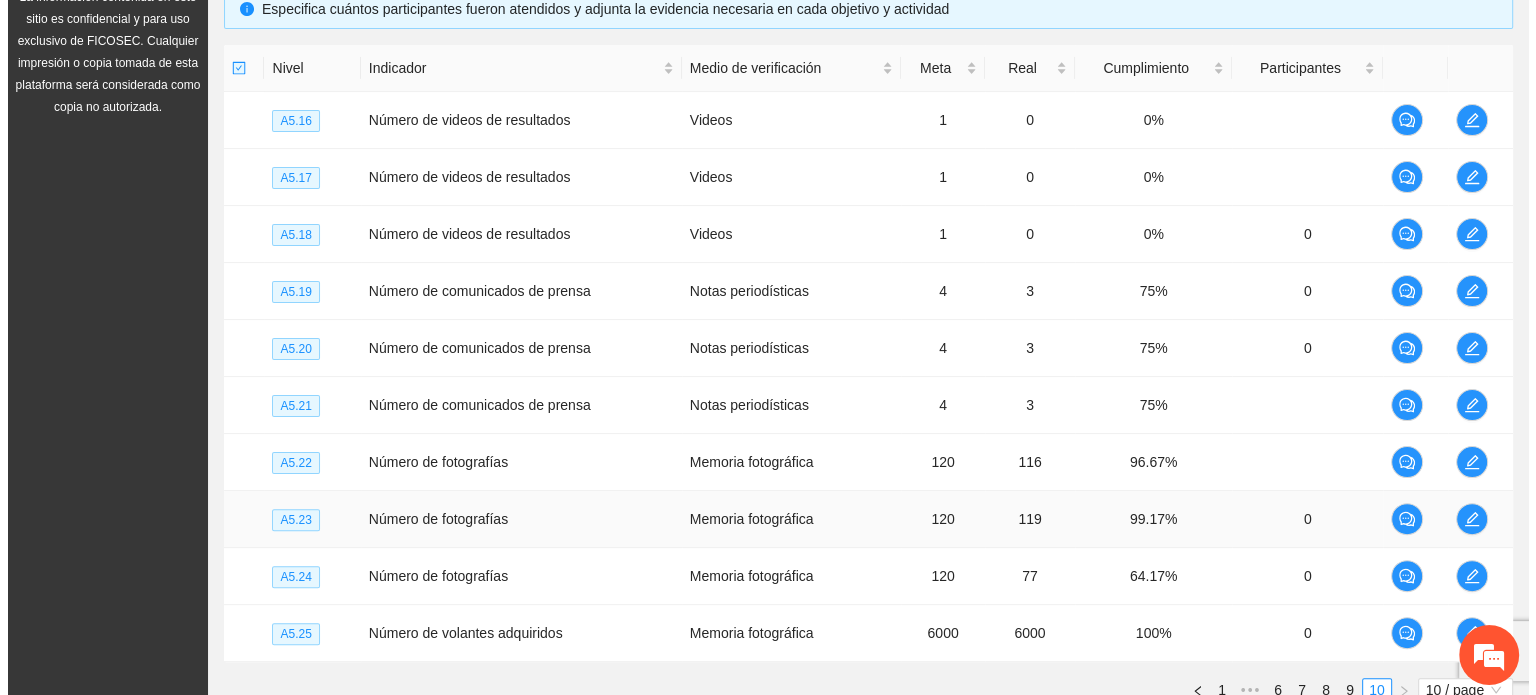 scroll, scrollTop: 408, scrollLeft: 0, axis: vertical 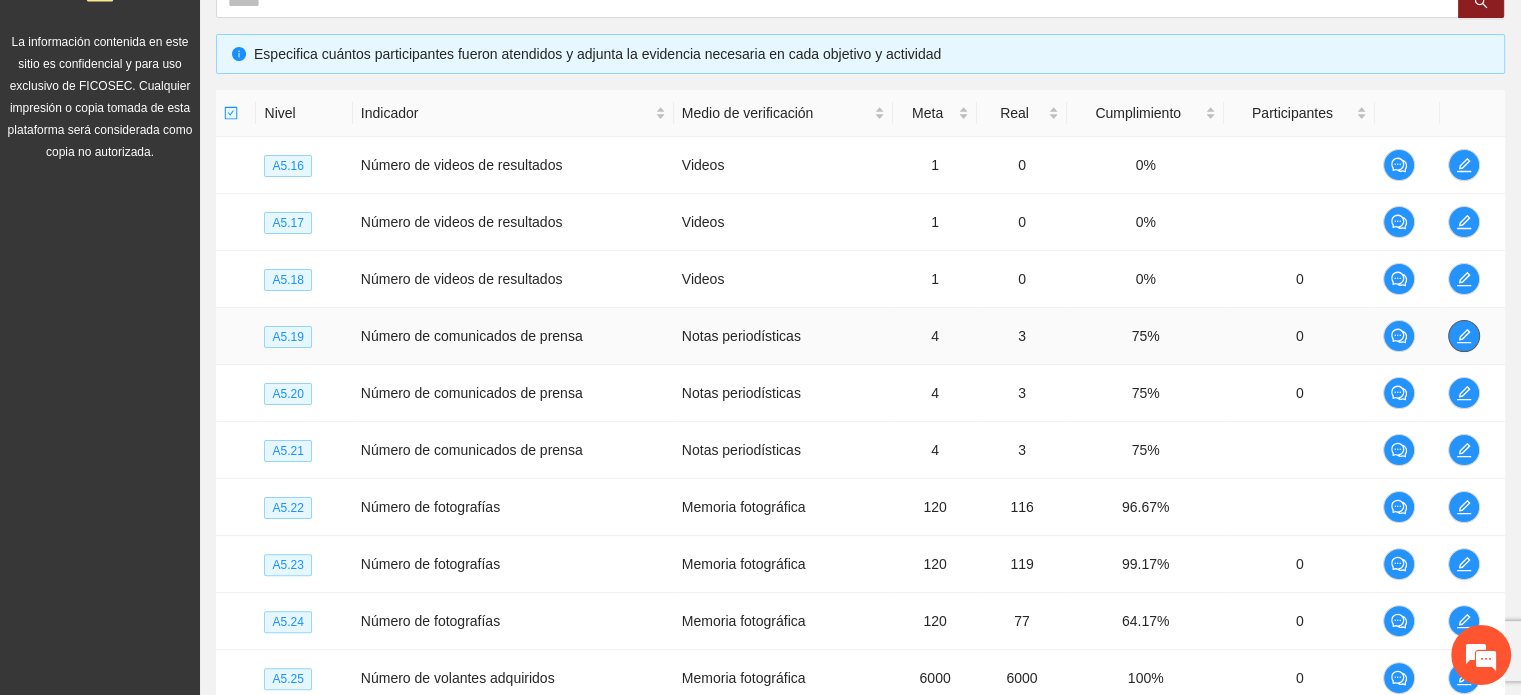 click 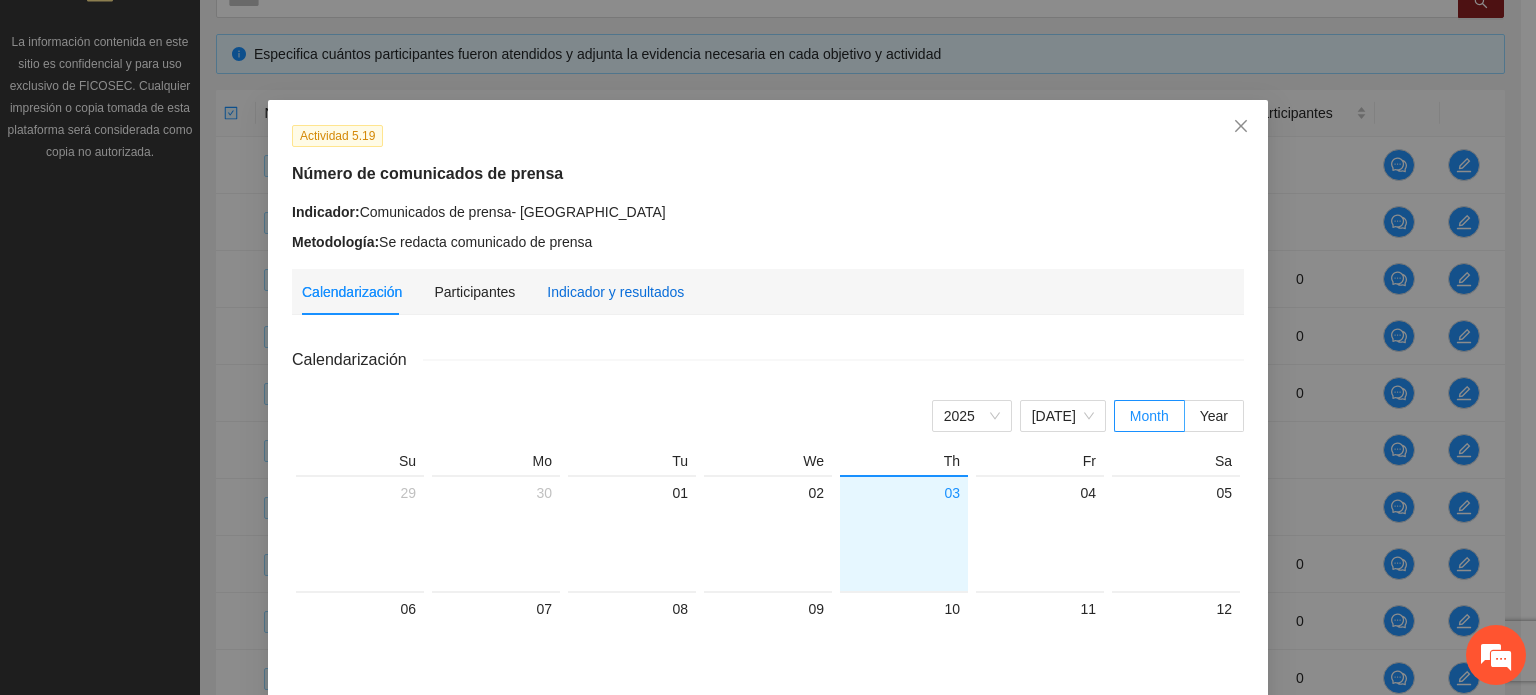 click on "Indicador y resultados" at bounding box center [615, 292] 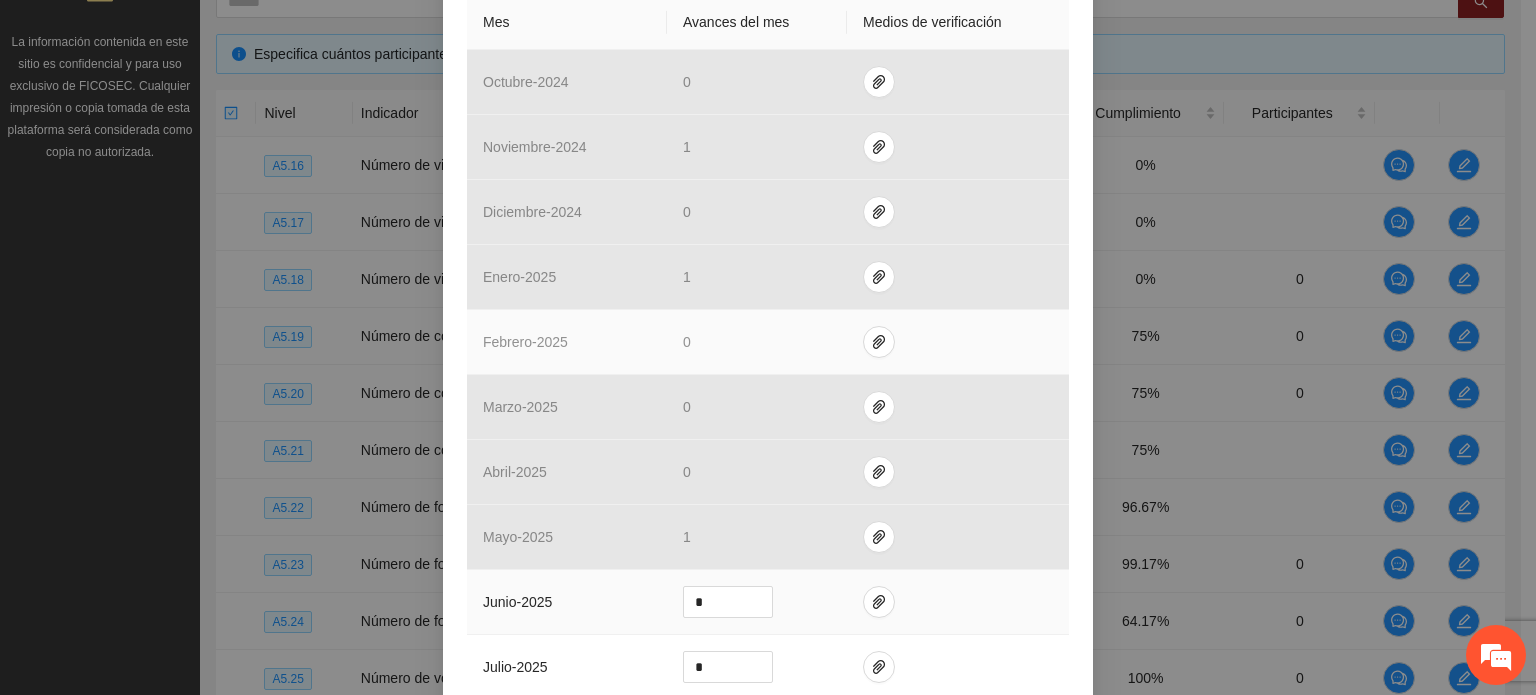 scroll, scrollTop: 600, scrollLeft: 0, axis: vertical 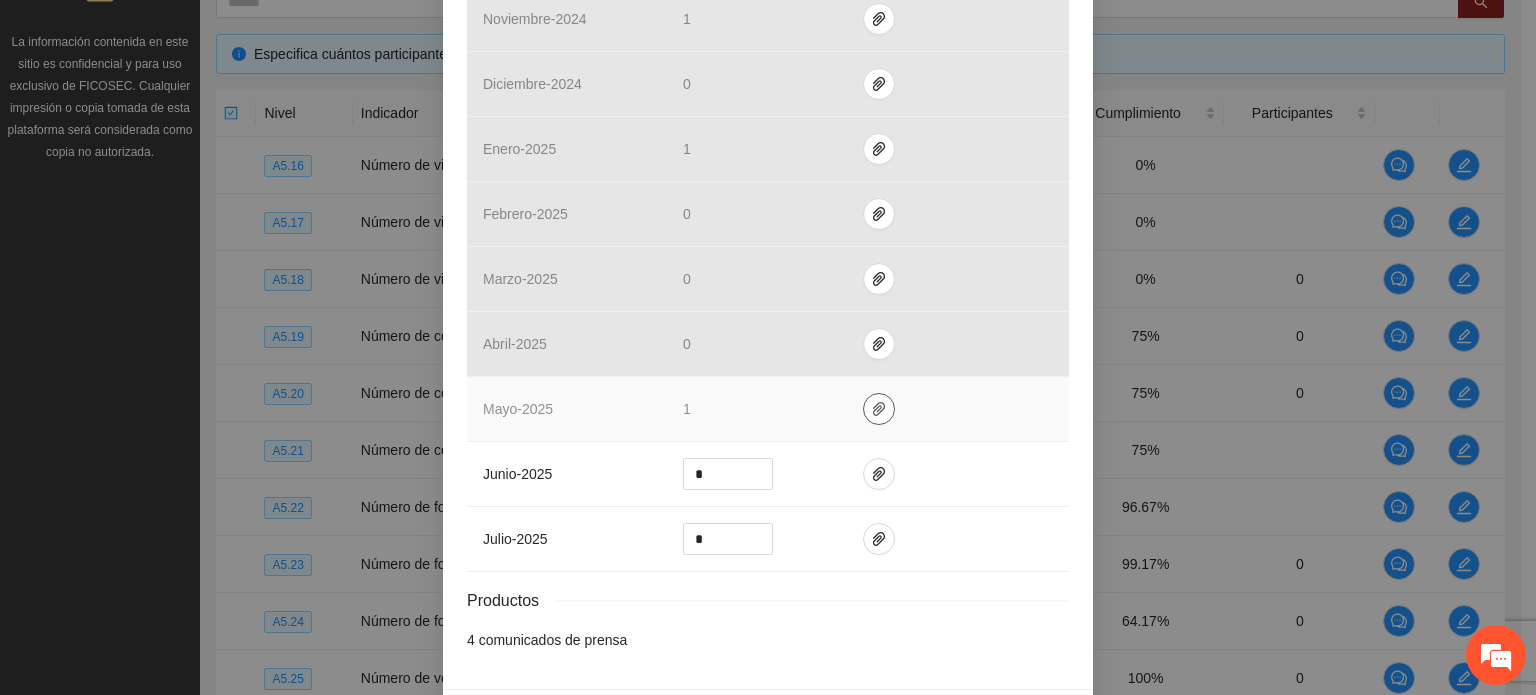 click 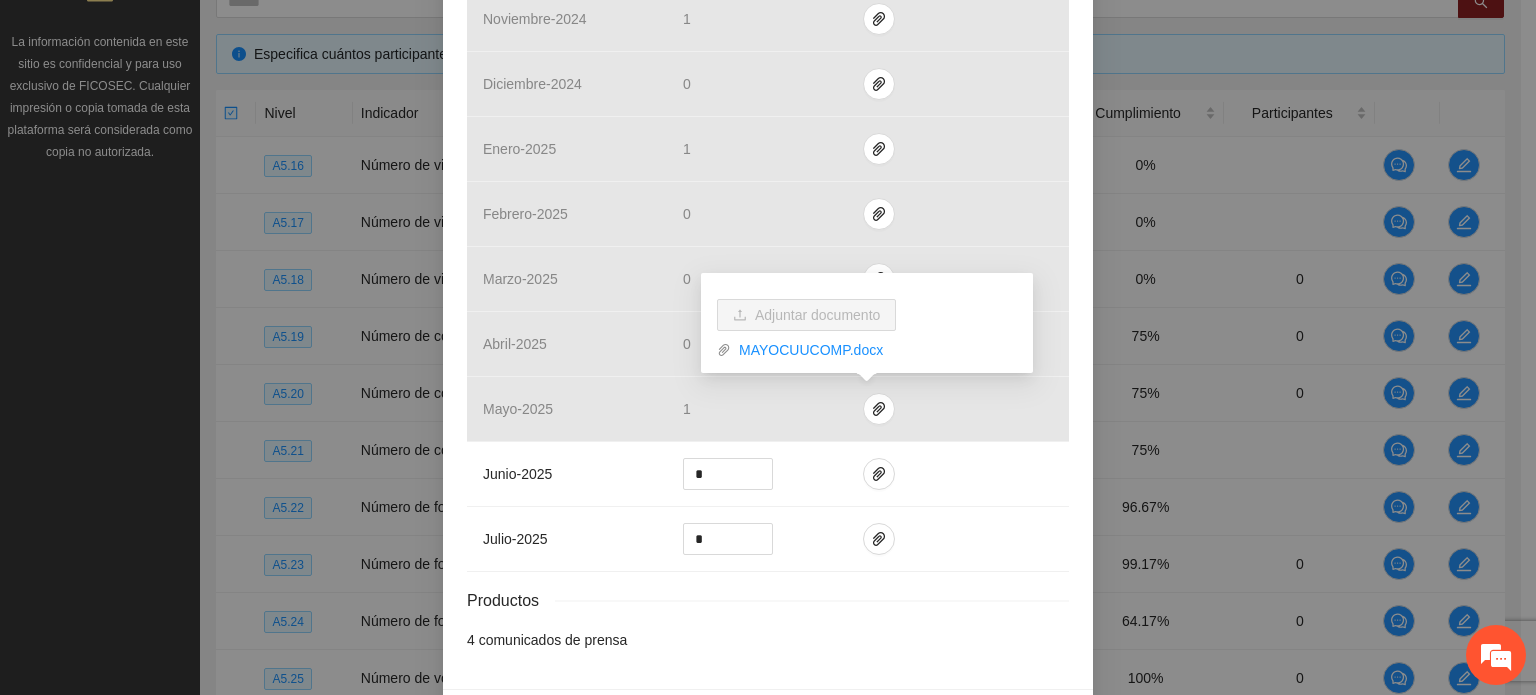 click on "Actividad 5.19 Número de comunicados de prensa Indicador:  Comunicados de prensa- Chihuahua Metodología:  Se redacta comunicado de prensa  Calendarización Participantes Indicador y resultados Calendarización [DATE] Month Year Su Mo Tu We Th Fr Sa 29 30 01 02 03 04 05 06 07 08 09 10 11 12 13 14 15 16 17 18 19 20 21 22 23 24 25 26 27 28 29 30 31 01 02 03 04 05 06 07 08 09 Resultados Meta:  4 Reales:  3 Cumplimiento:  75 % Medios de verificación Mes Avances del mes Medios de verificación octubre  -  2024 0 noviembre  -  2024 [DATE]  -  2024 0 enero  -  2025 [DATE]  -  2025 0 marzo  -  2025 0 abril  -  2025 0 mayo  -  2025 [DATE]  -  2025 * julio  -  2025 * Productos 4 comunicados de prensa" at bounding box center (768, 94) 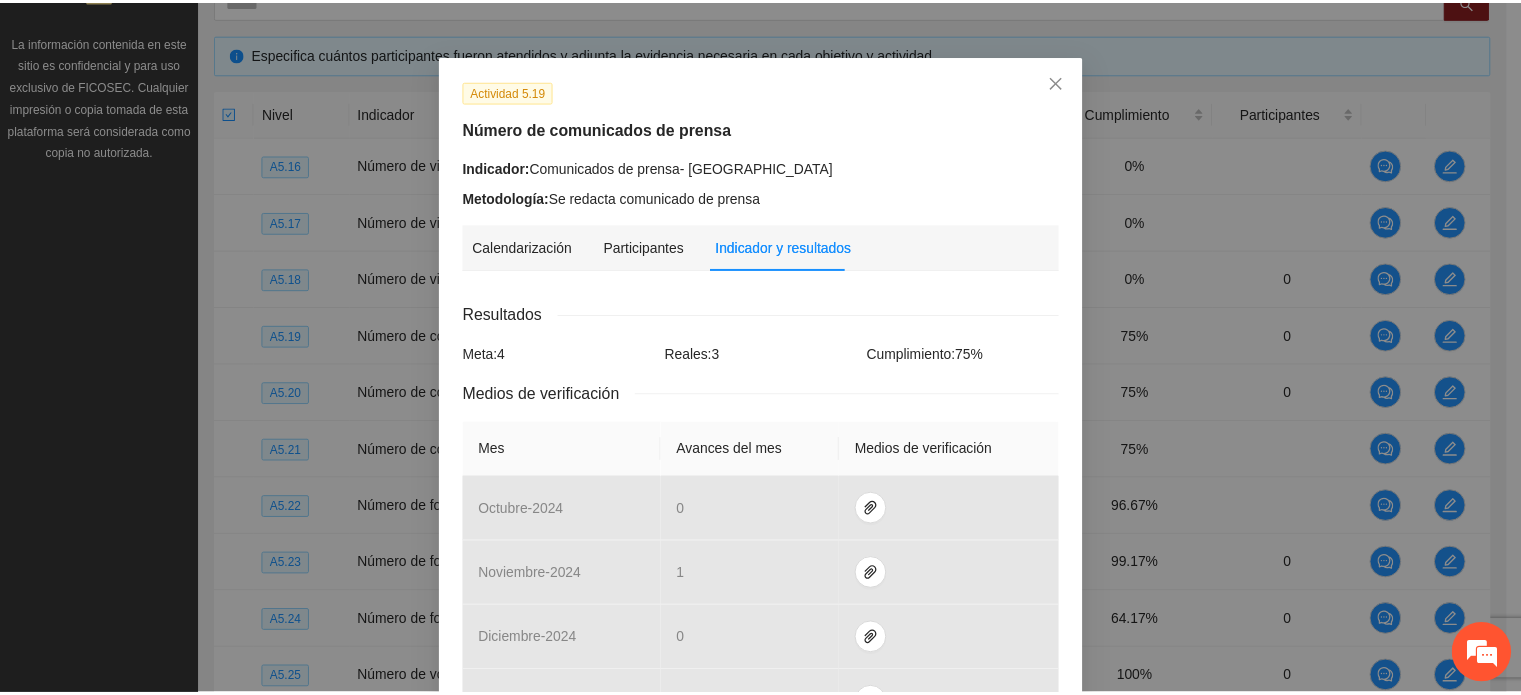 scroll, scrollTop: 0, scrollLeft: 0, axis: both 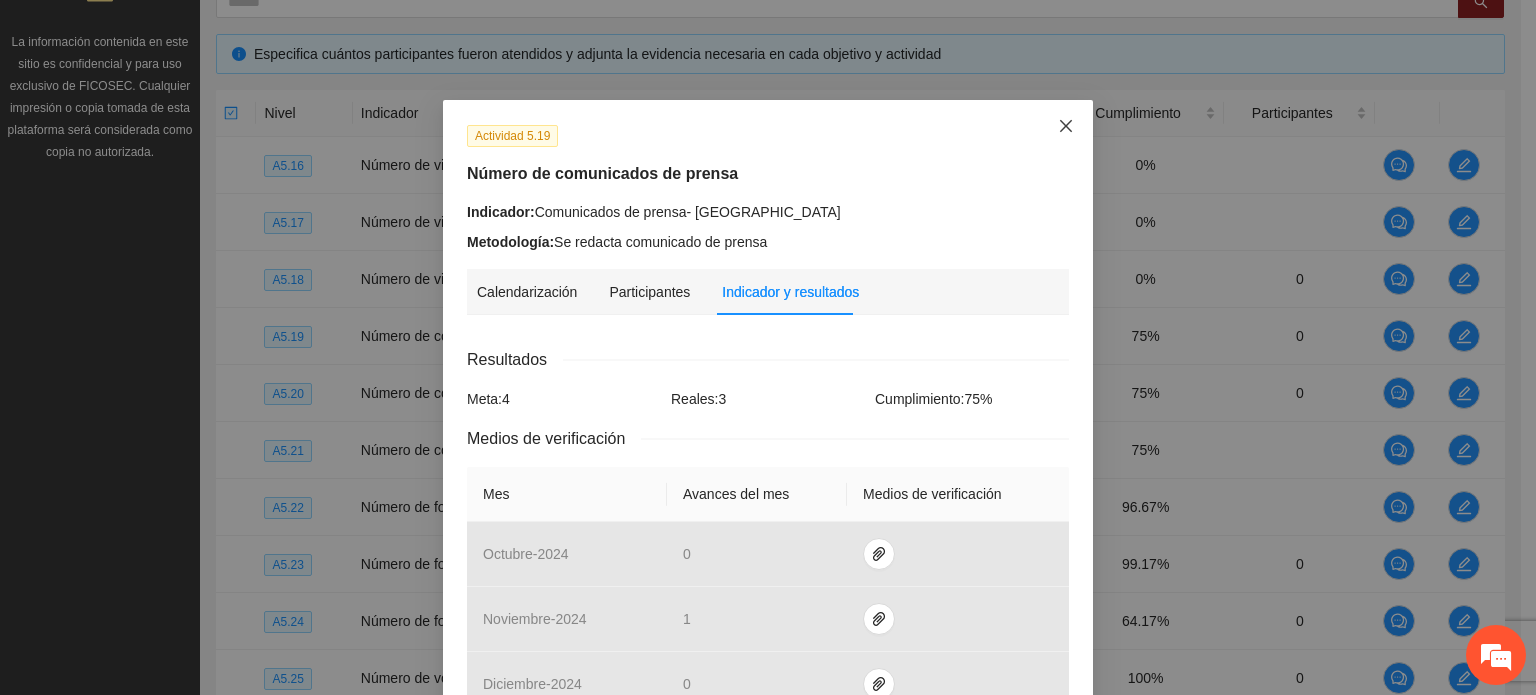 click 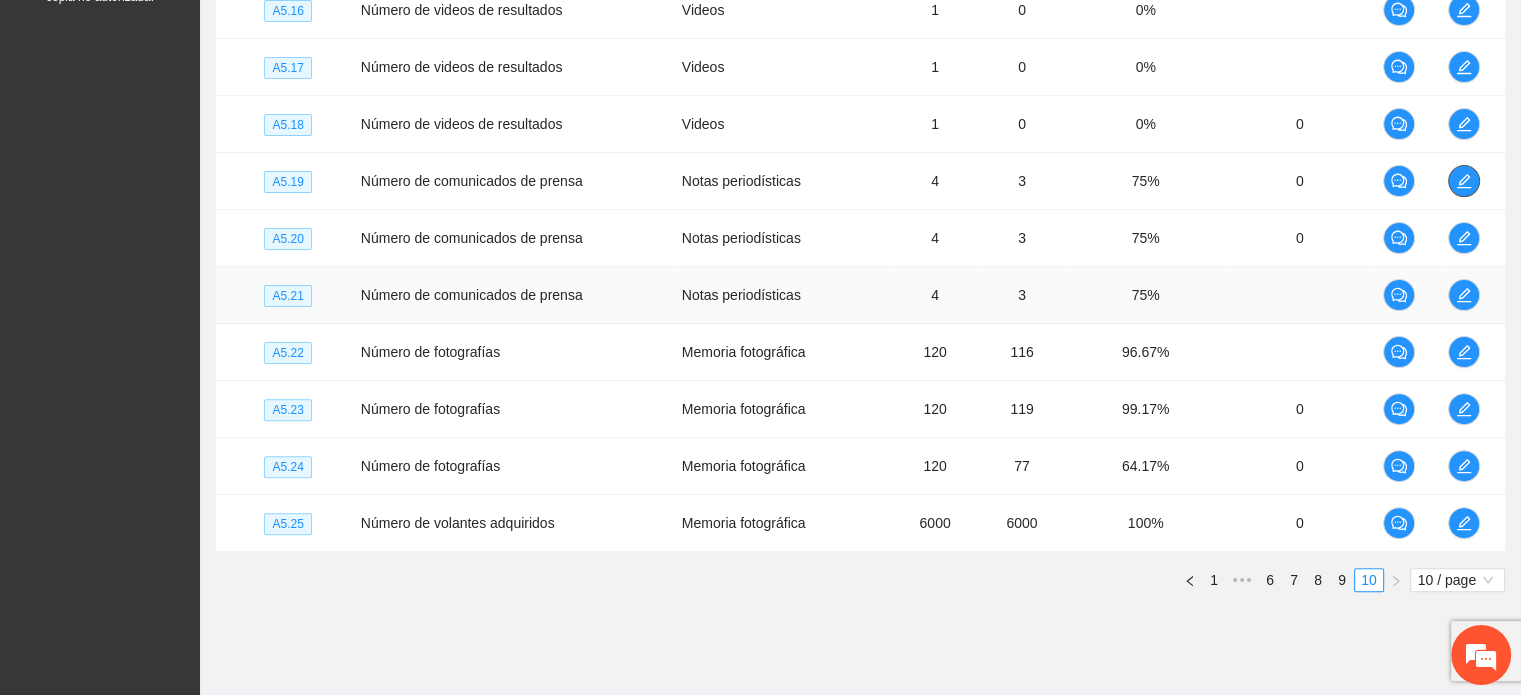scroll, scrollTop: 608, scrollLeft: 0, axis: vertical 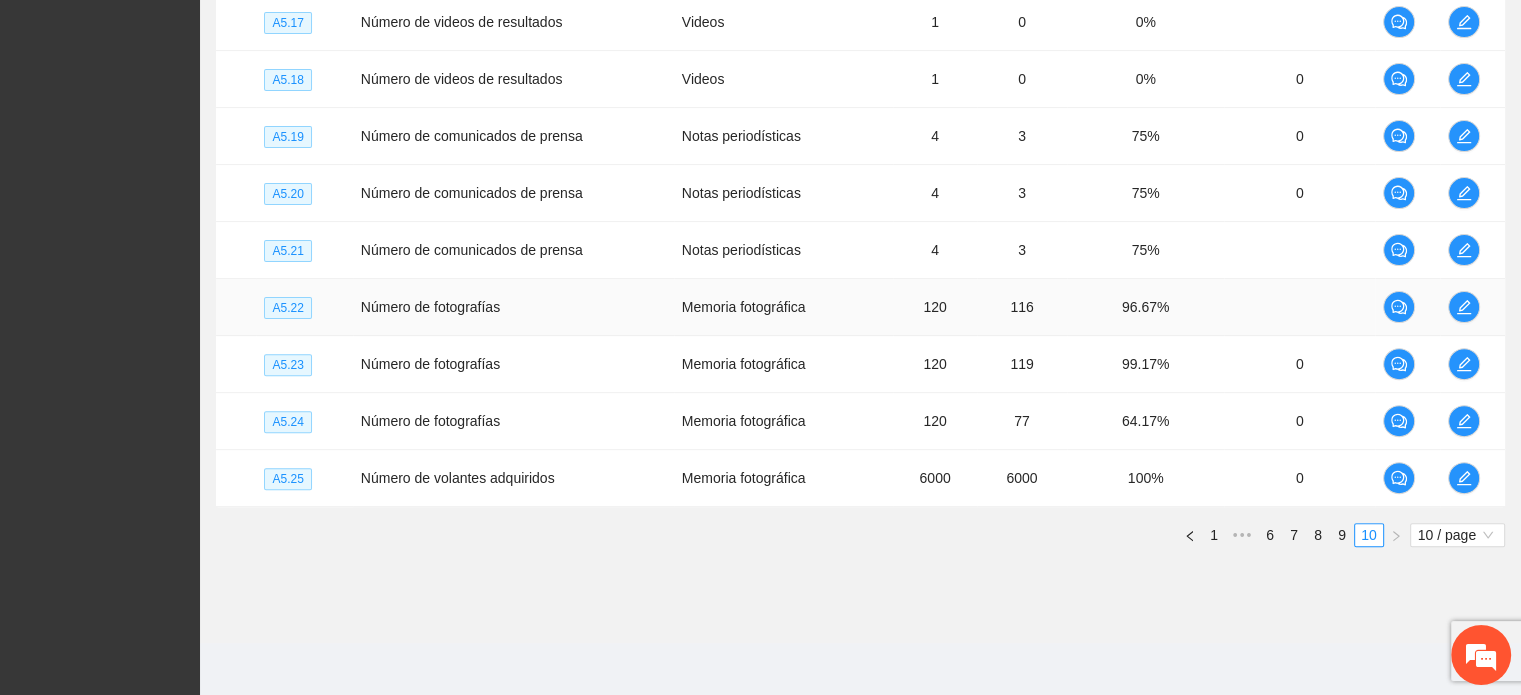 click on "Memoria fotográfica" at bounding box center (783, 307) 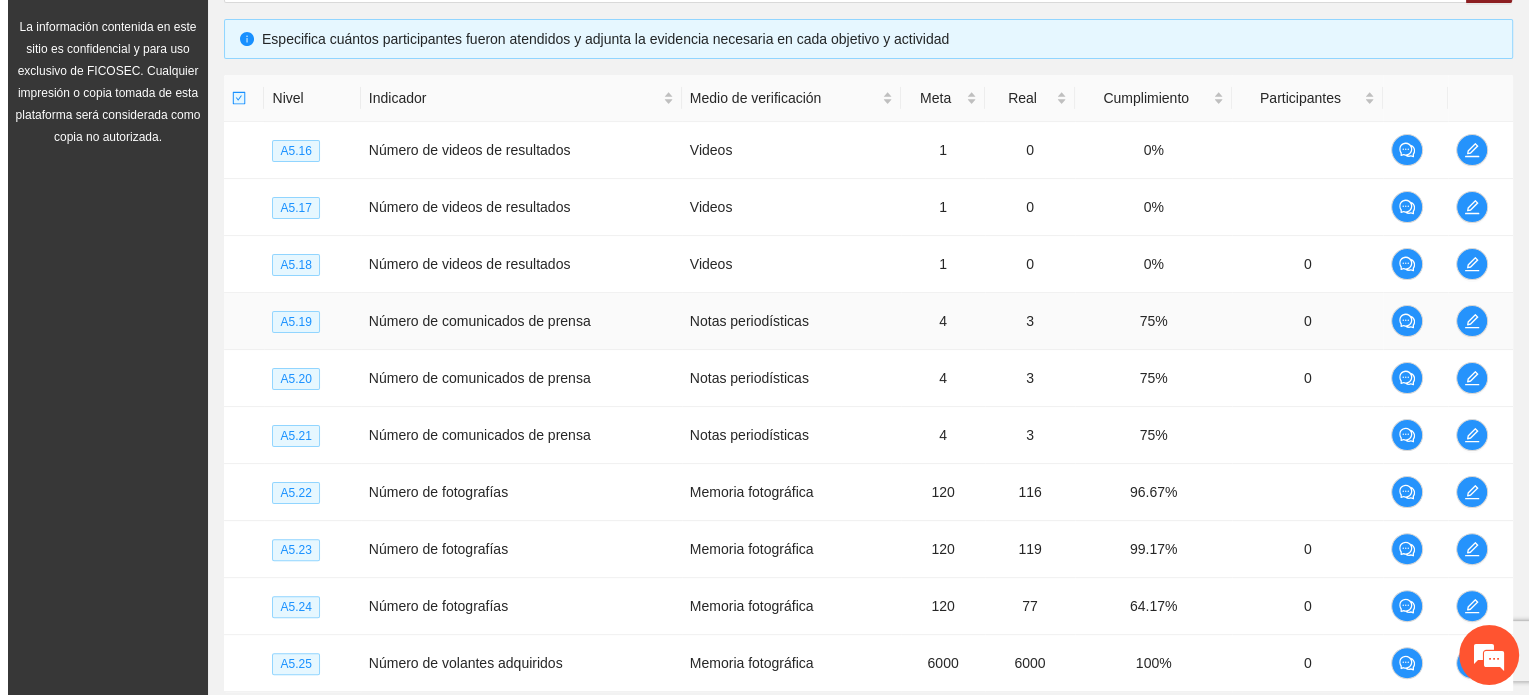 scroll, scrollTop: 425, scrollLeft: 0, axis: vertical 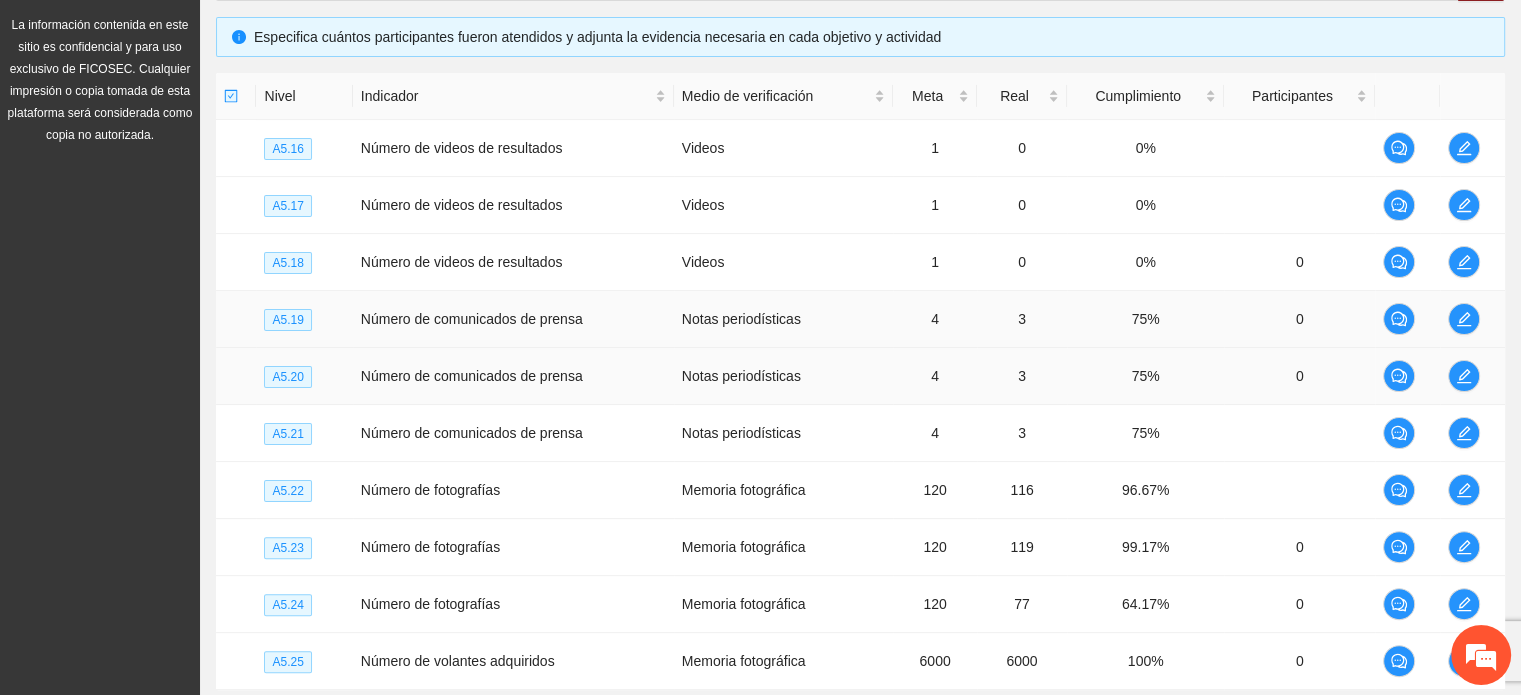 click on "Notas periodísticas" at bounding box center [783, 376] 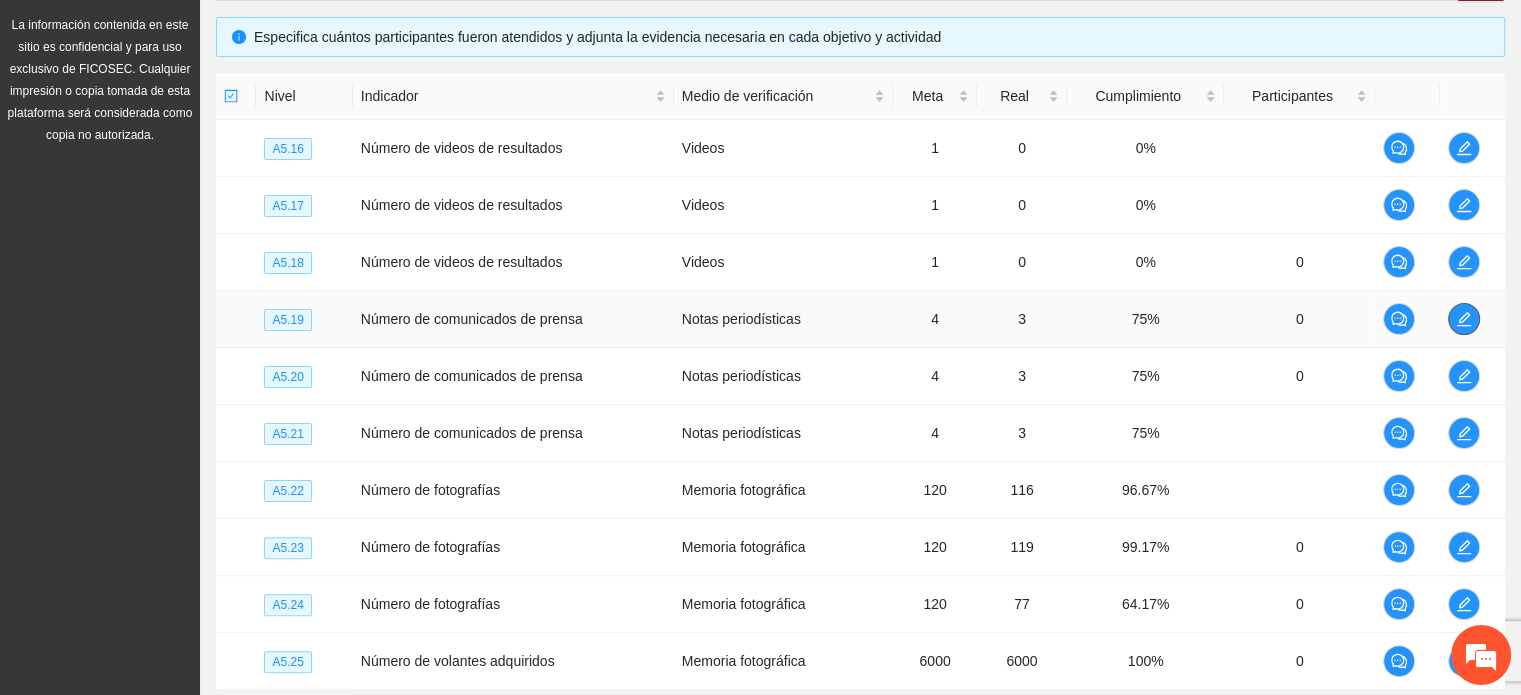 click 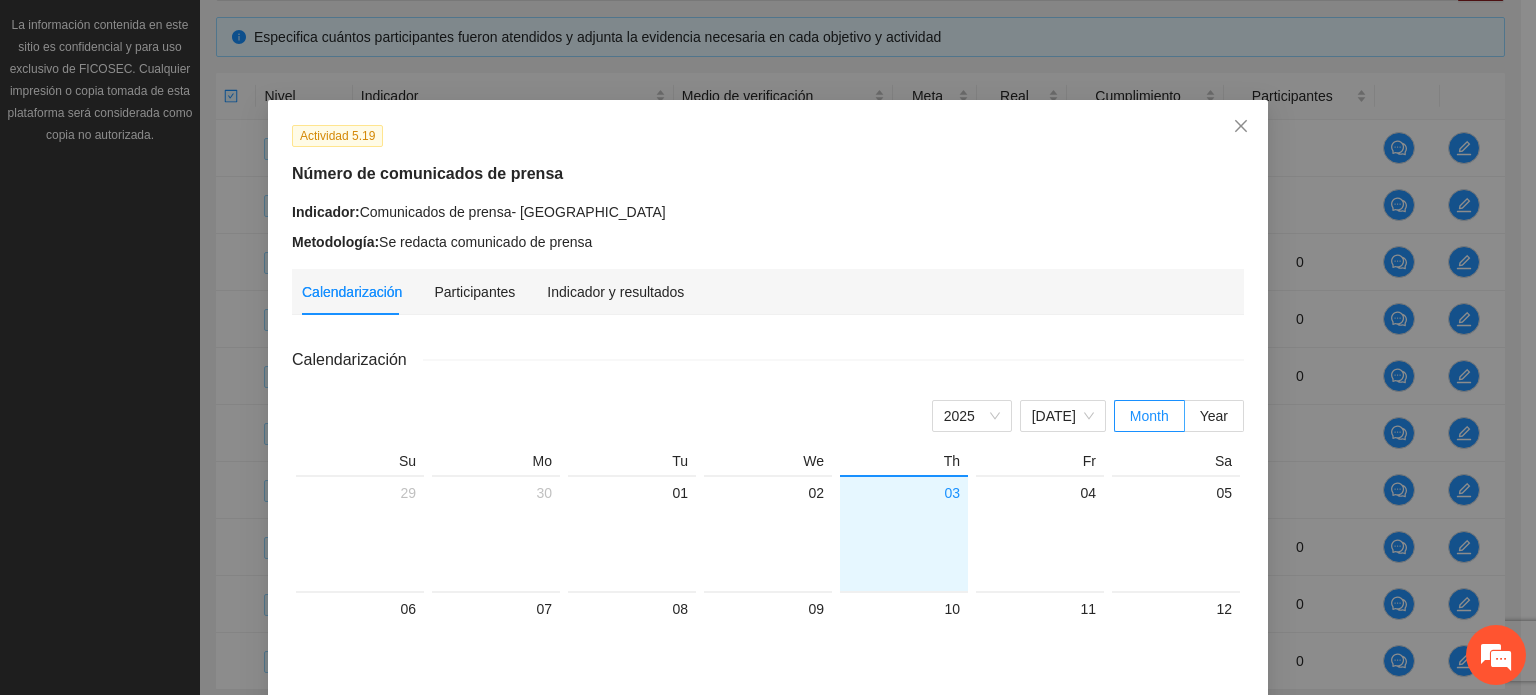 click on "Indicador y resultados" at bounding box center (615, 292) 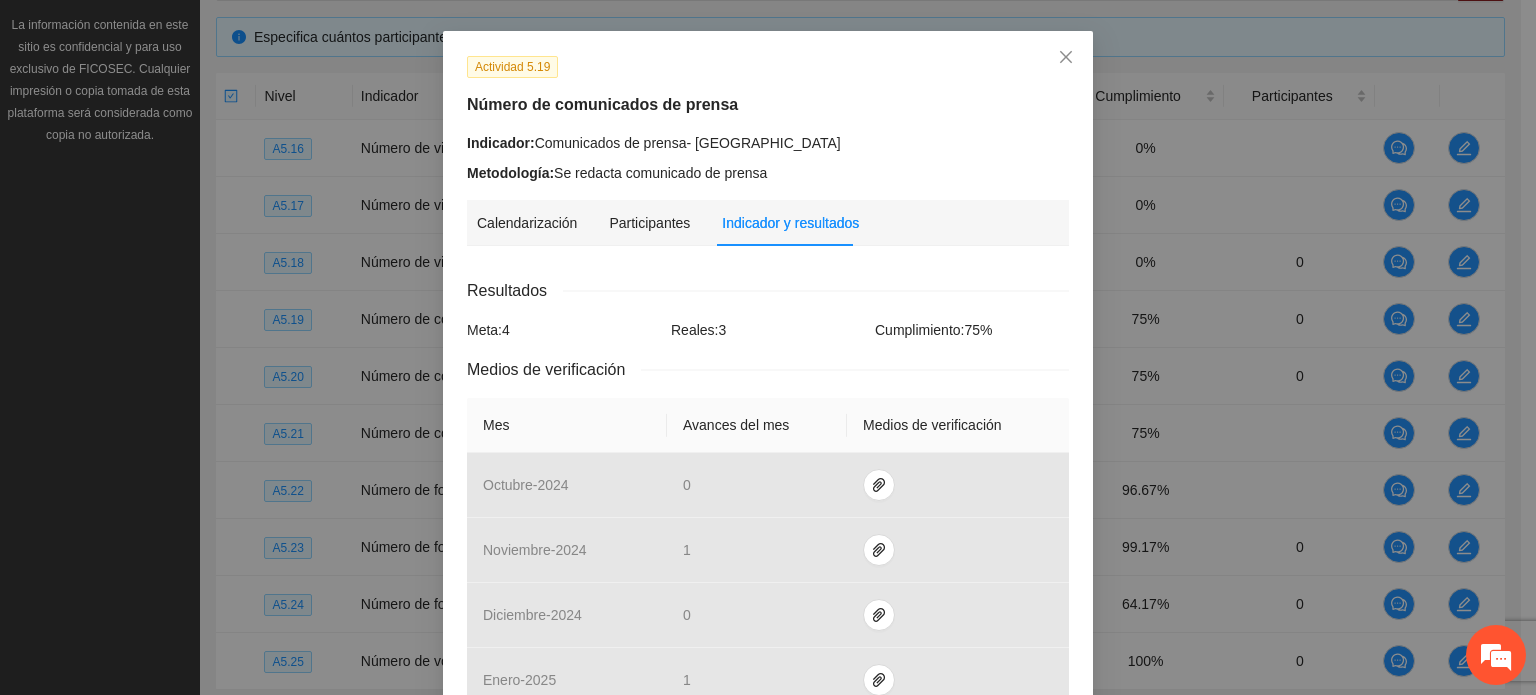 scroll, scrollTop: 0, scrollLeft: 0, axis: both 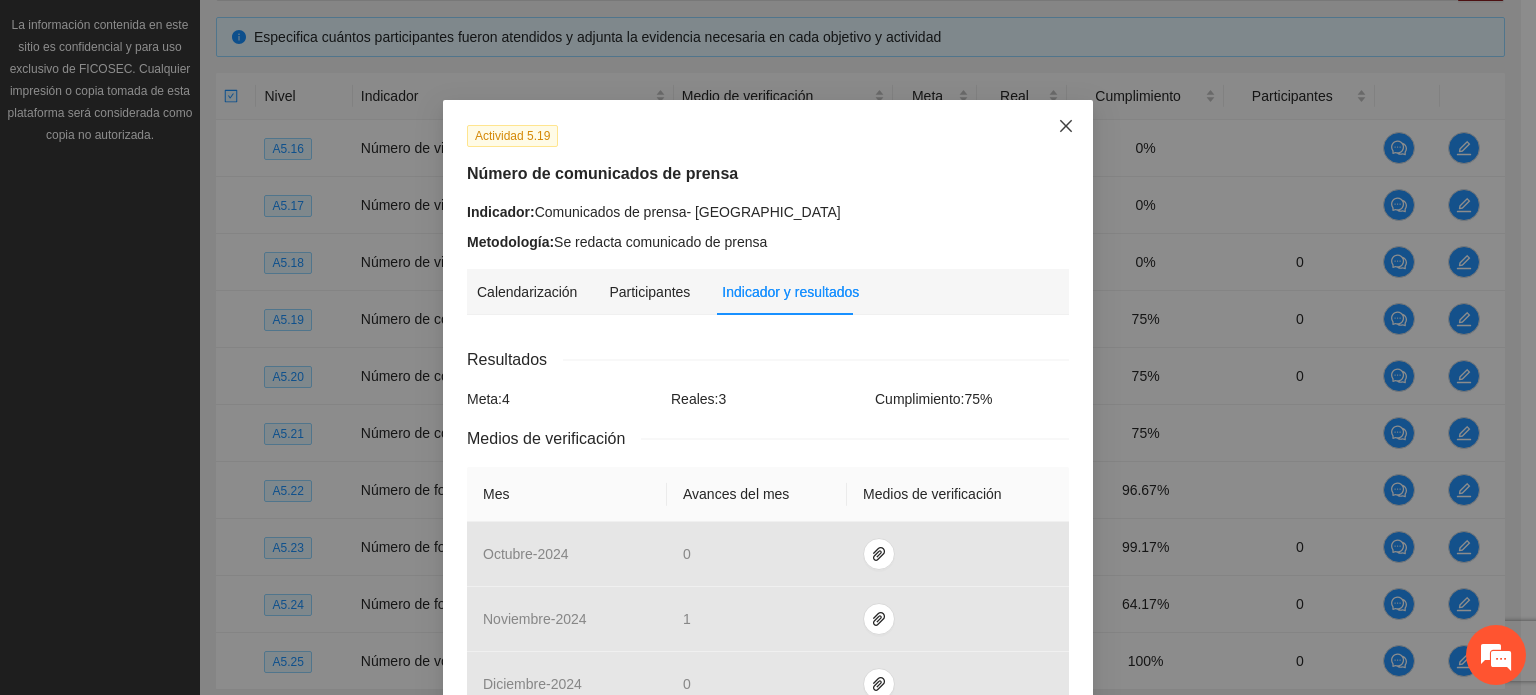click 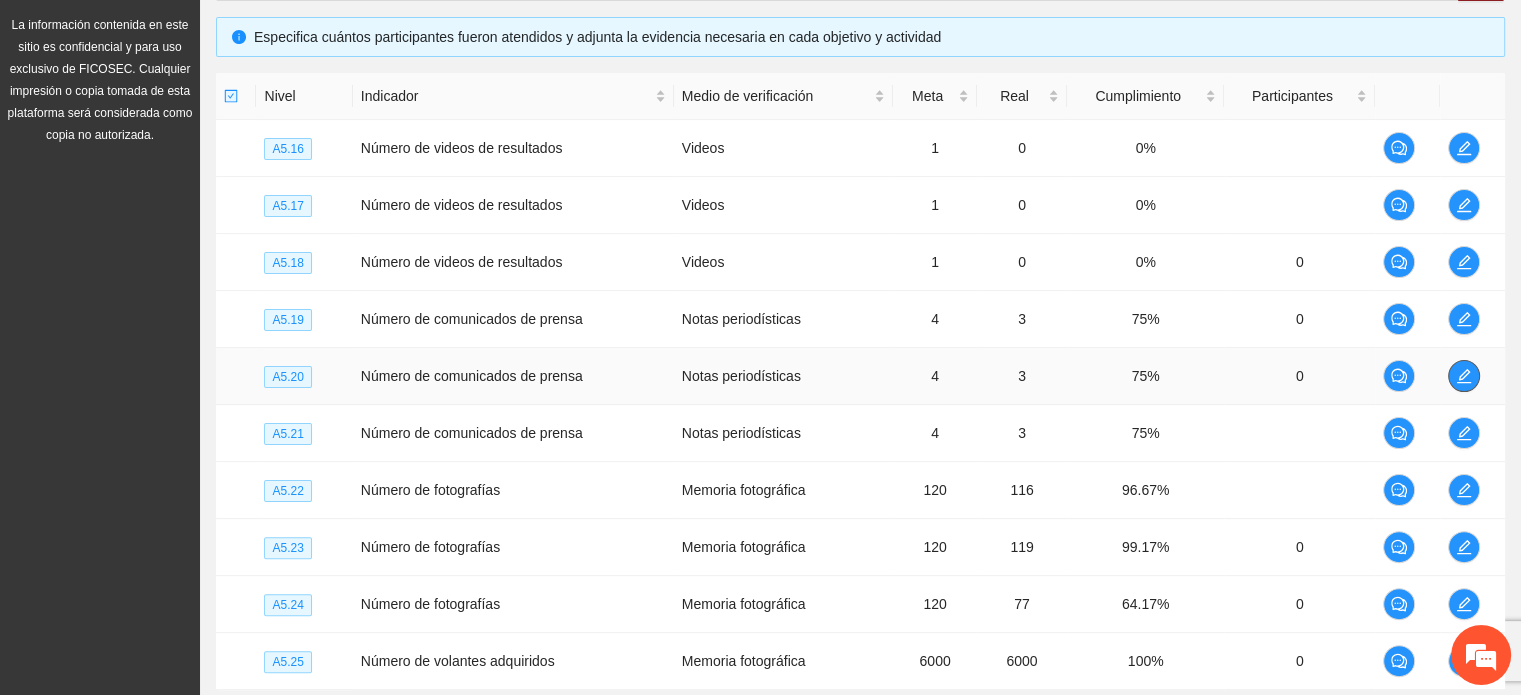 click at bounding box center [1464, 376] 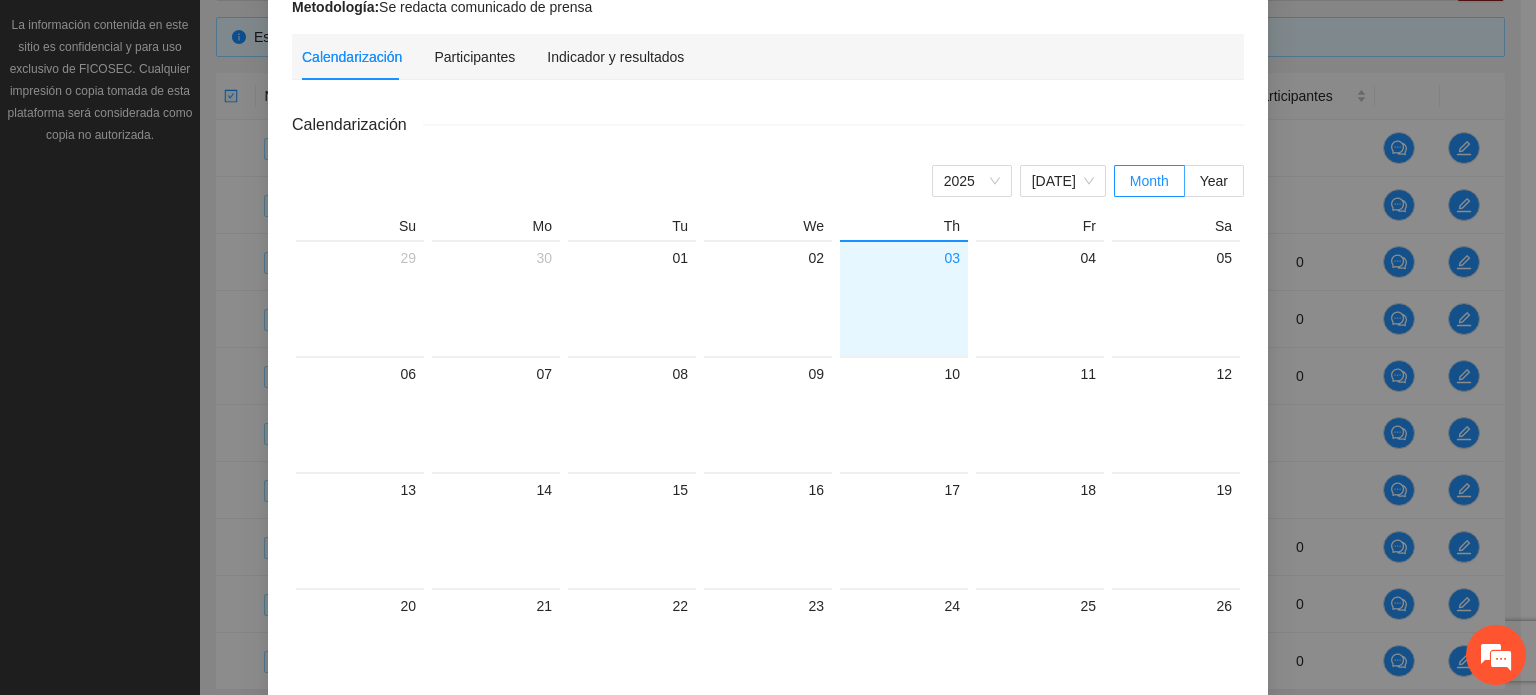 scroll, scrollTop: 100, scrollLeft: 0, axis: vertical 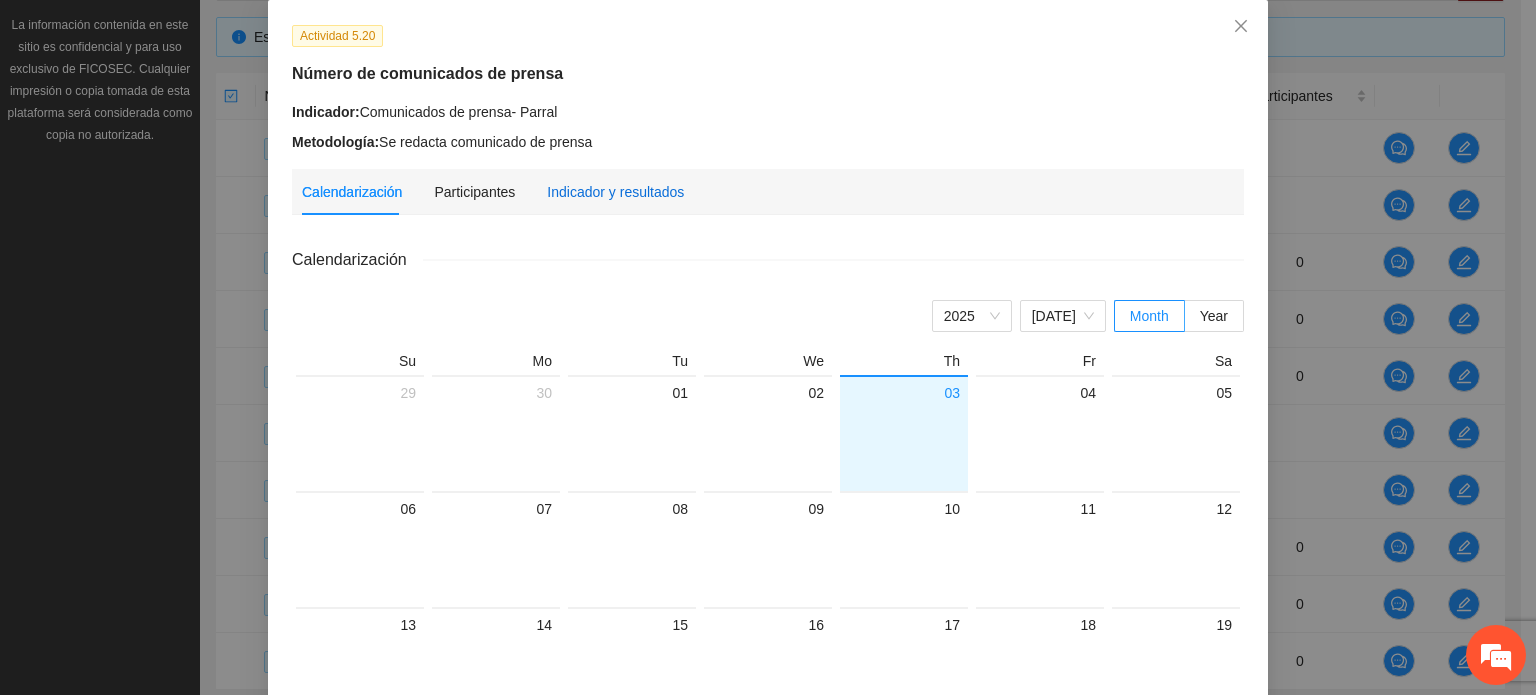 click on "Indicador y resultados" at bounding box center (615, 192) 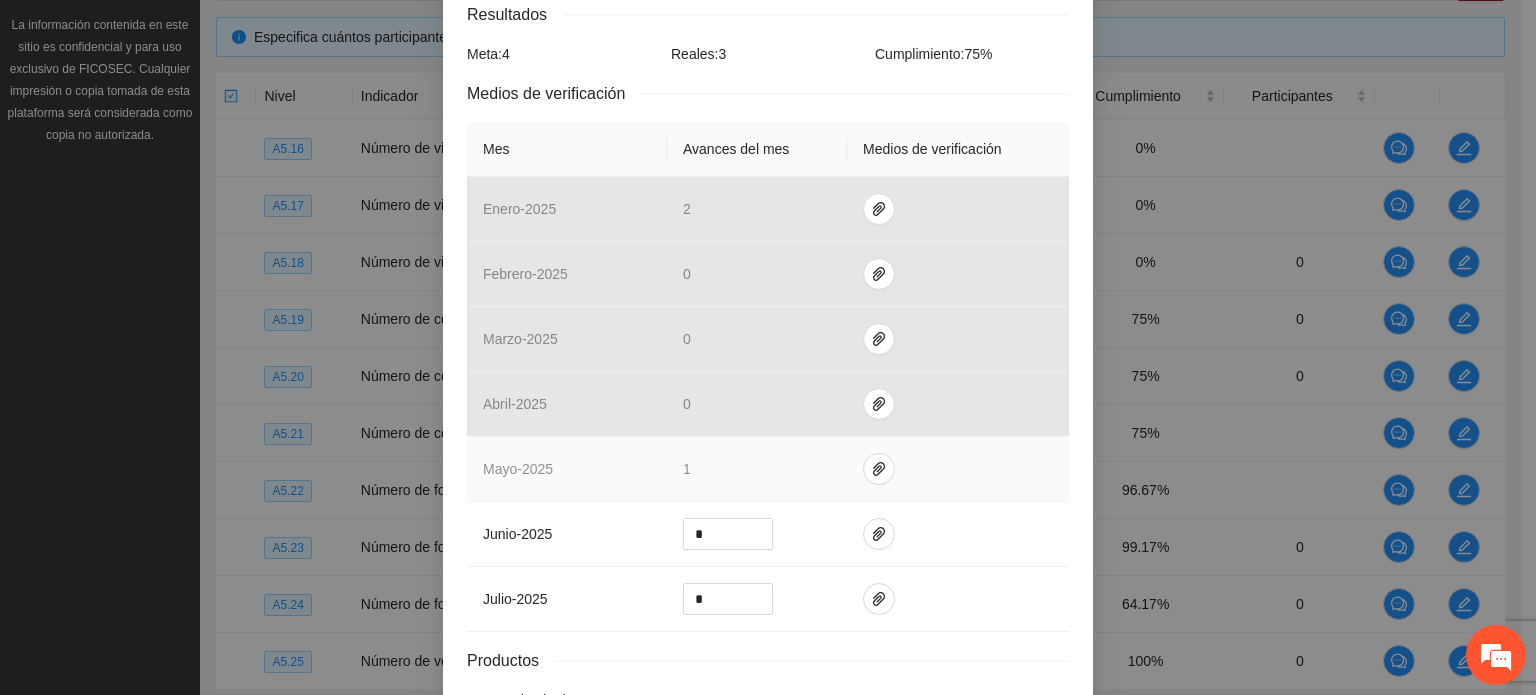 scroll, scrollTop: 74, scrollLeft: 0, axis: vertical 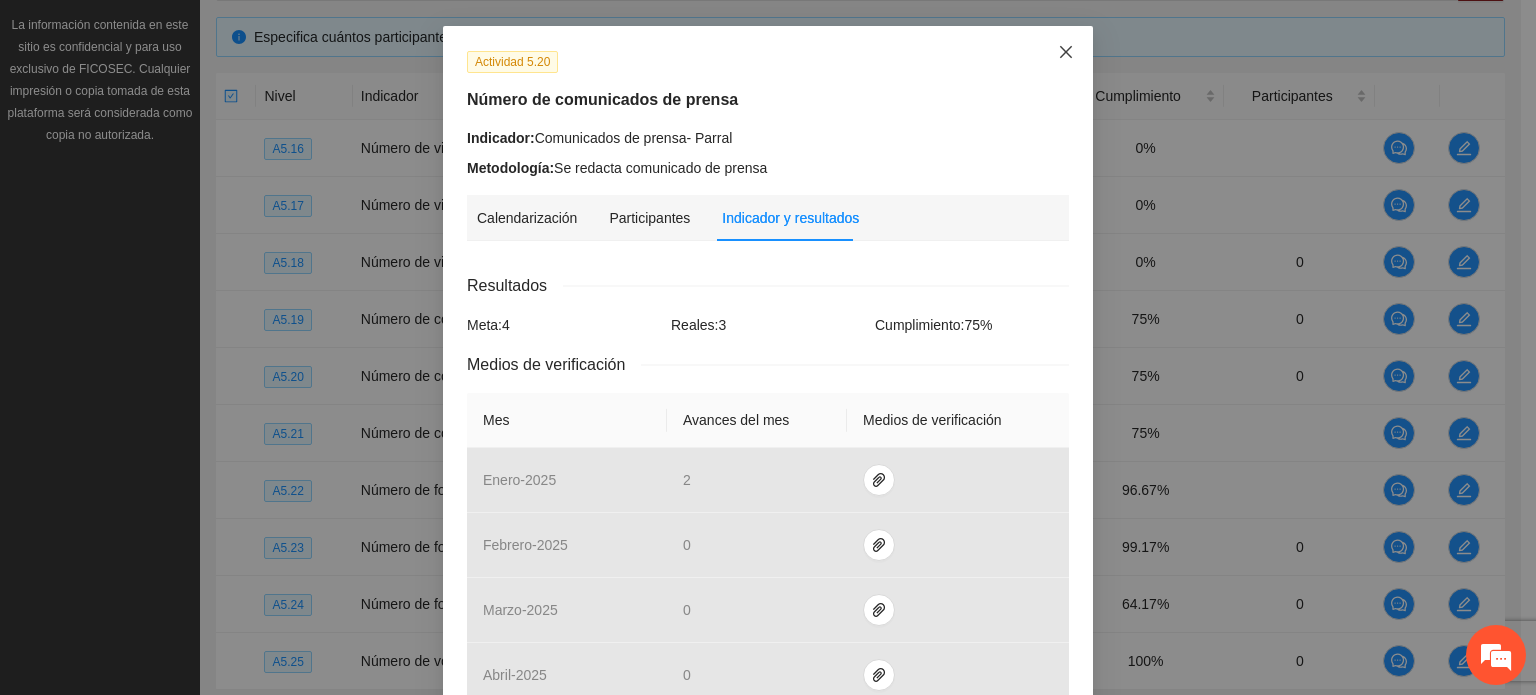 click 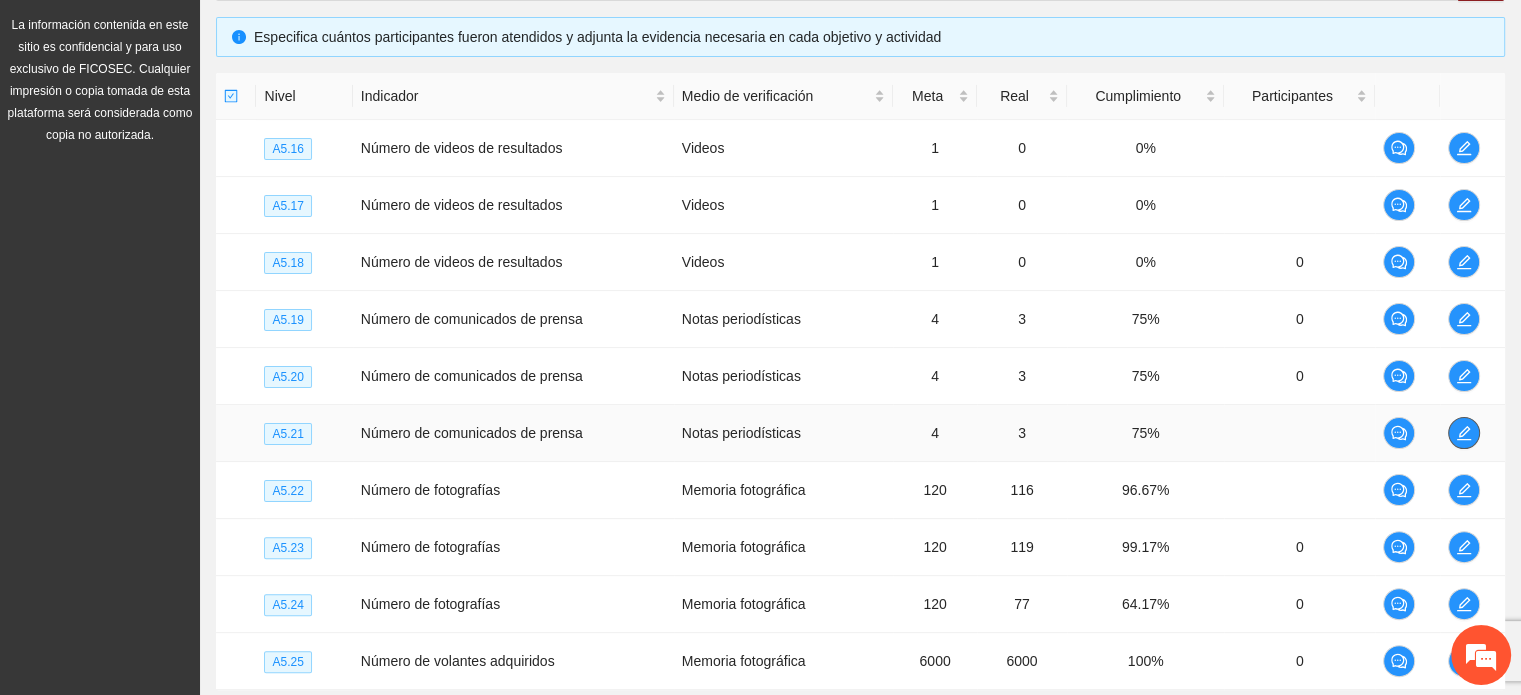 click at bounding box center (1464, 433) 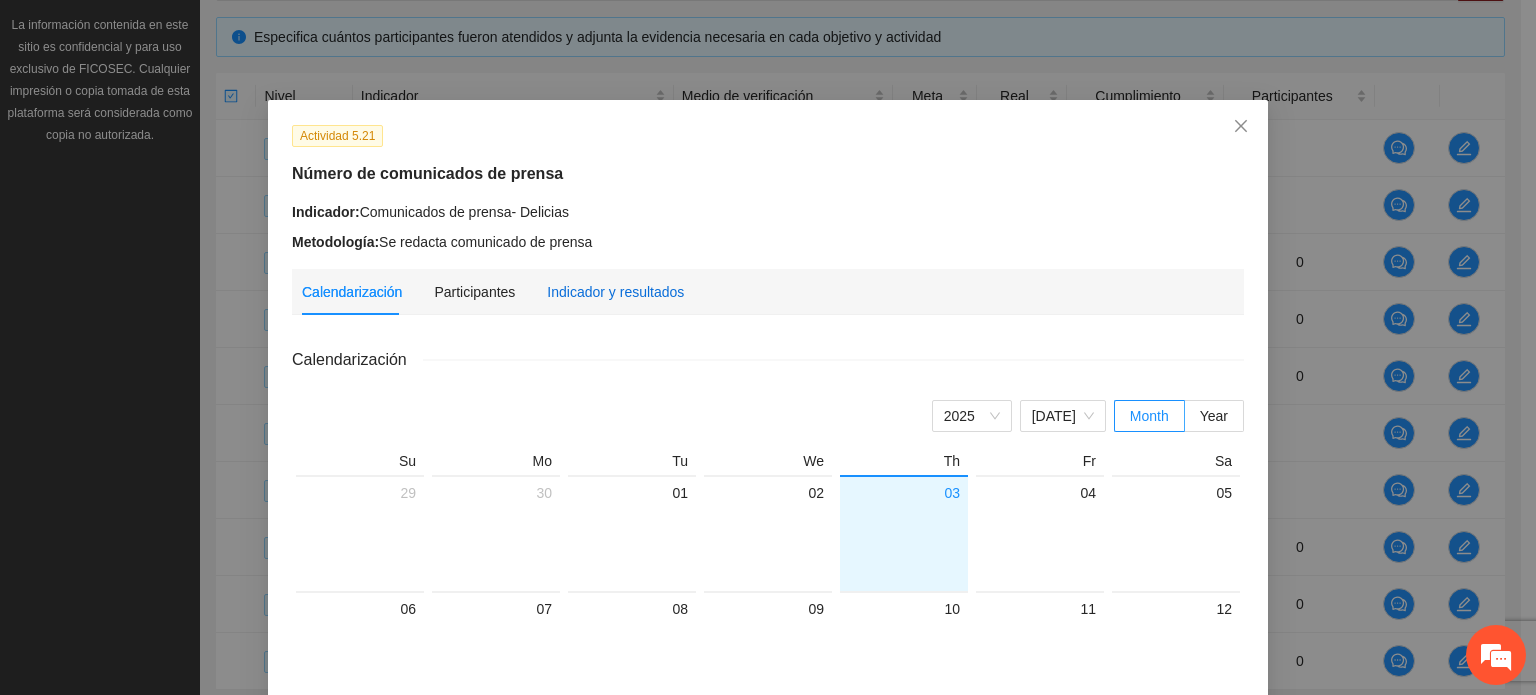 click on "Indicador y resultados" at bounding box center (615, 292) 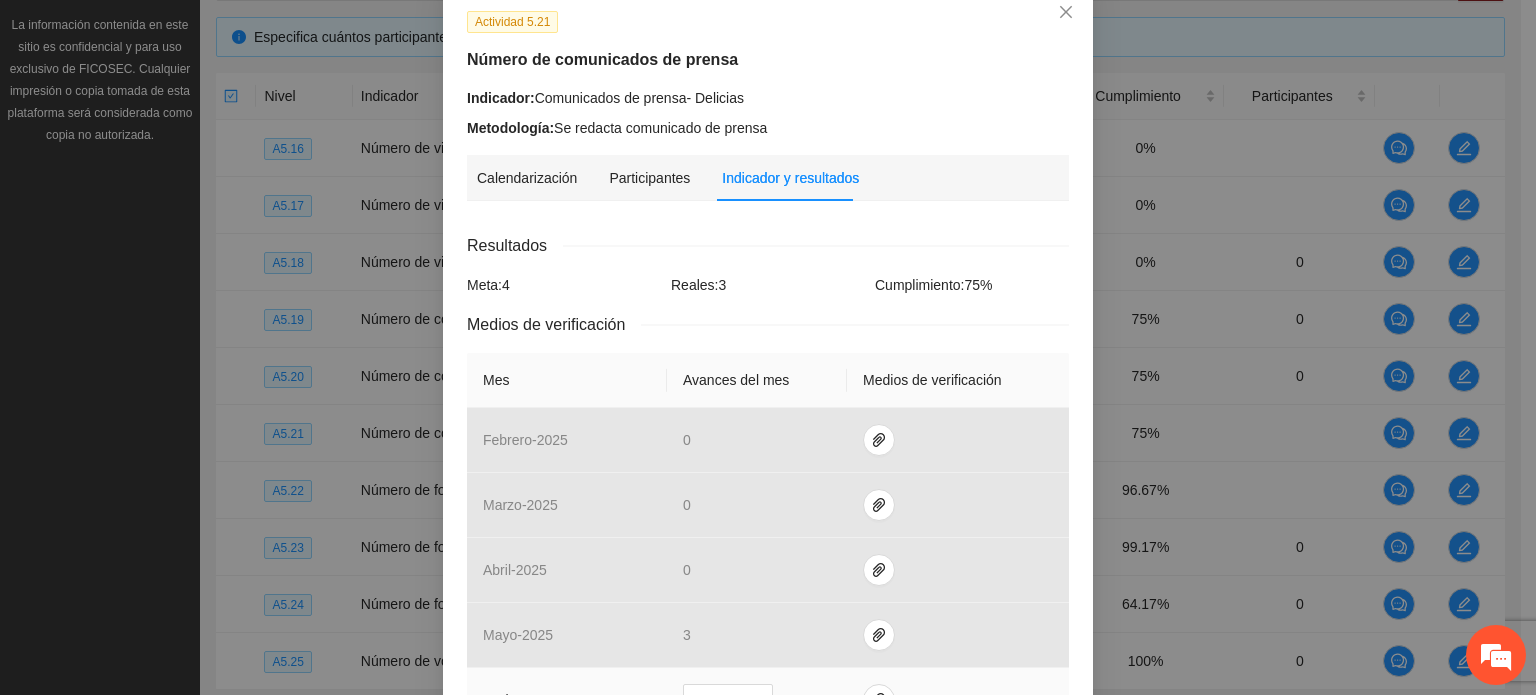 scroll, scrollTop: 109, scrollLeft: 0, axis: vertical 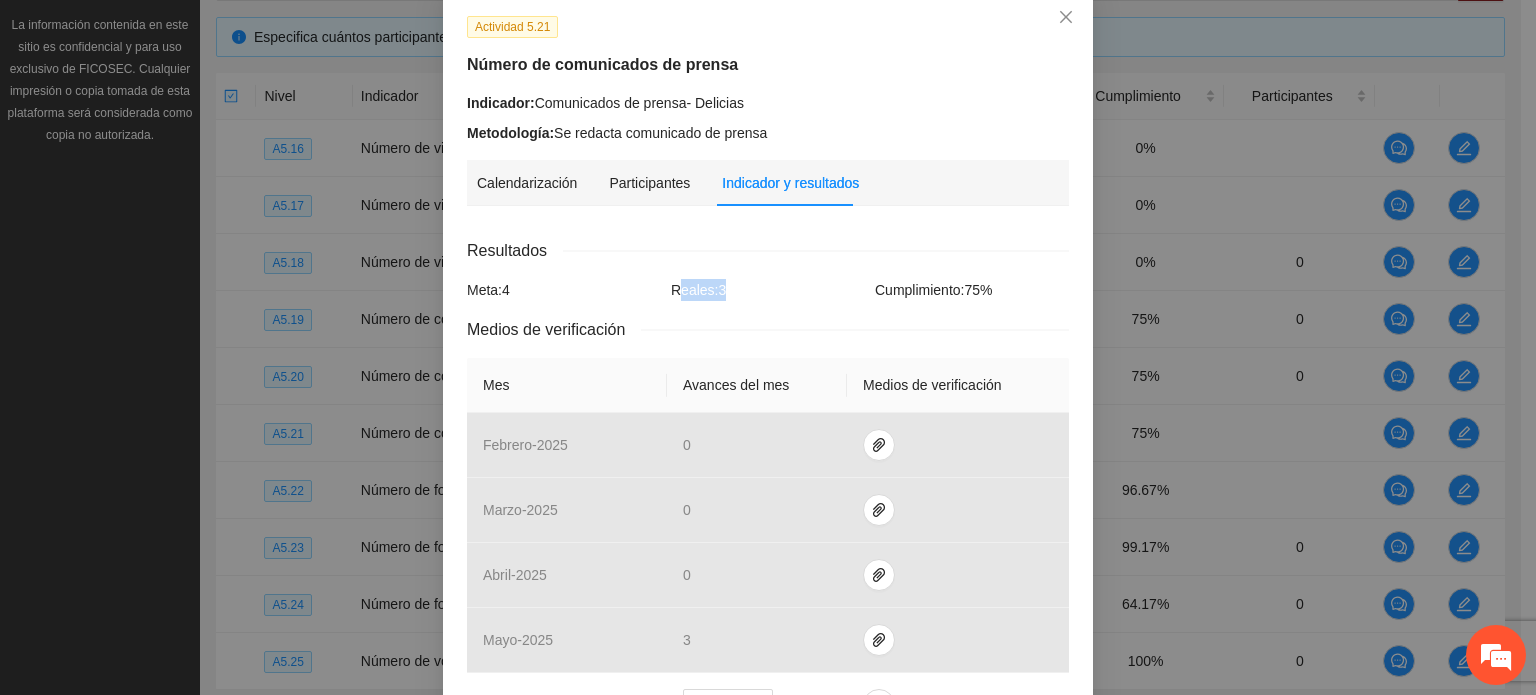 drag, startPoint x: 732, startPoint y: 291, endPoint x: 671, endPoint y: 280, distance: 61.983868 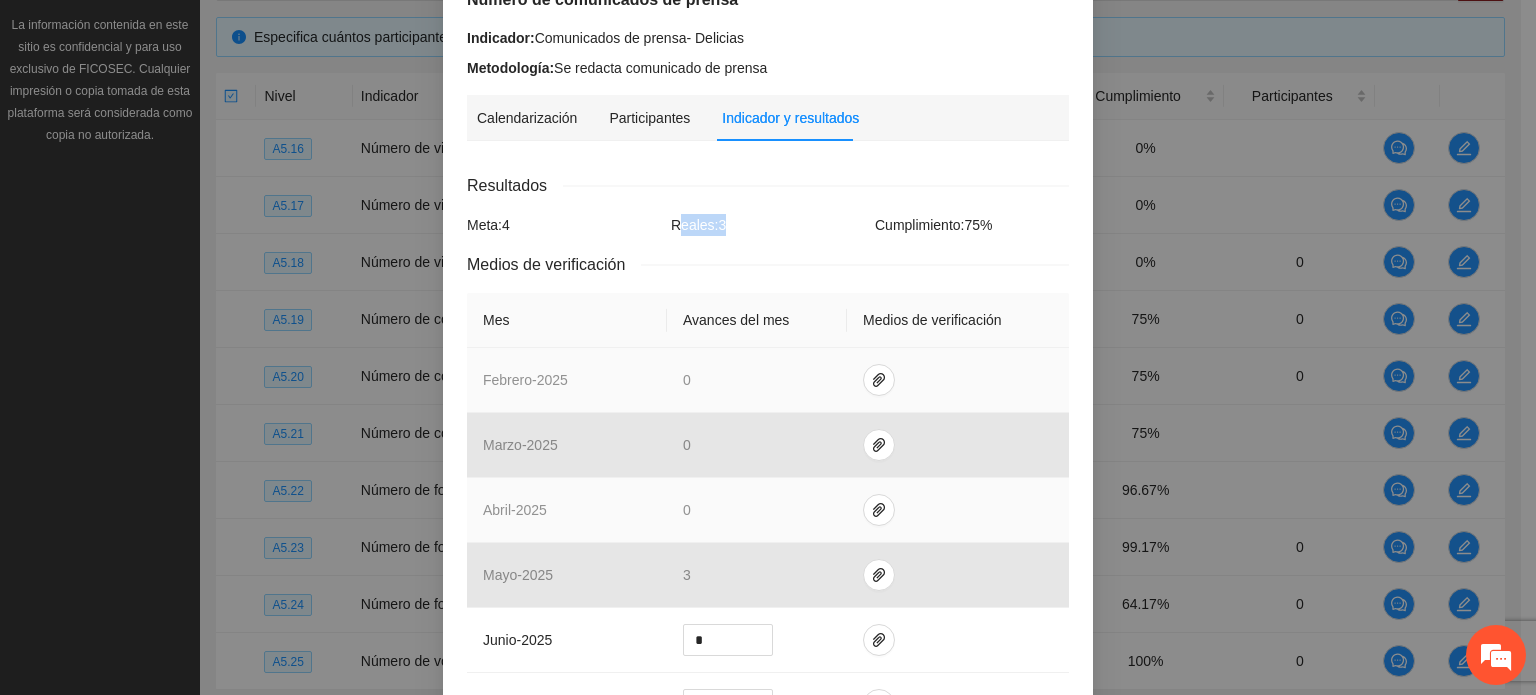 scroll, scrollTop: 209, scrollLeft: 0, axis: vertical 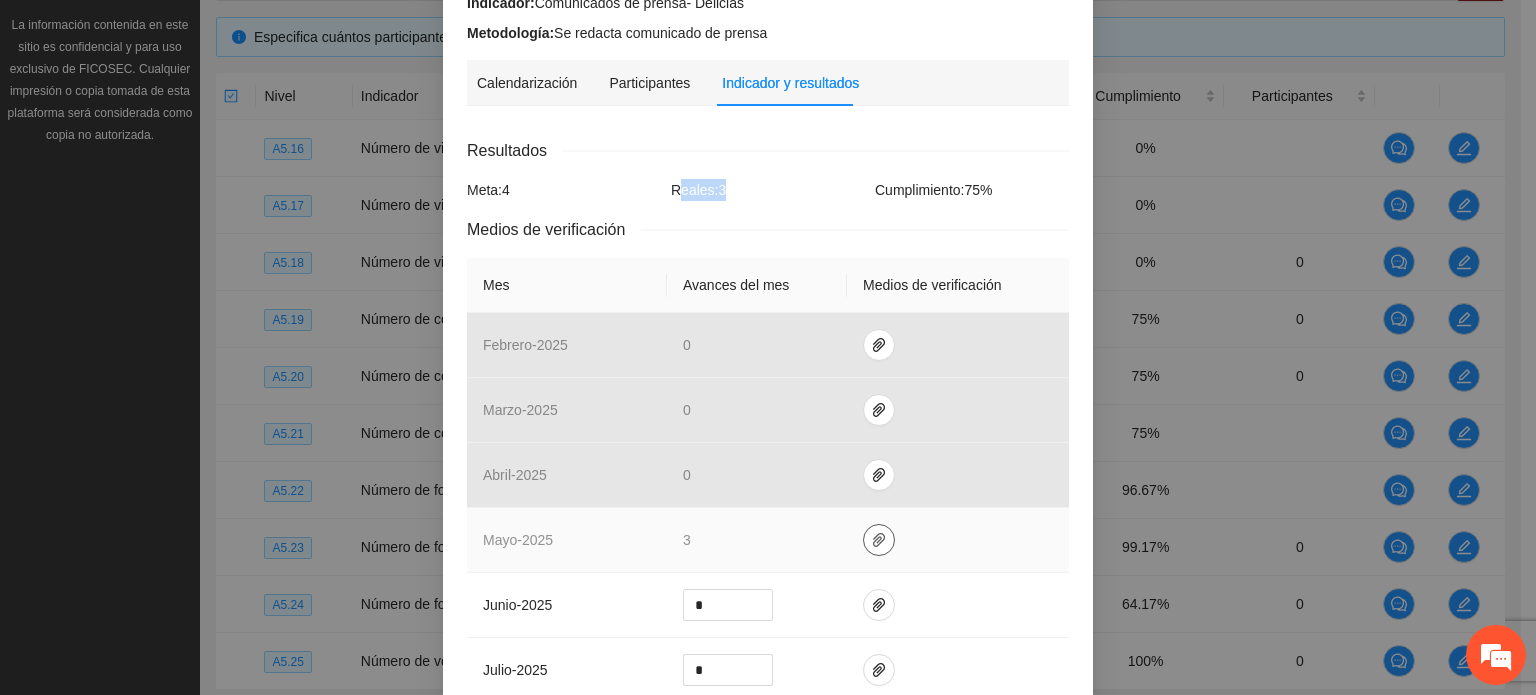 click at bounding box center [879, 540] 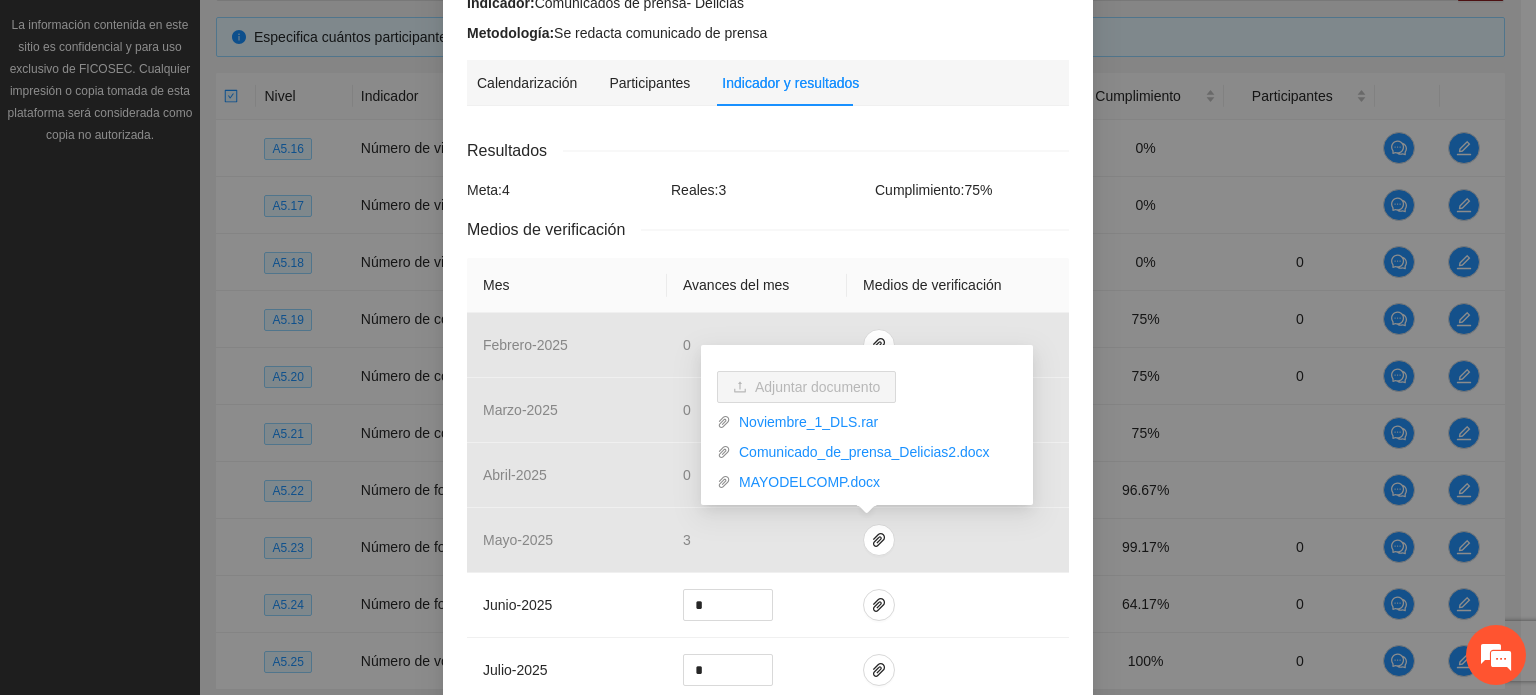 click on "Actividad 5.21 Número de comunicados de prensa Indicador:  Comunicados de prensa- Delicias Metodología:  Se redacta comunicado de prensa  Calendarización Participantes Indicador y resultados Calendarización [DATE] Month Year Su Mo Tu We Th Fr Sa 29 30 01 02 03 04 05 06 07 08 09 10 11 12 13 14 15 16 17 18 19 20 21 22 23 24 25 26 27 28 29 30 31 01 02 03 04 05 06 07 08 09 Resultados Meta:  4 Reales:  3 Cumplimiento:  75 % Medios de verificación Mes Avances del mes Medios de verificación febrero  -  2025 0 marzo  -  2025 0 abril  -  2025 0 mayo  -  2025 [DATE]  -  2025 * julio  -  2025 * Productos 4 comunicado de prensa" at bounding box center (768, 355) 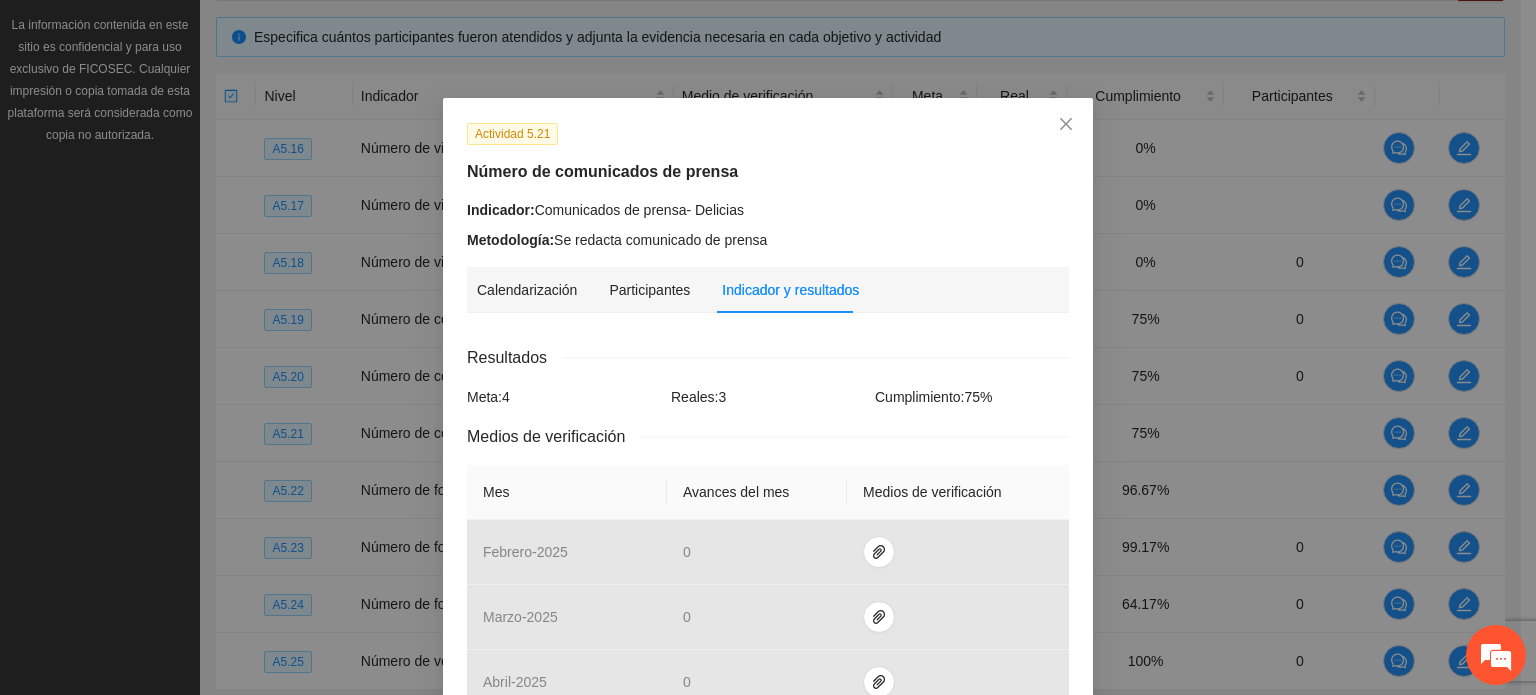 scroll, scrollTop: 0, scrollLeft: 0, axis: both 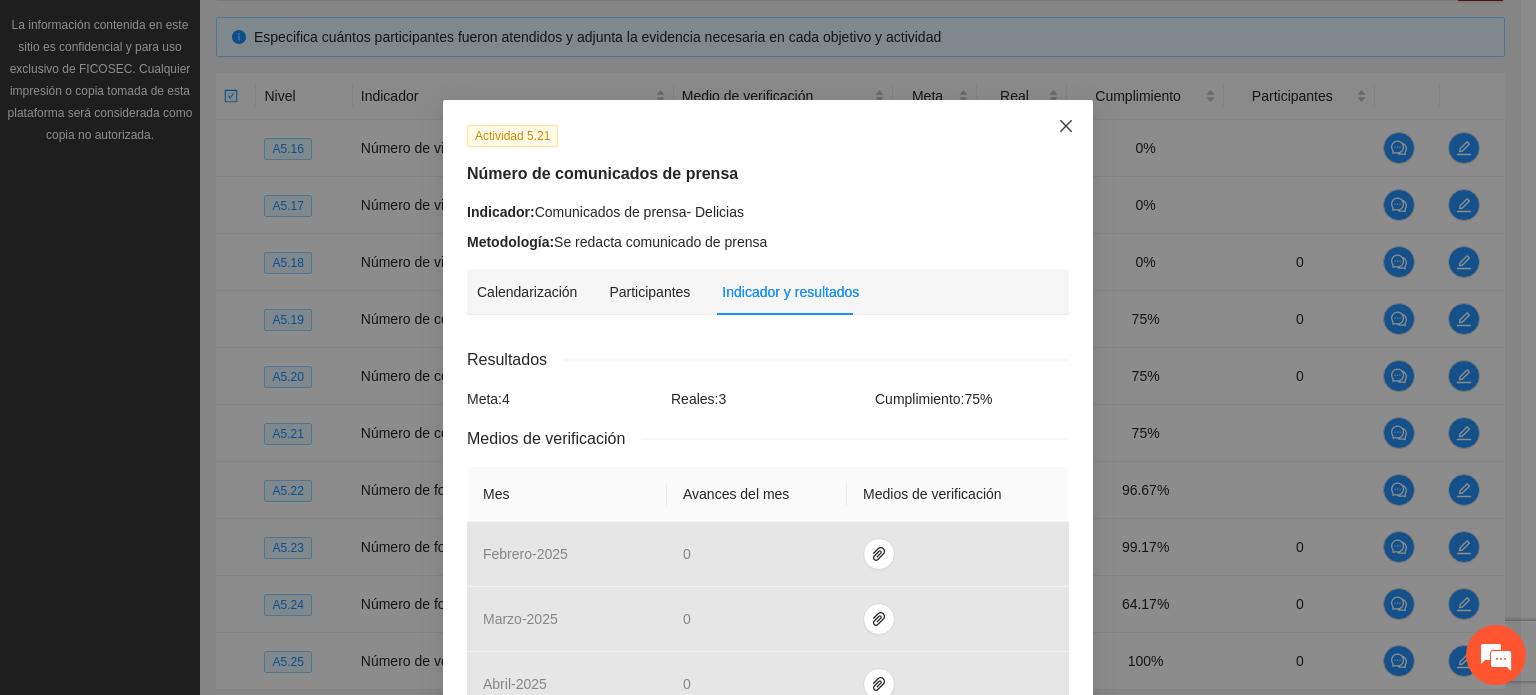click at bounding box center (1066, 127) 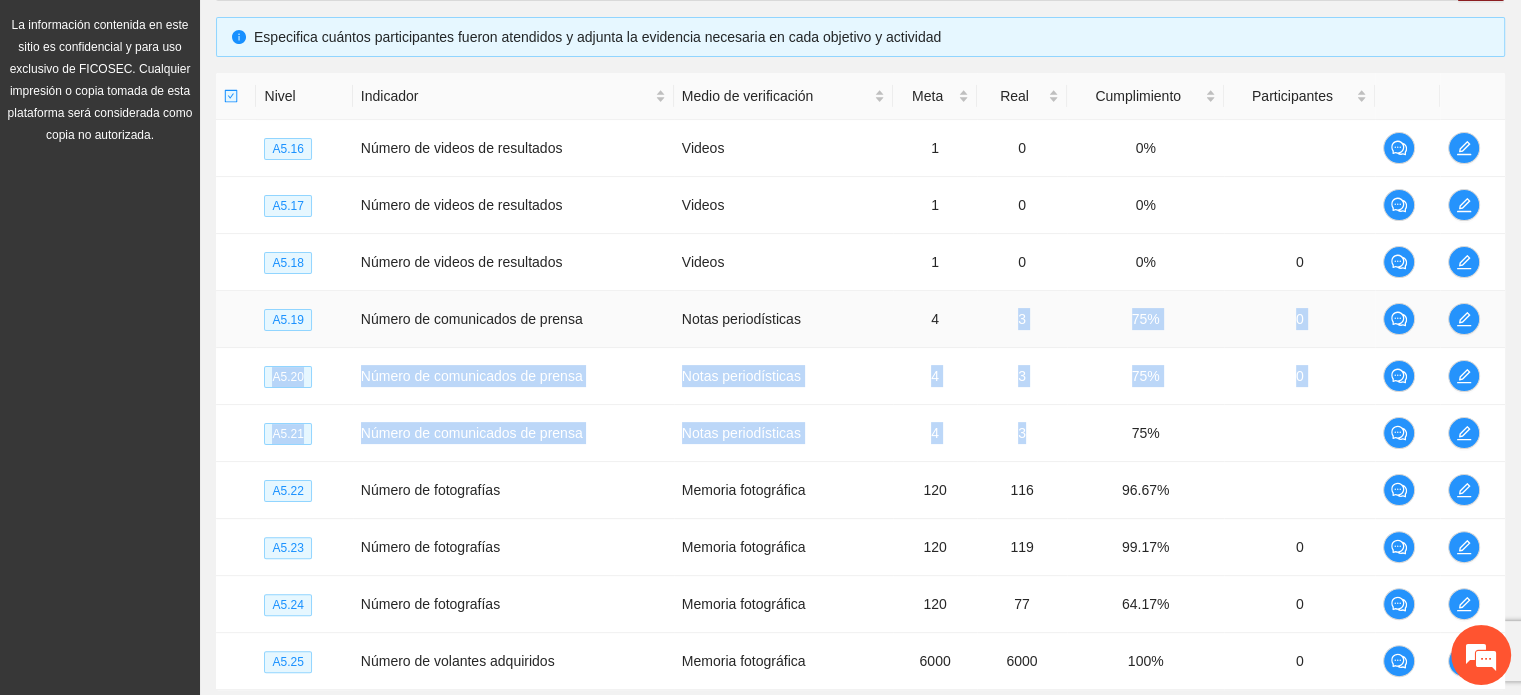 drag, startPoint x: 1024, startPoint y: 435, endPoint x: 1010, endPoint y: 321, distance: 114.85643 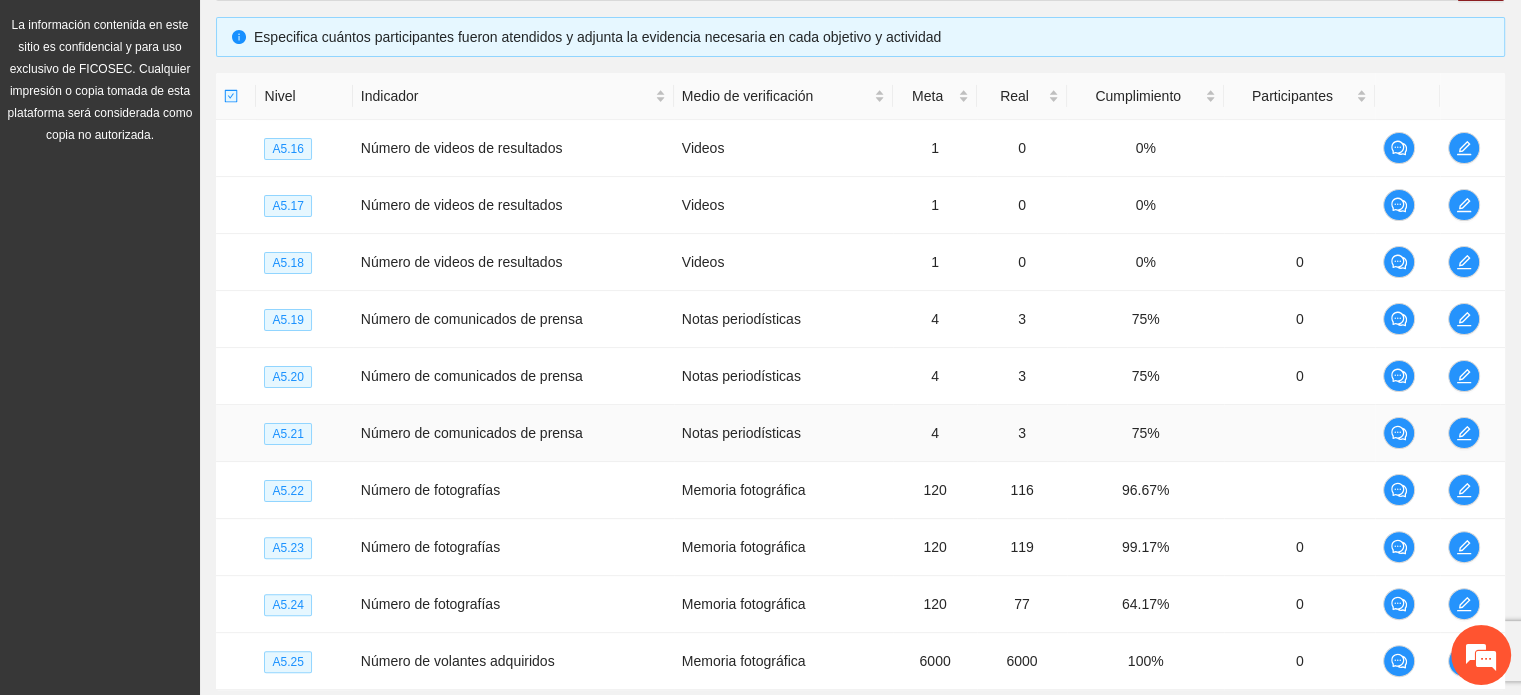 click at bounding box center (1472, 433) 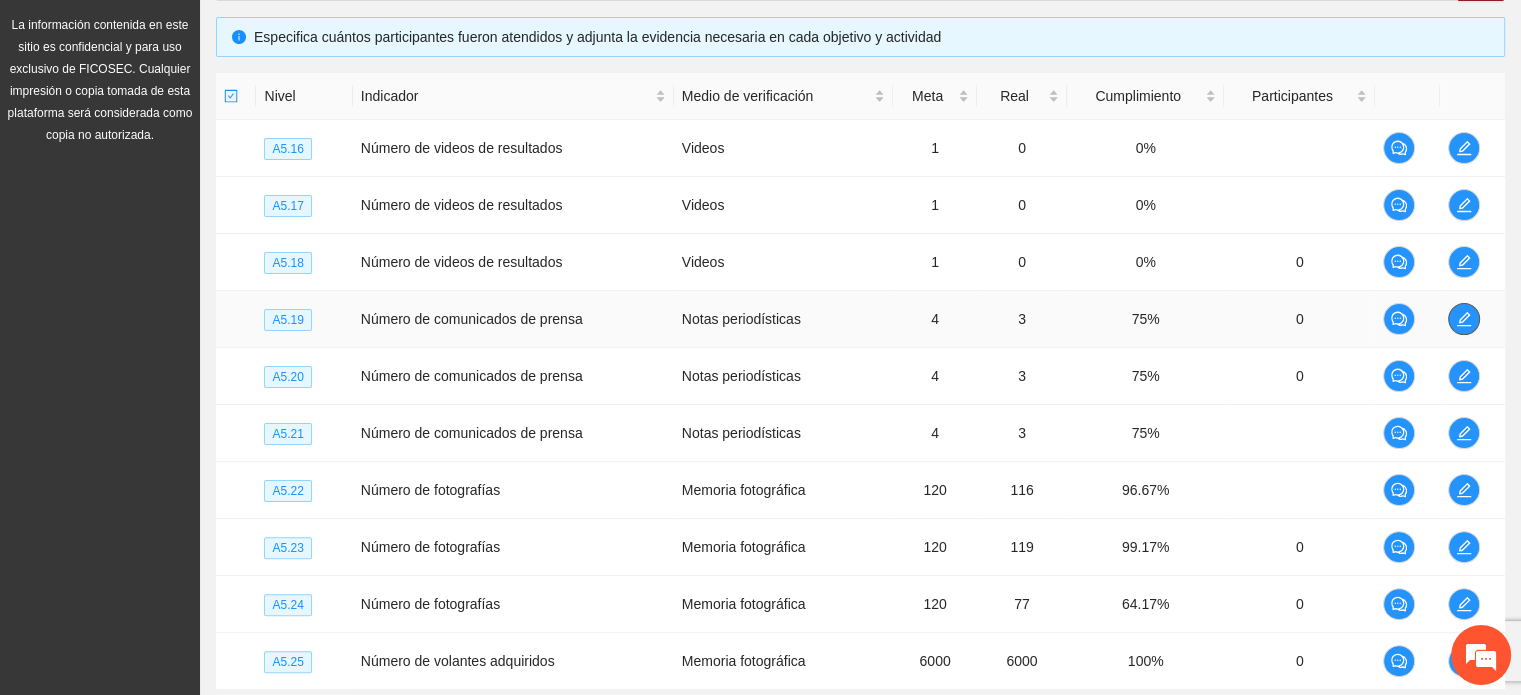 click 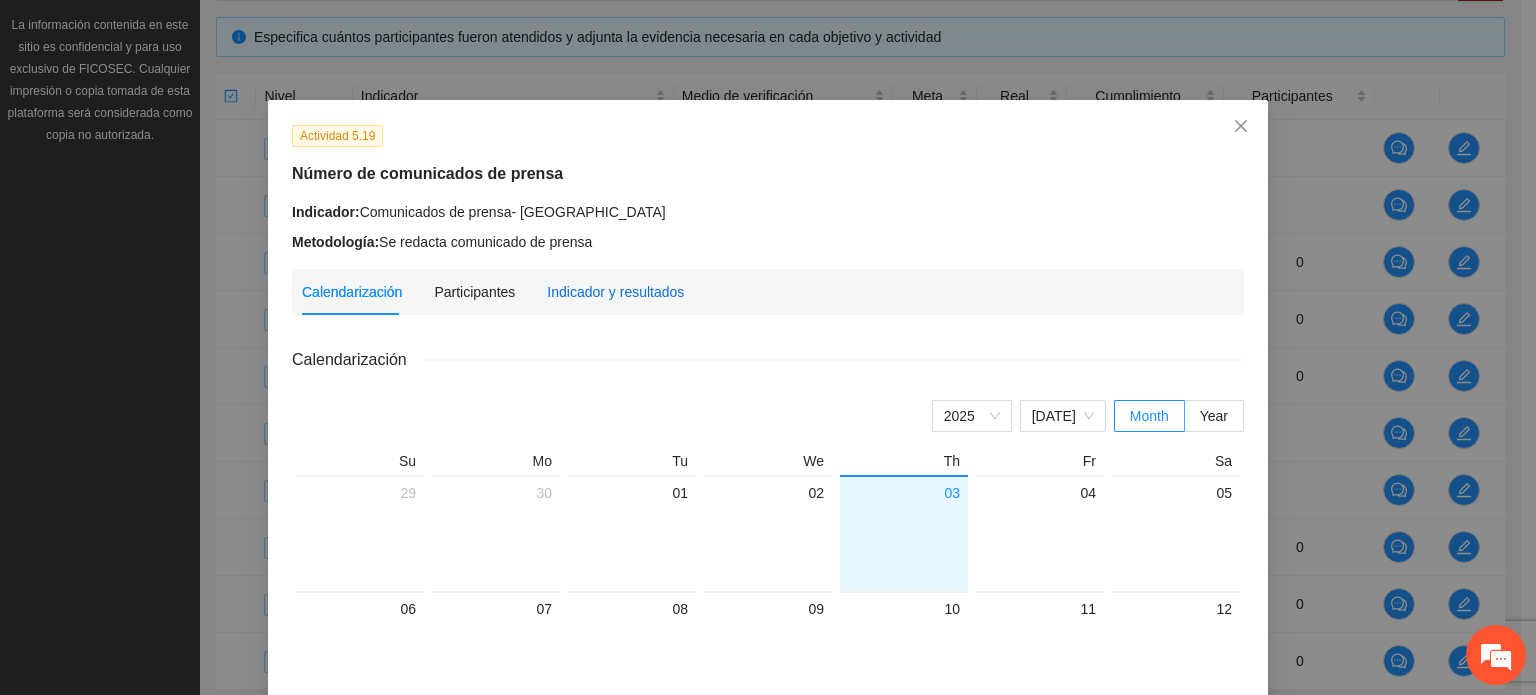 click on "Indicador y resultados" at bounding box center (615, 292) 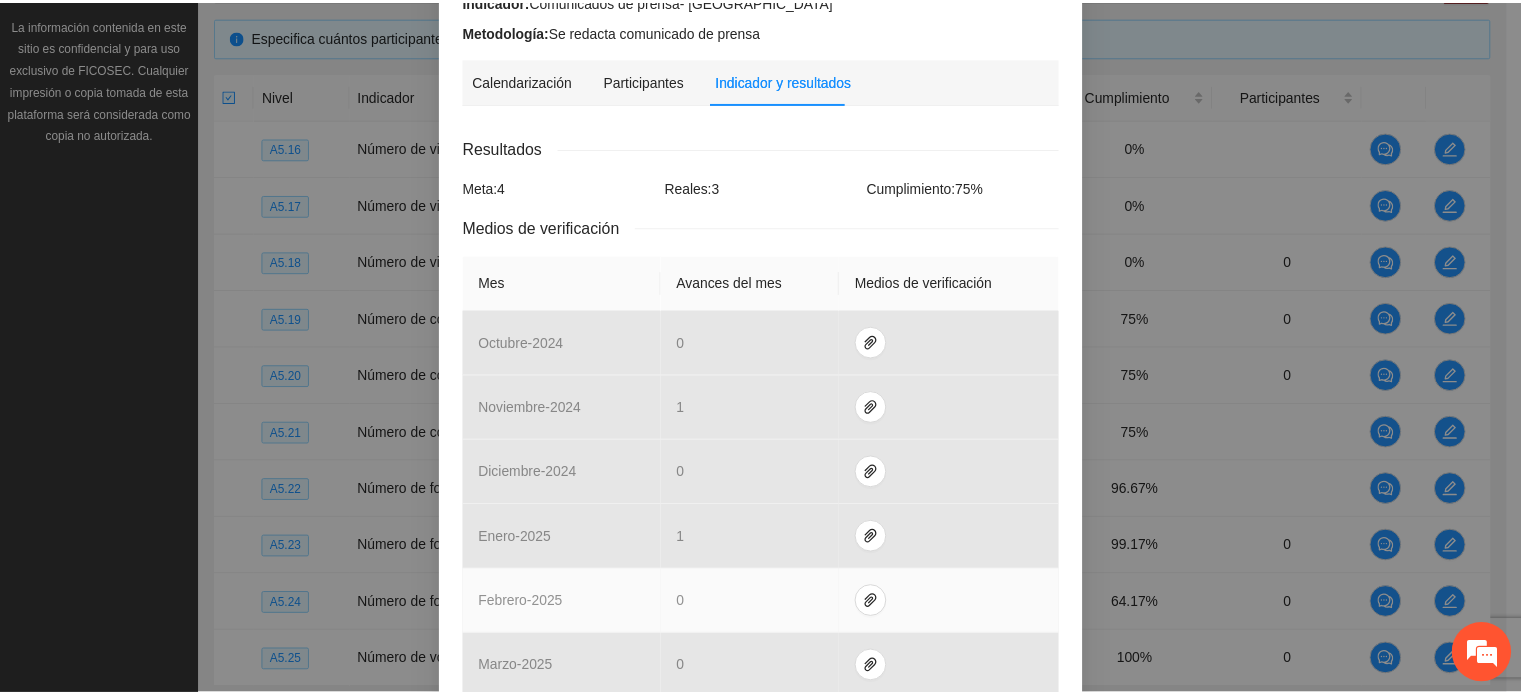 scroll, scrollTop: 0, scrollLeft: 0, axis: both 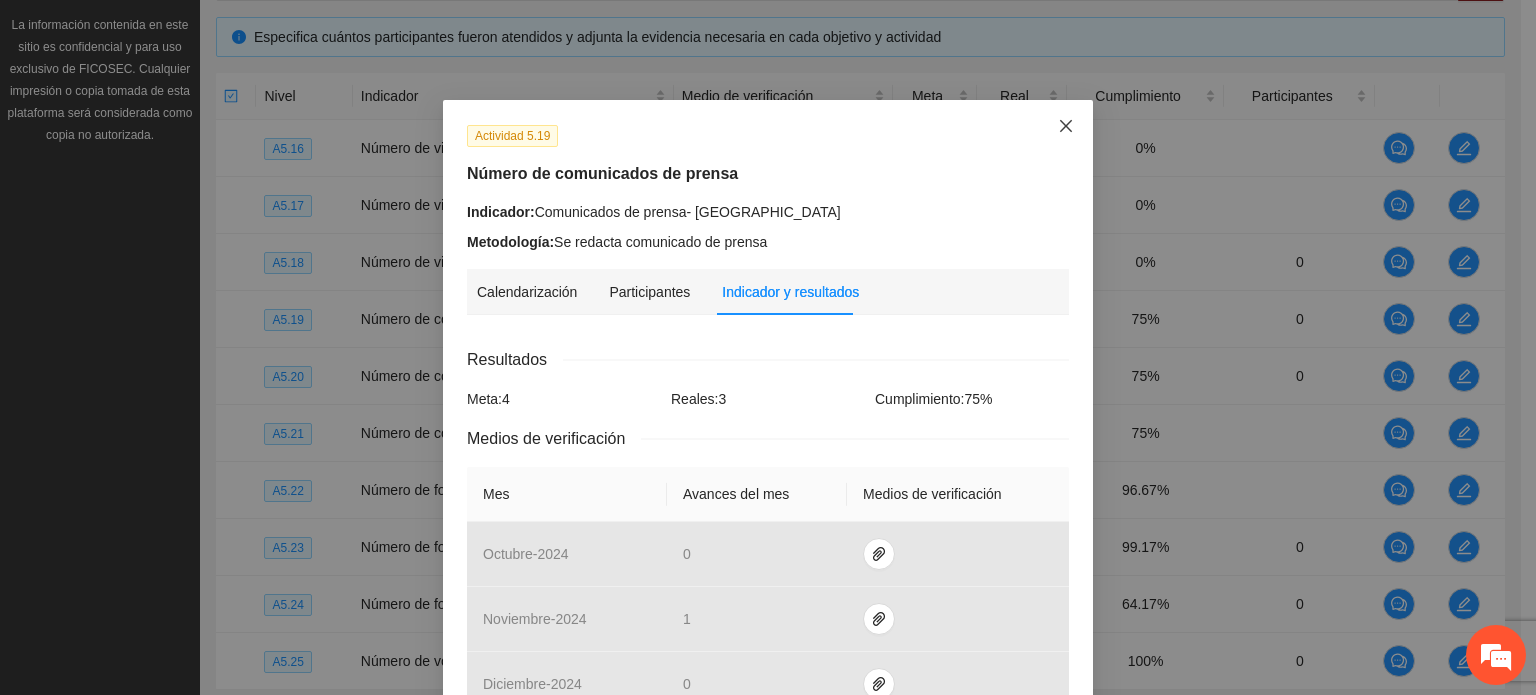 click 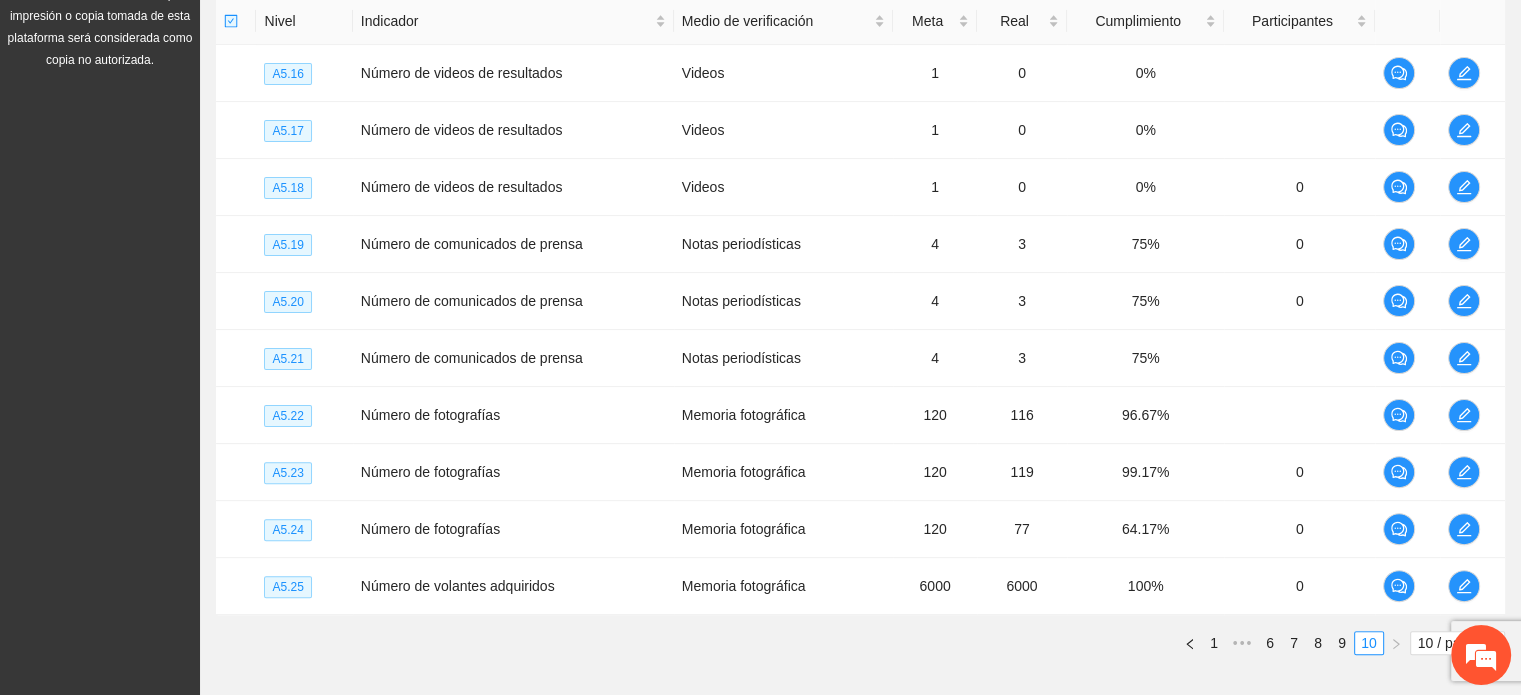 scroll, scrollTop: 608, scrollLeft: 0, axis: vertical 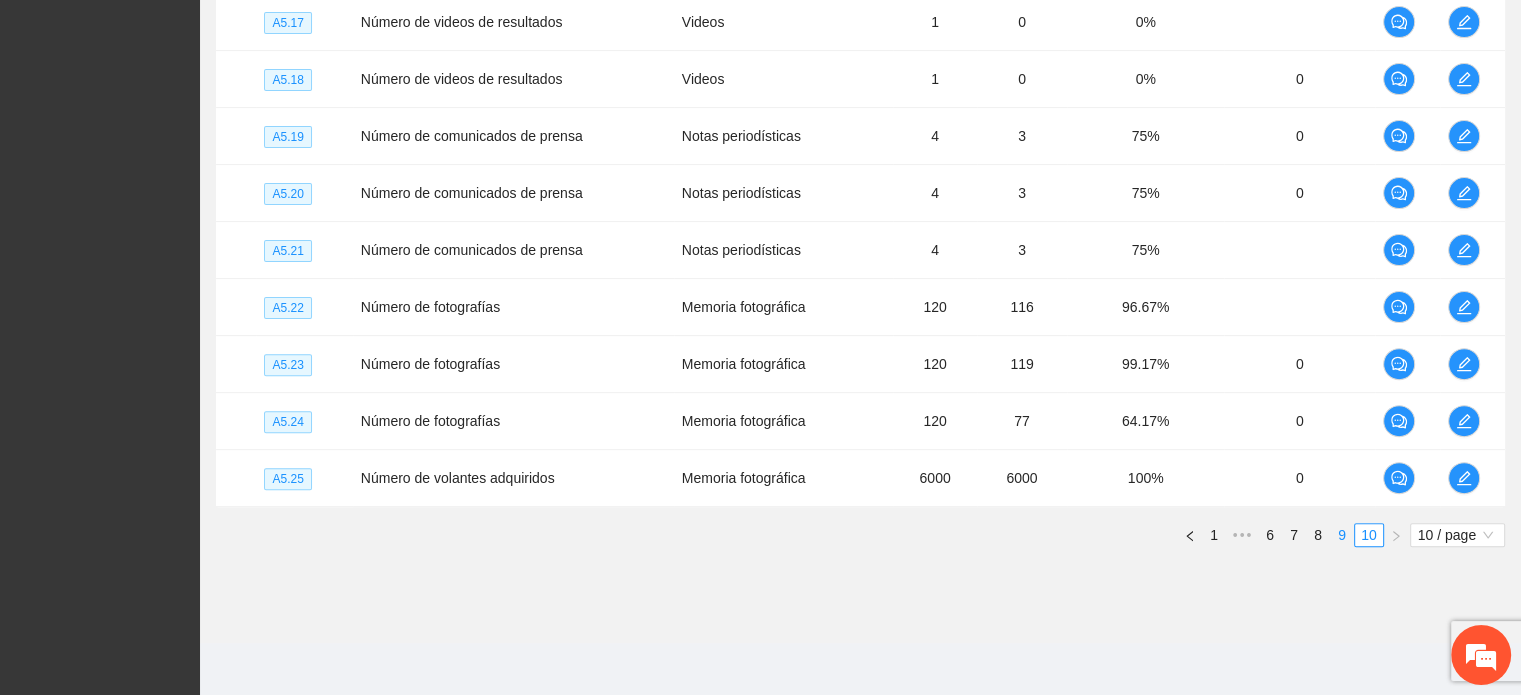 click on "9" at bounding box center [1342, 535] 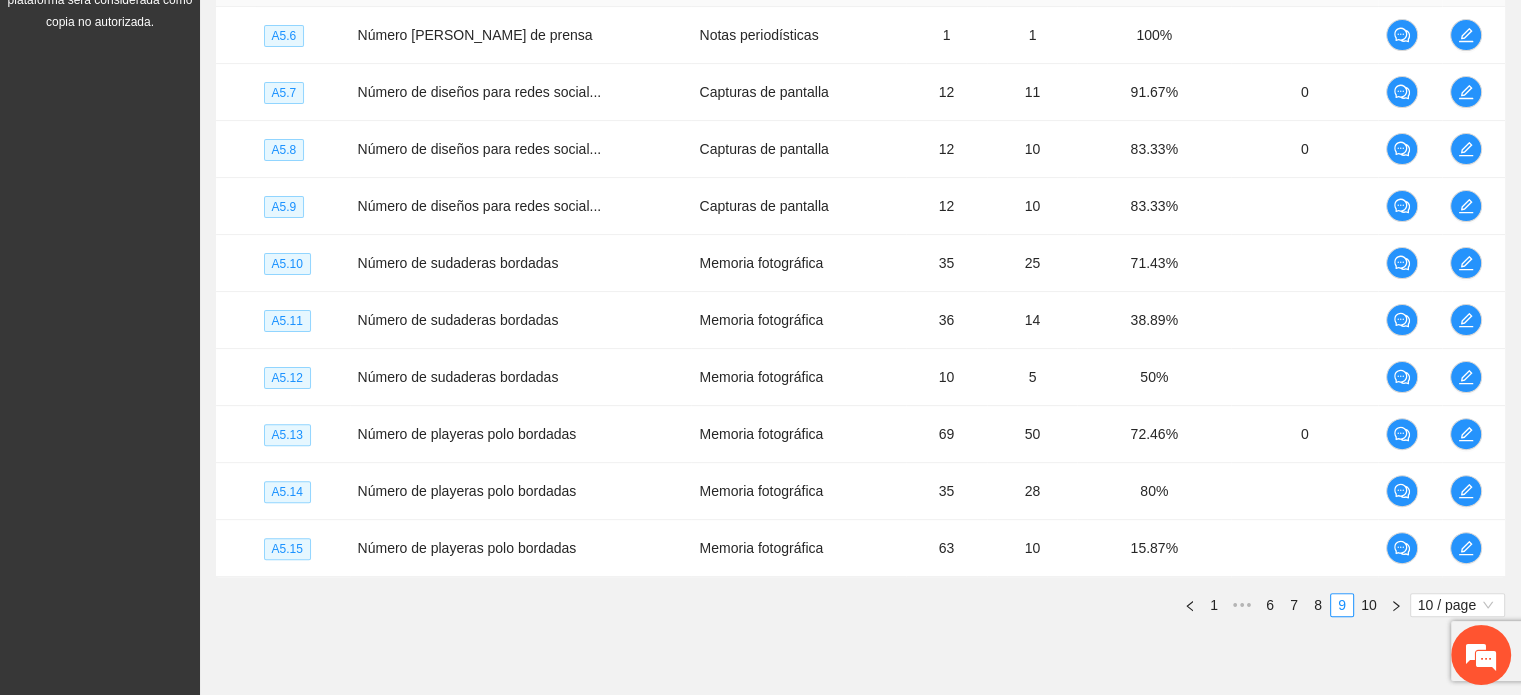 scroll, scrollTop: 608, scrollLeft: 0, axis: vertical 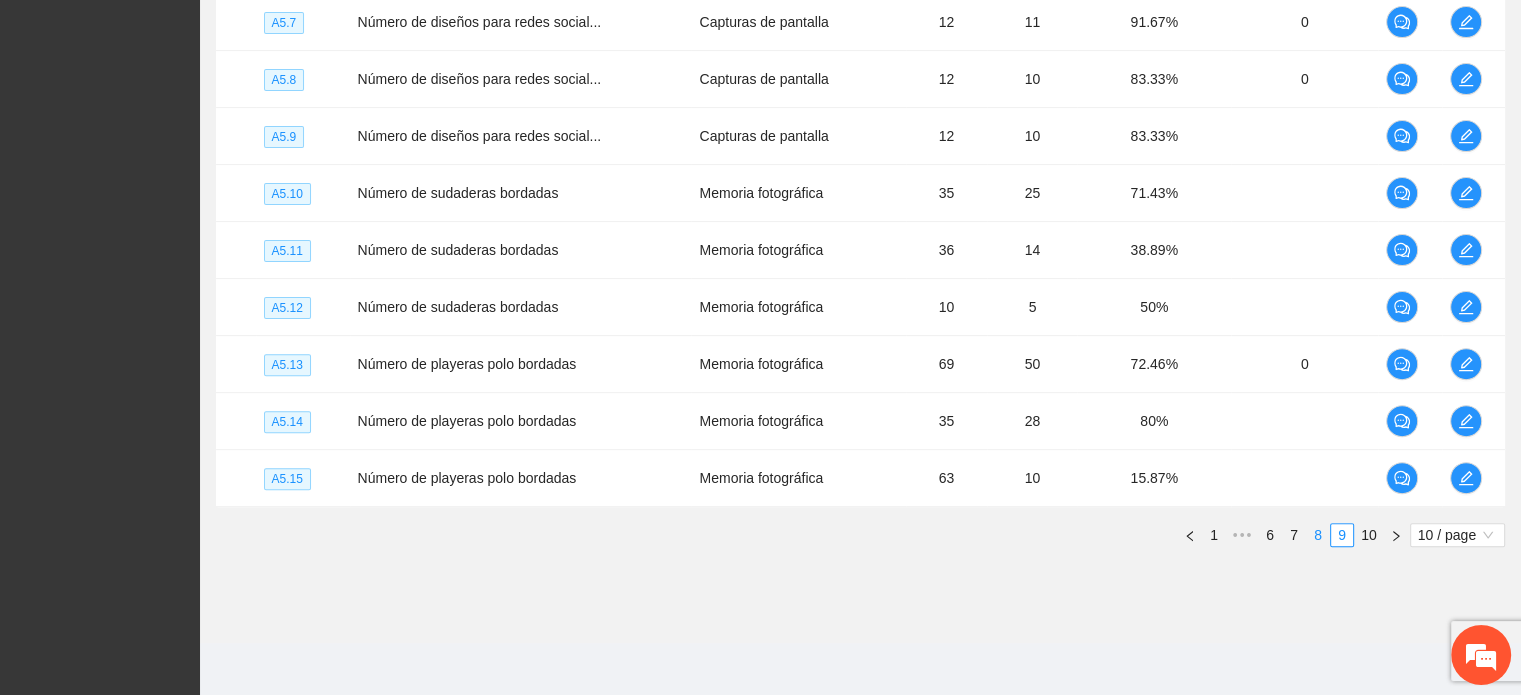 click on "8" at bounding box center [1318, 535] 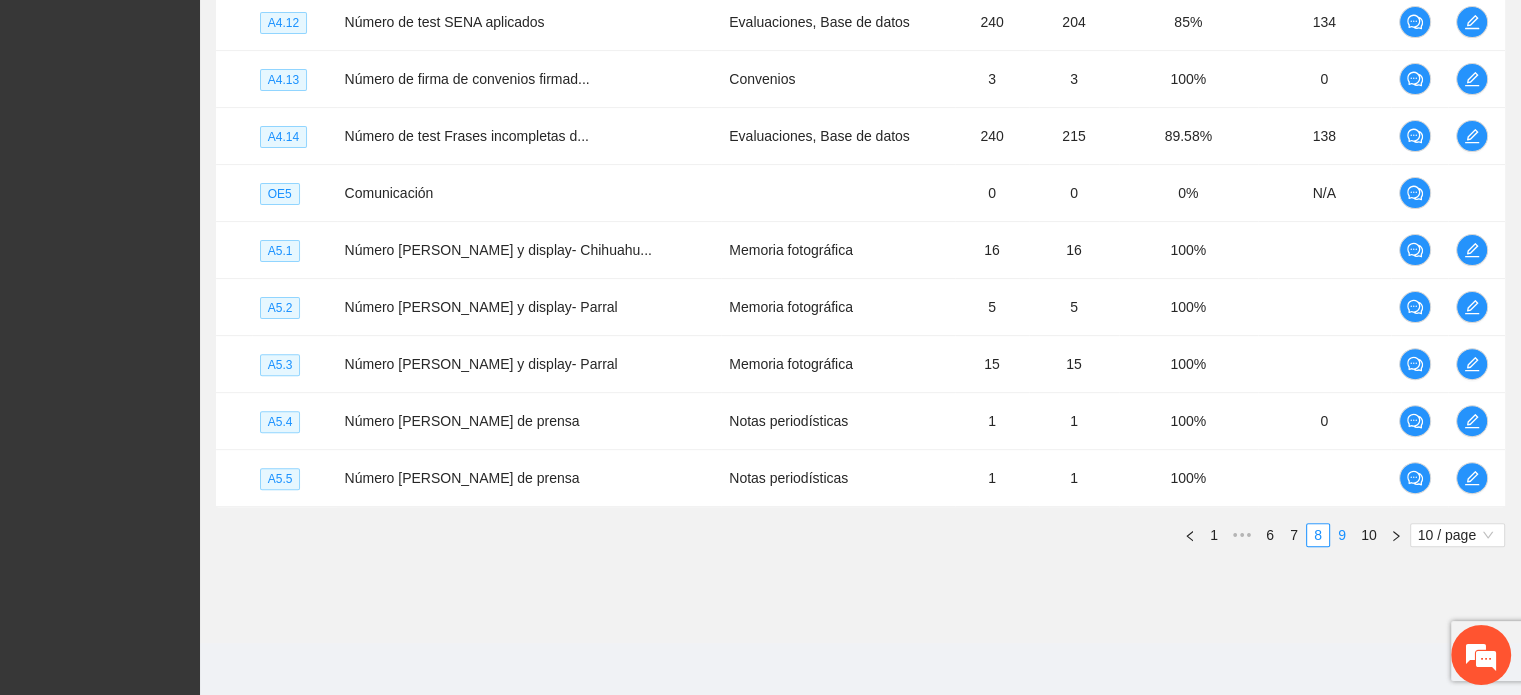 click on "9" at bounding box center (1342, 535) 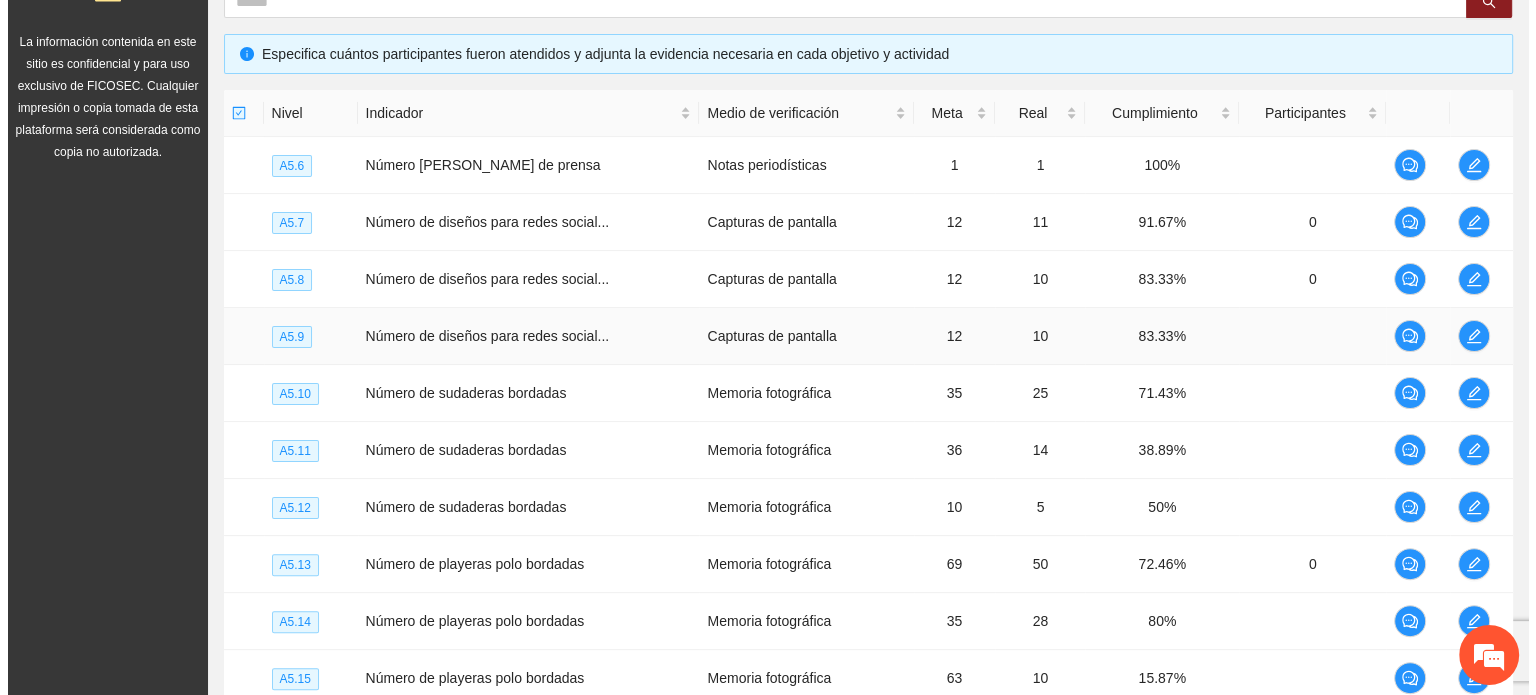 scroll, scrollTop: 508, scrollLeft: 0, axis: vertical 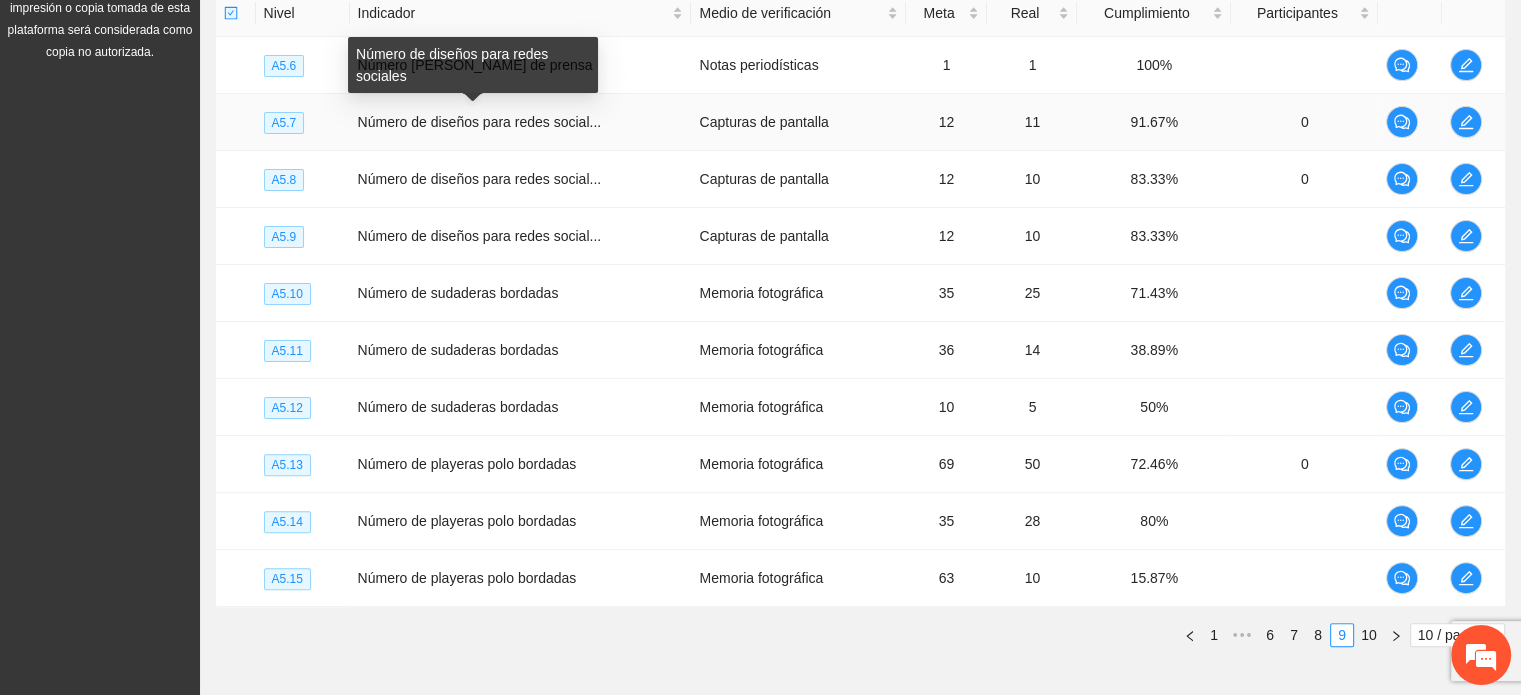 click on "Número de diseños para redes social..." at bounding box center (480, 122) 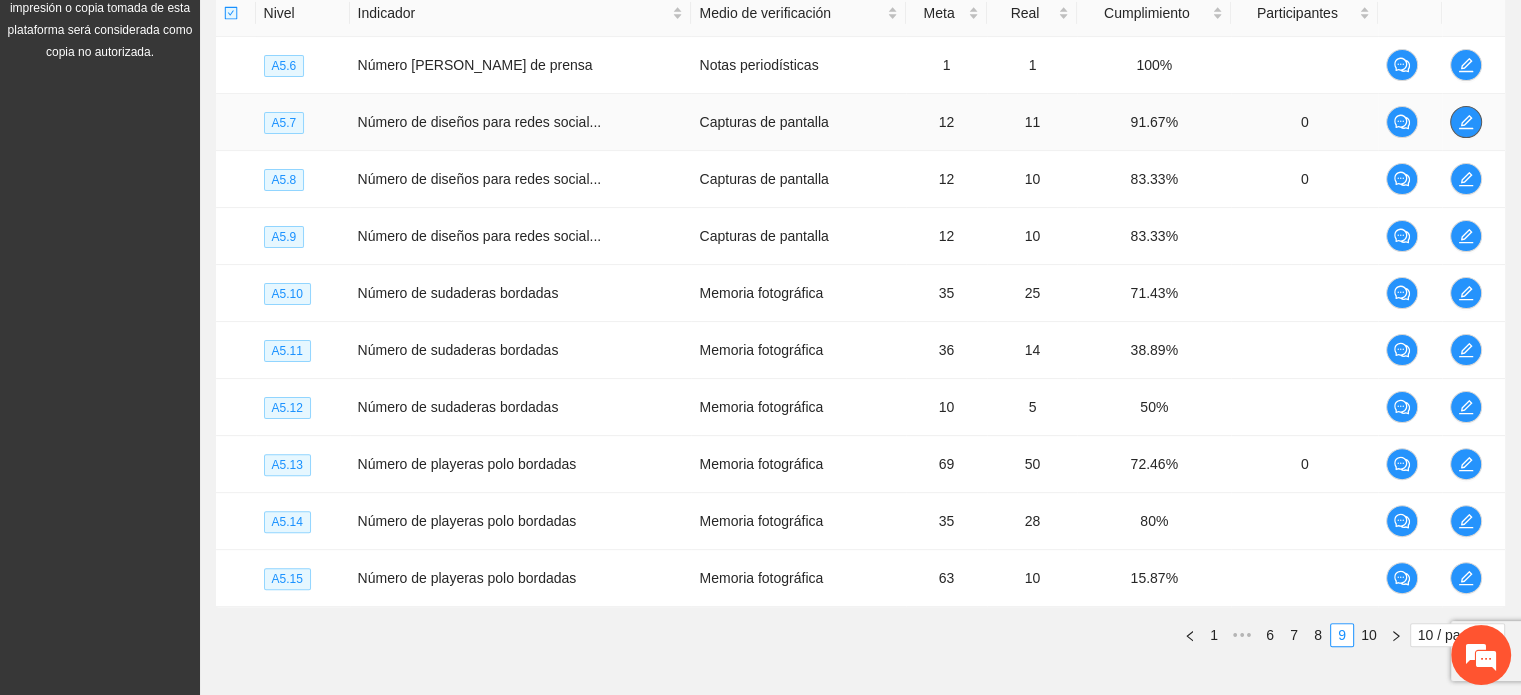 click at bounding box center (1466, 122) 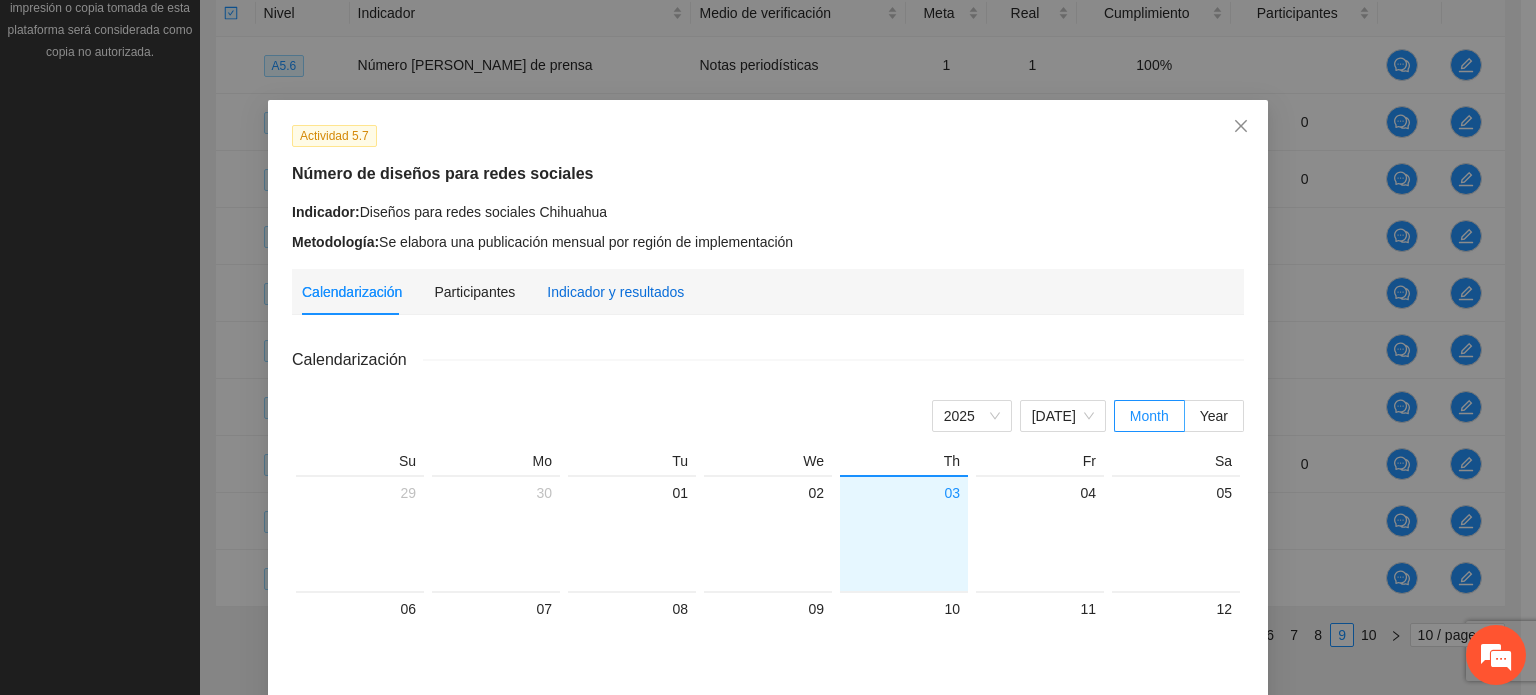 click on "Indicador y resultados" at bounding box center (615, 292) 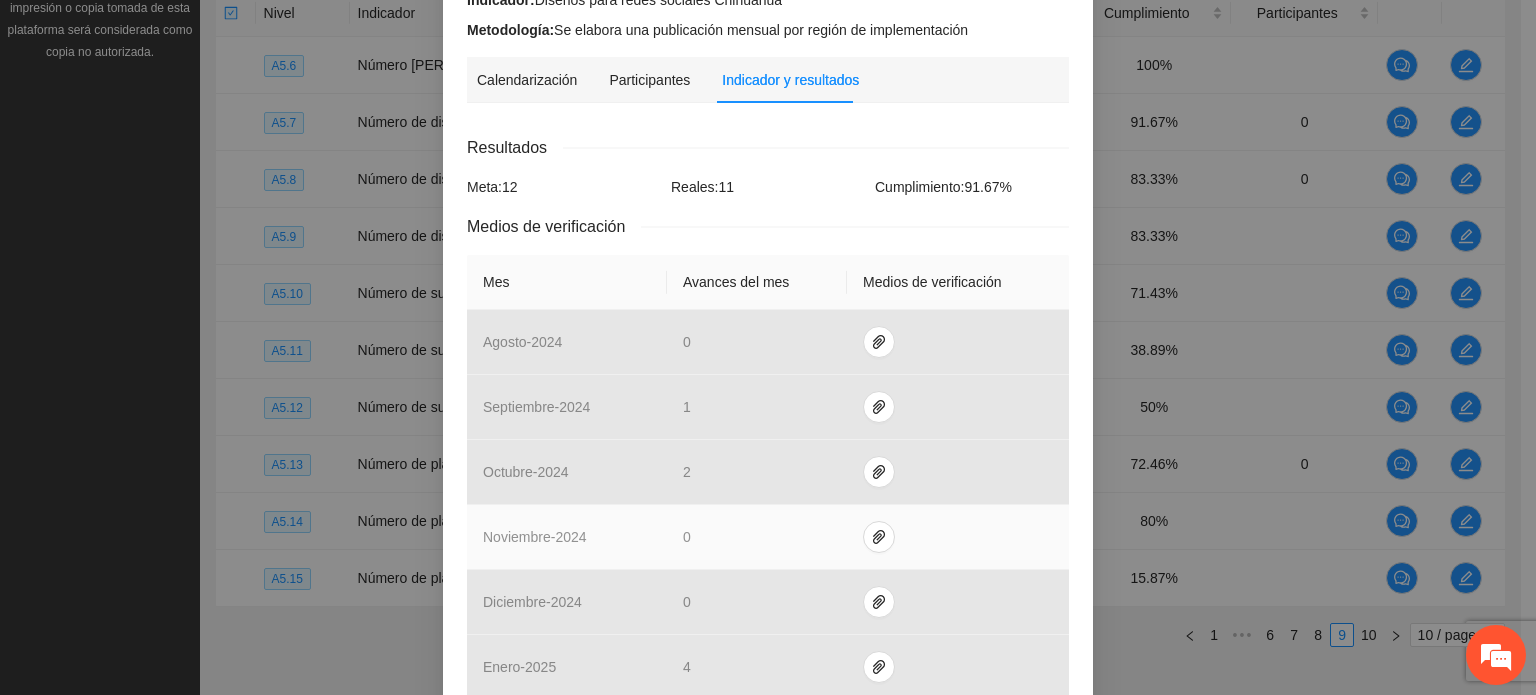 scroll, scrollTop: 0, scrollLeft: 0, axis: both 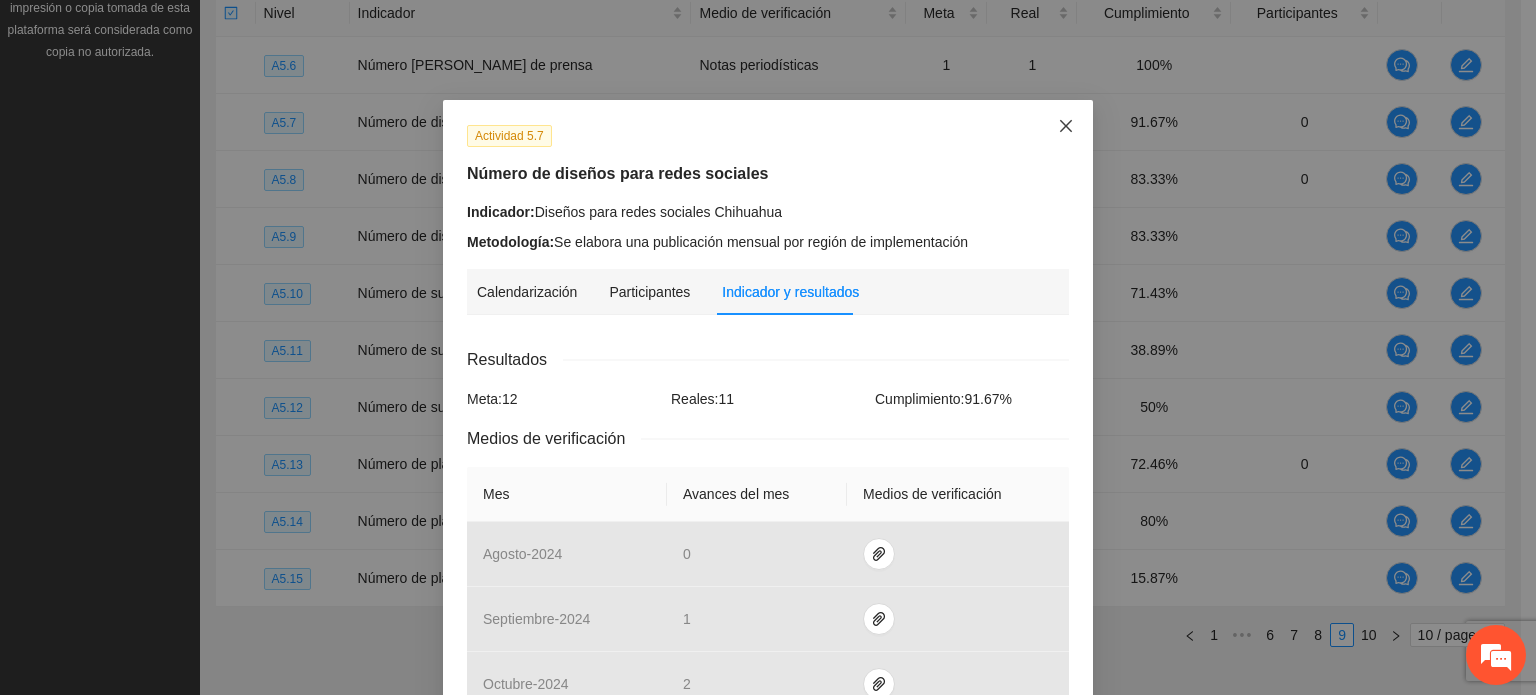 click at bounding box center [1066, 127] 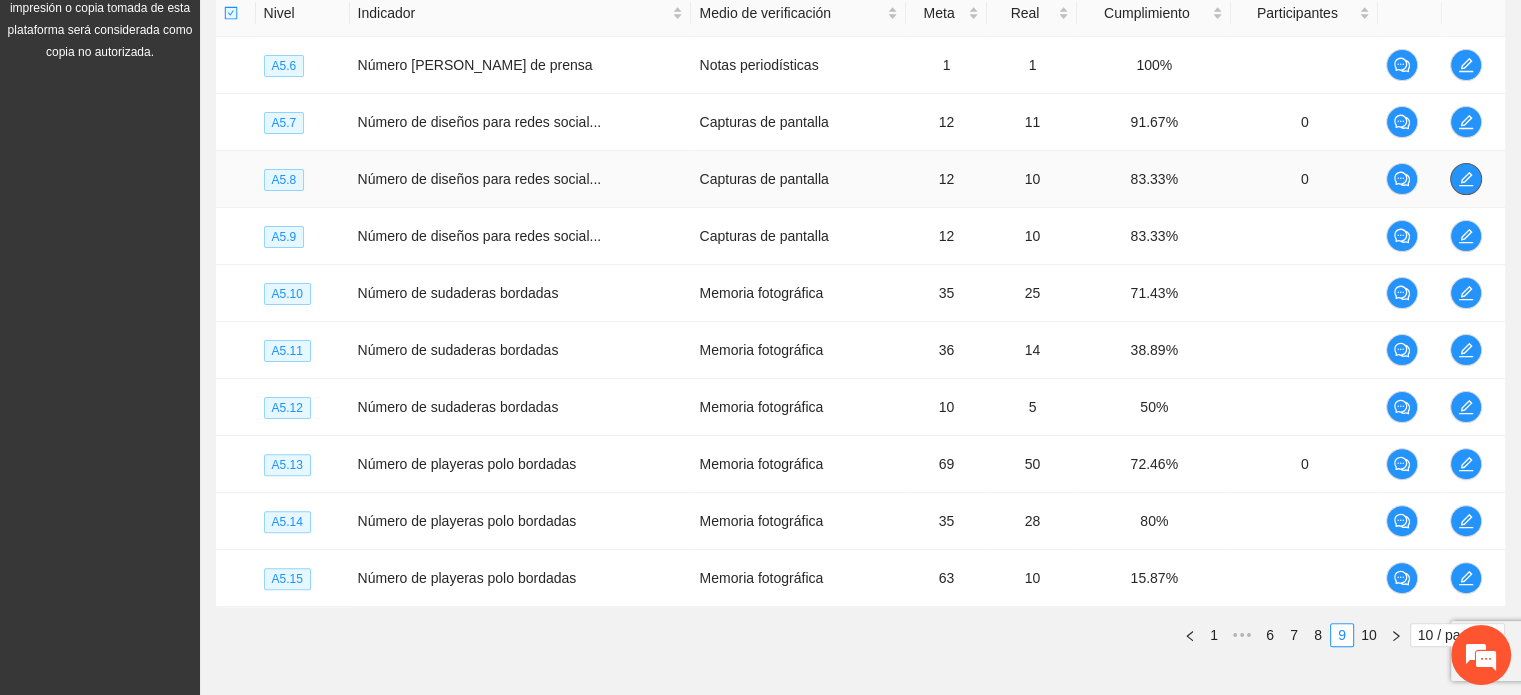 click at bounding box center [1466, 179] 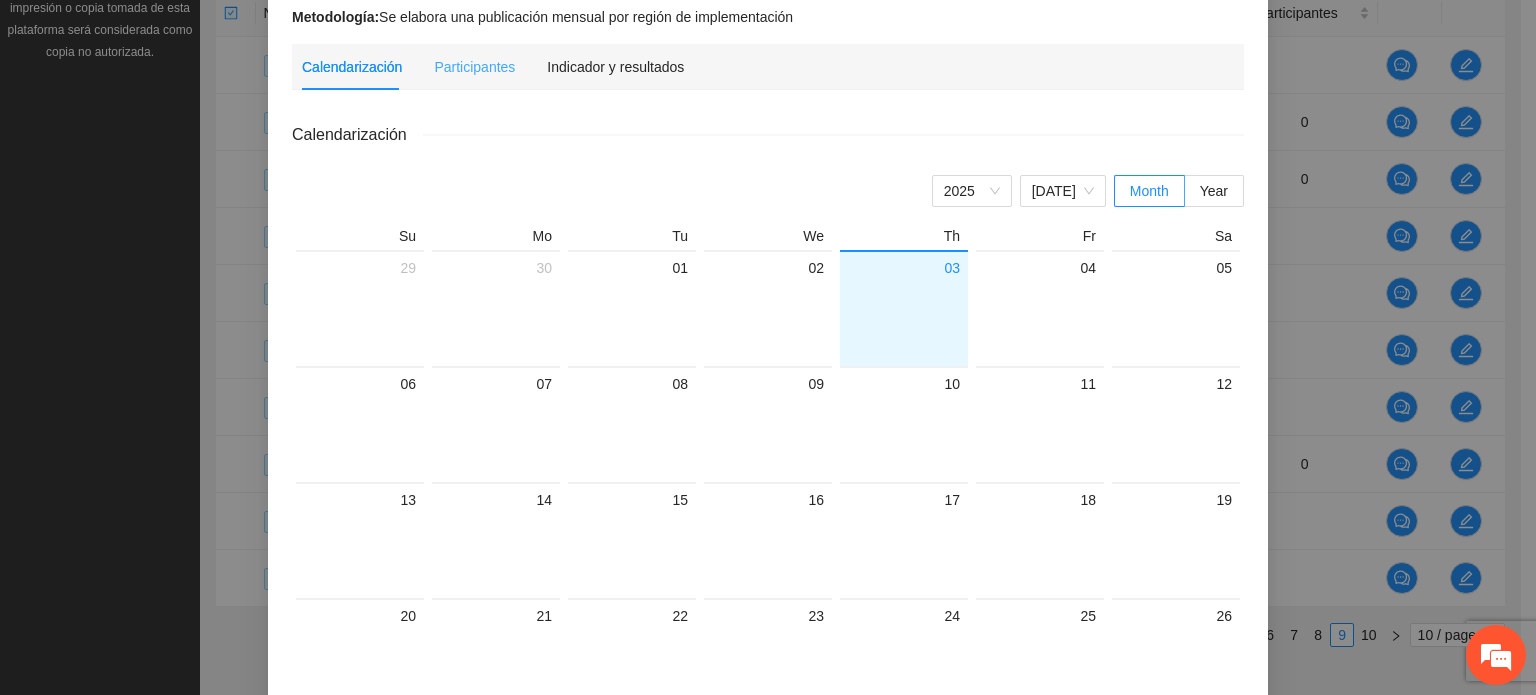 scroll, scrollTop: 100, scrollLeft: 0, axis: vertical 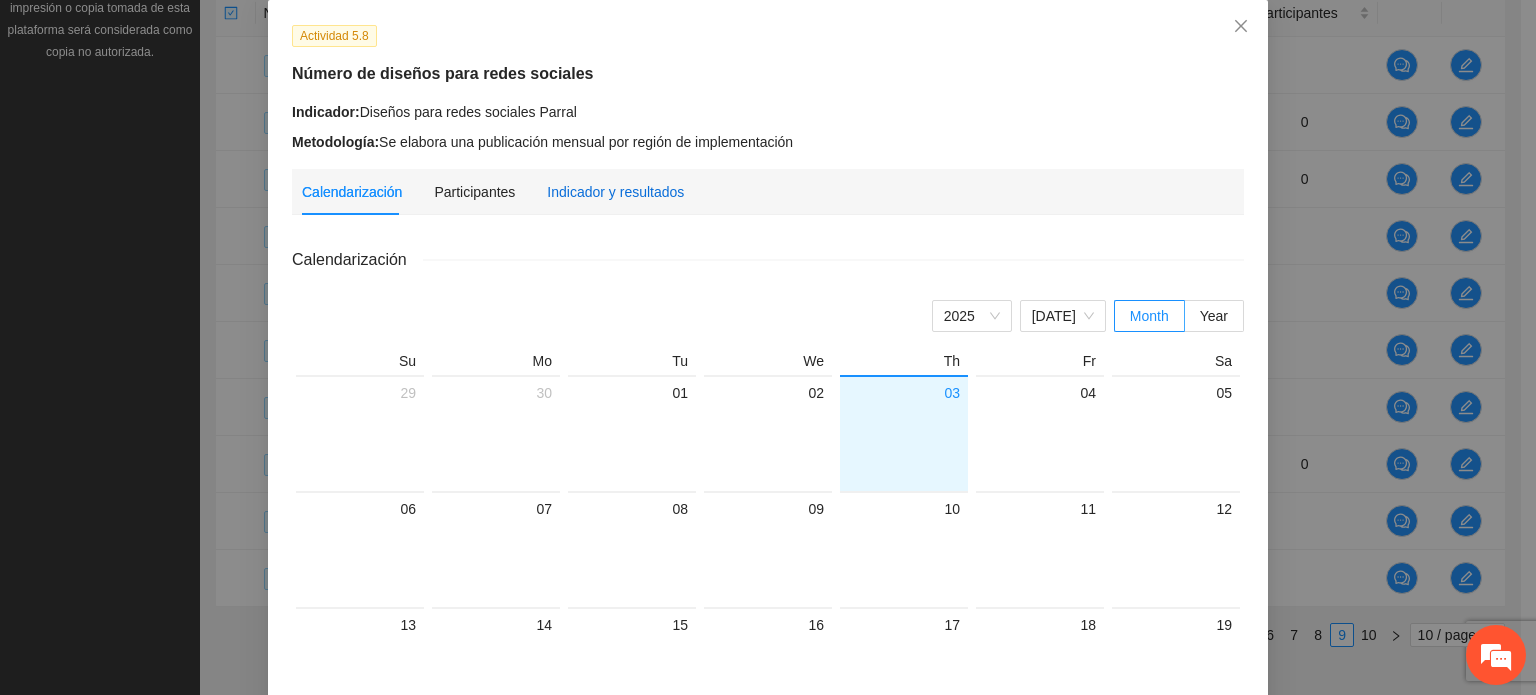 click on "Indicador y resultados" at bounding box center (615, 192) 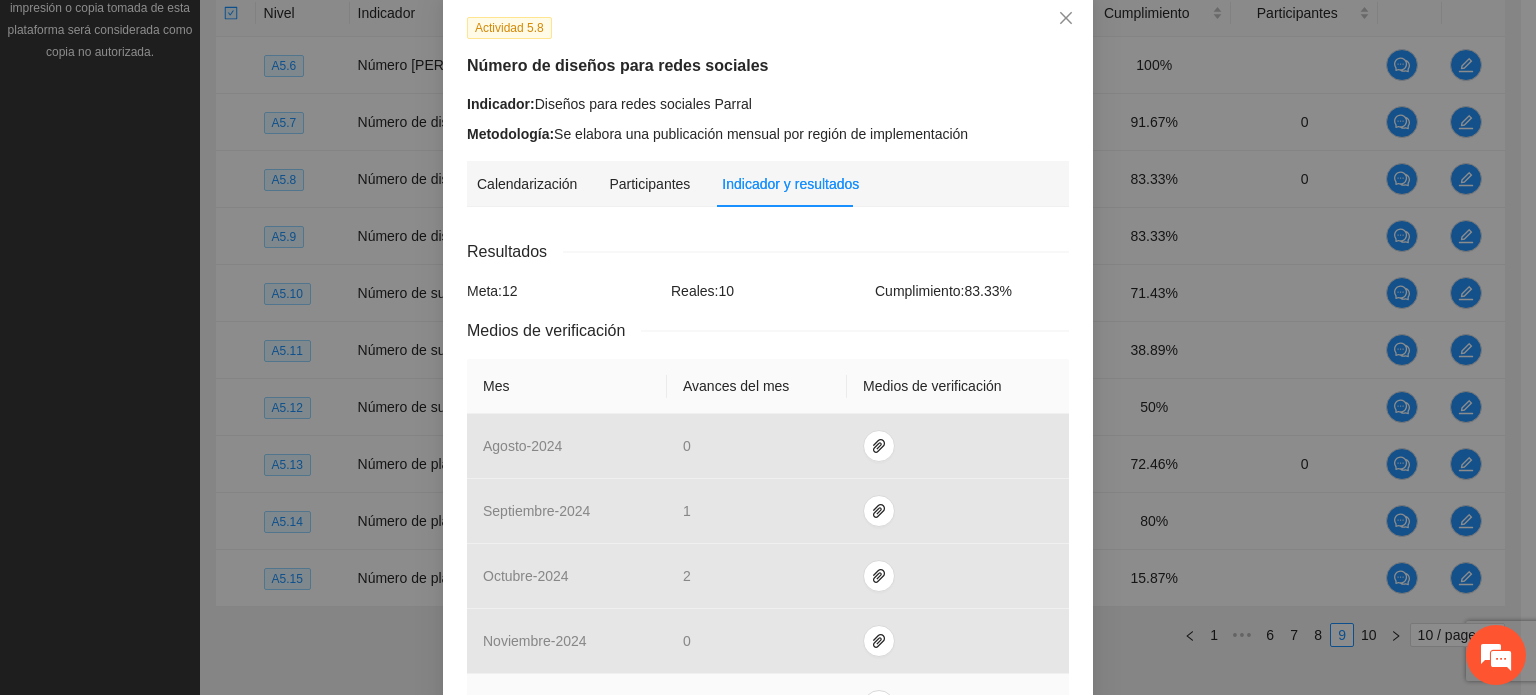 scroll, scrollTop: 0, scrollLeft: 0, axis: both 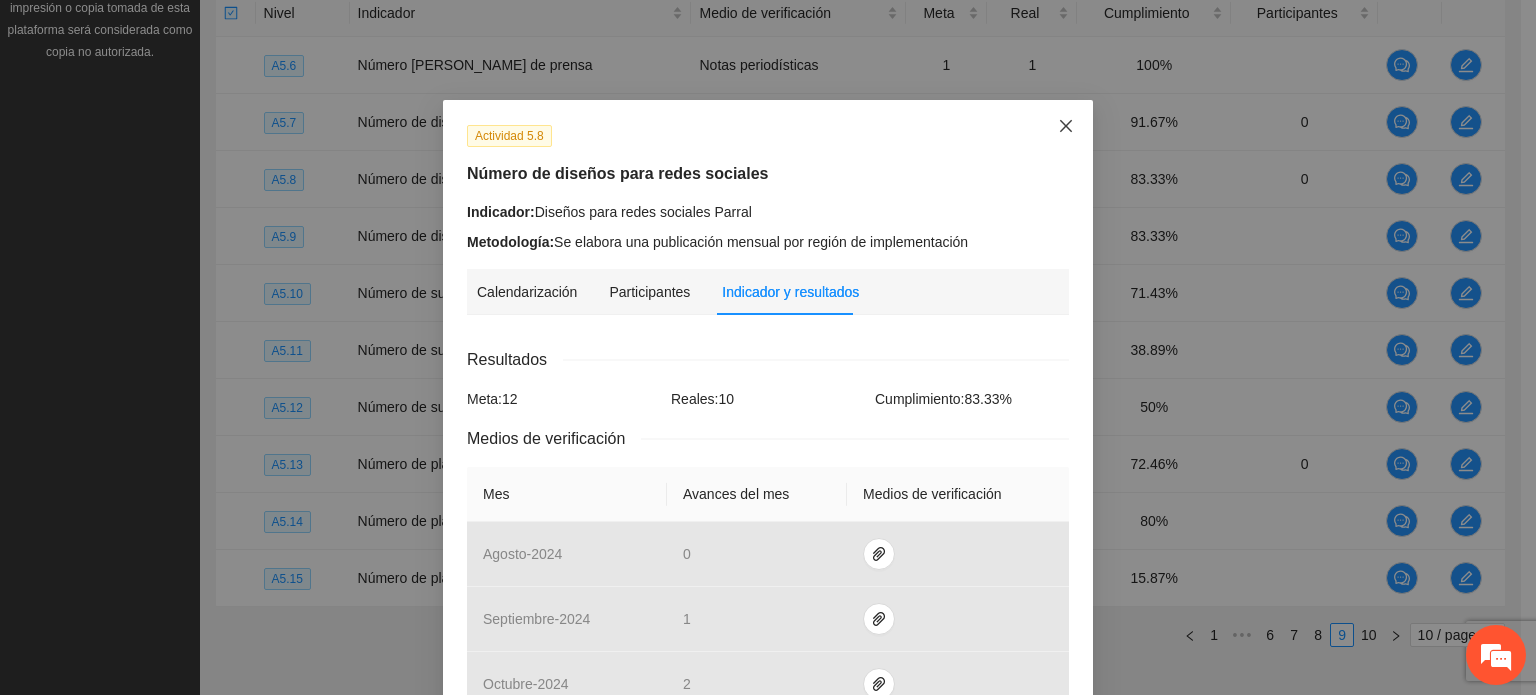 click 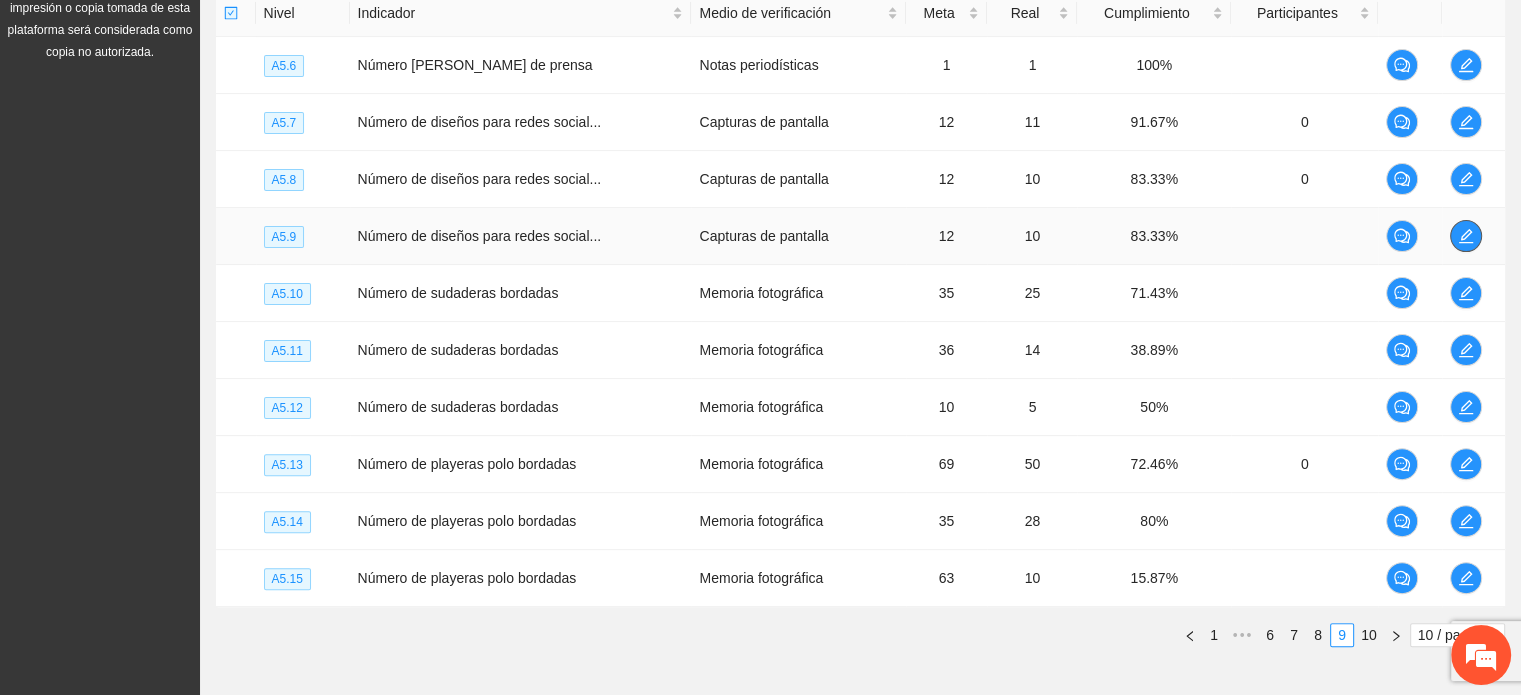 click 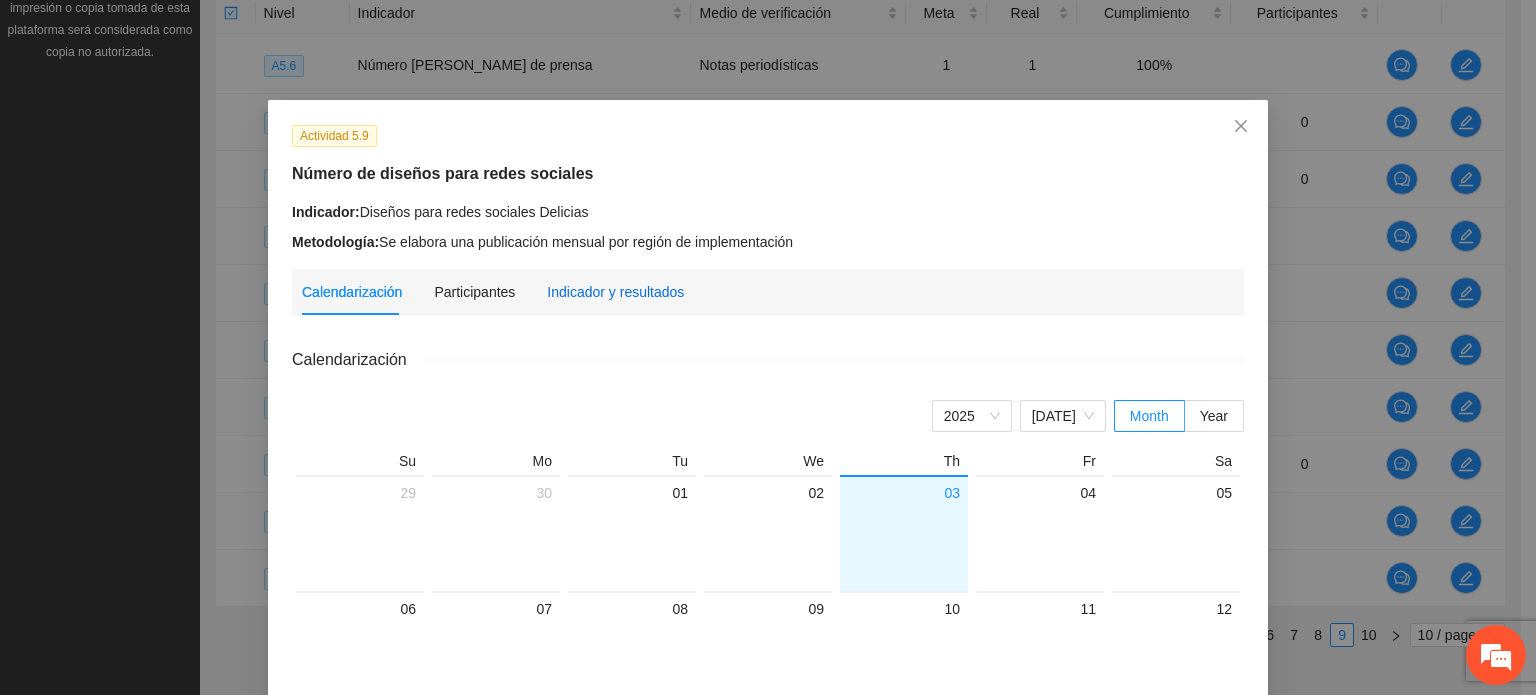 click on "Indicador y resultados" at bounding box center (615, 292) 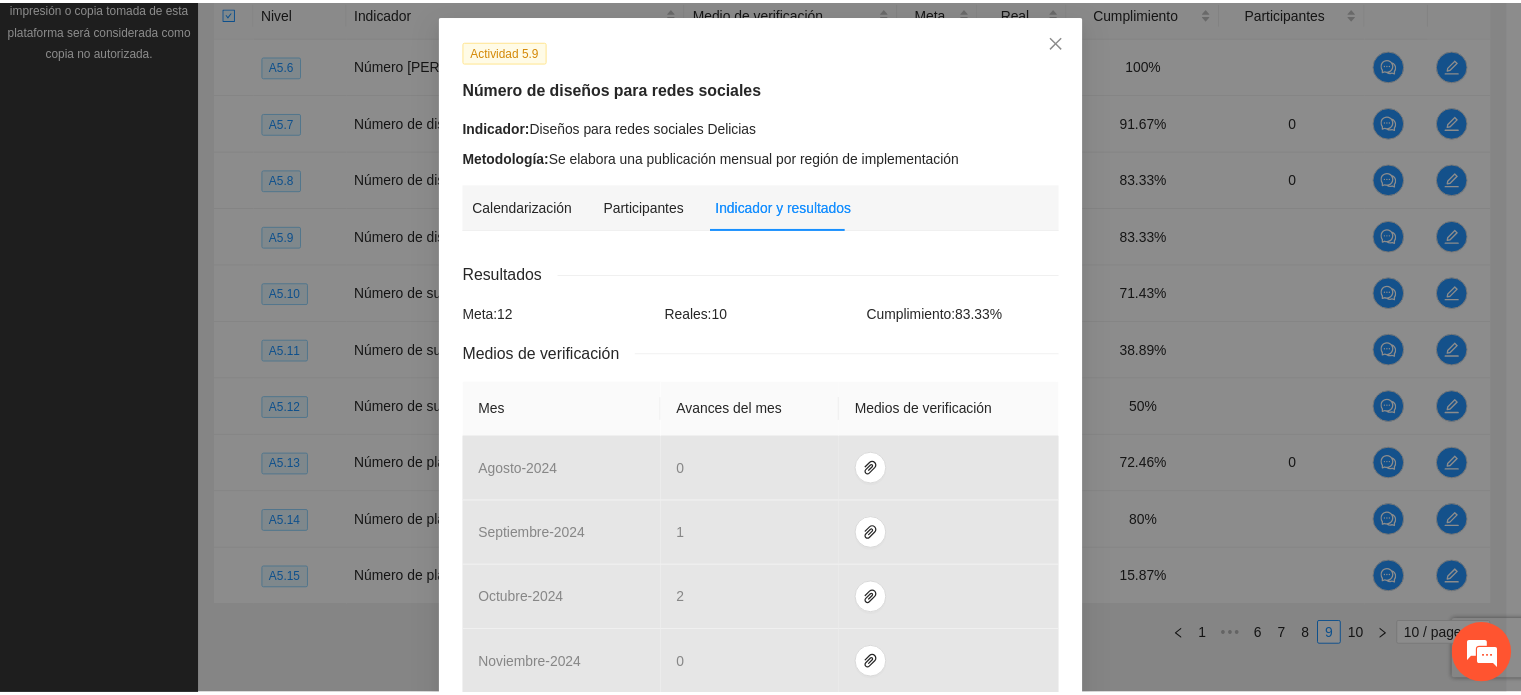 scroll, scrollTop: 0, scrollLeft: 0, axis: both 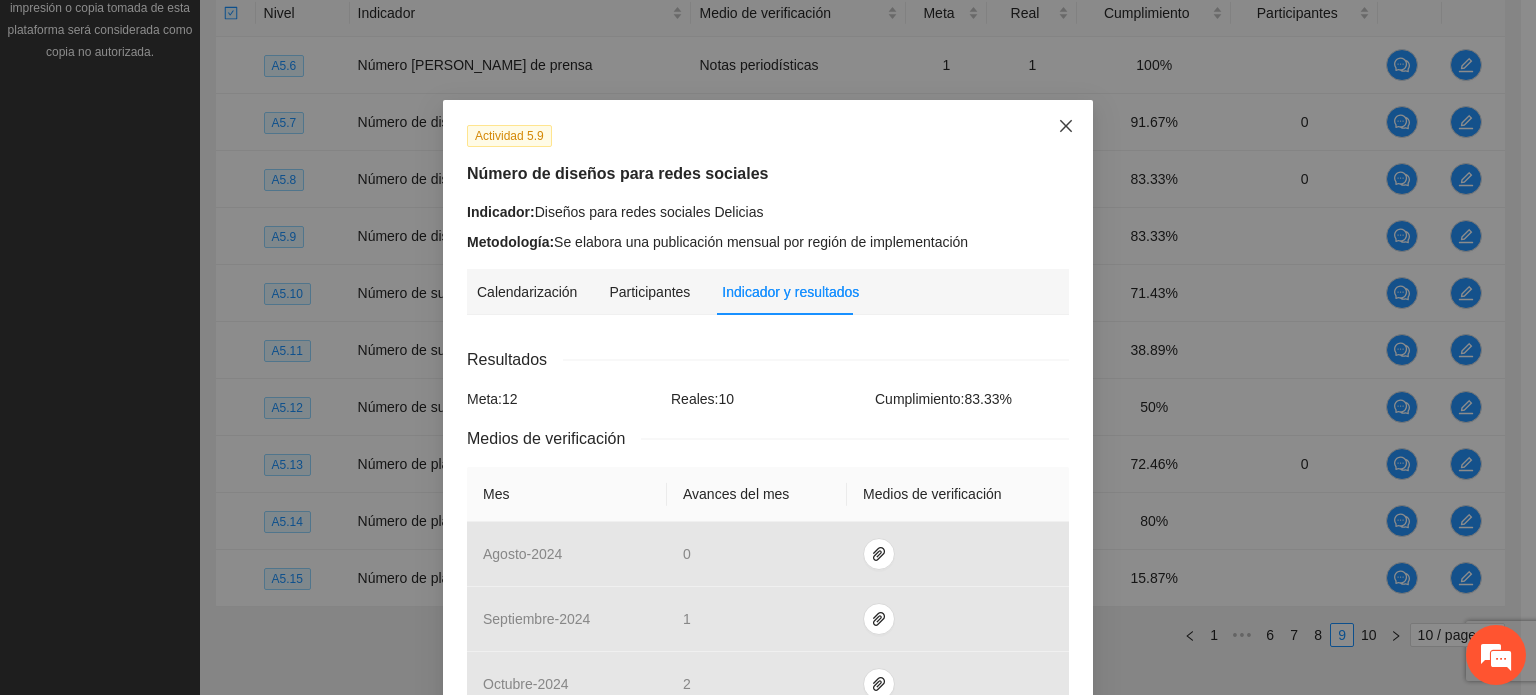 click 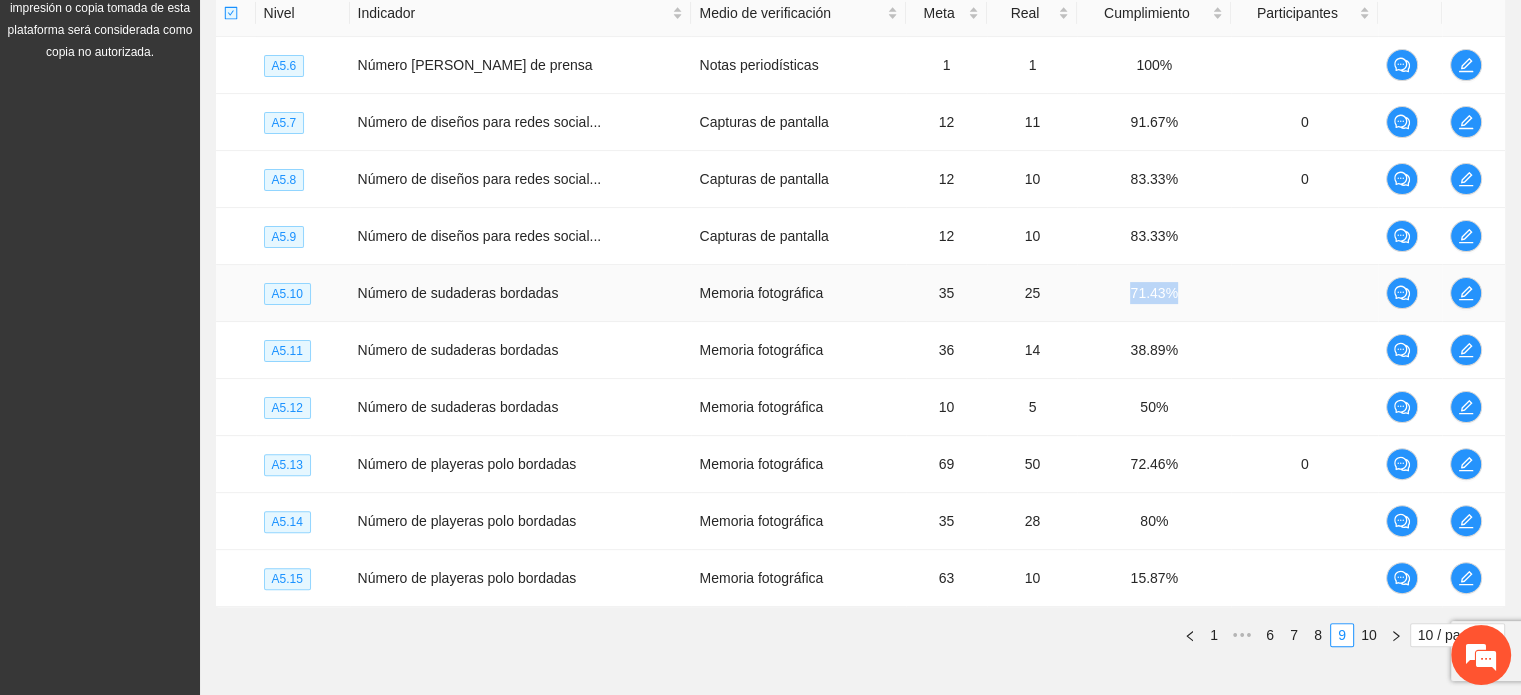 drag, startPoint x: 1221, startPoint y: 293, endPoint x: 1264, endPoint y: 295, distance: 43.046486 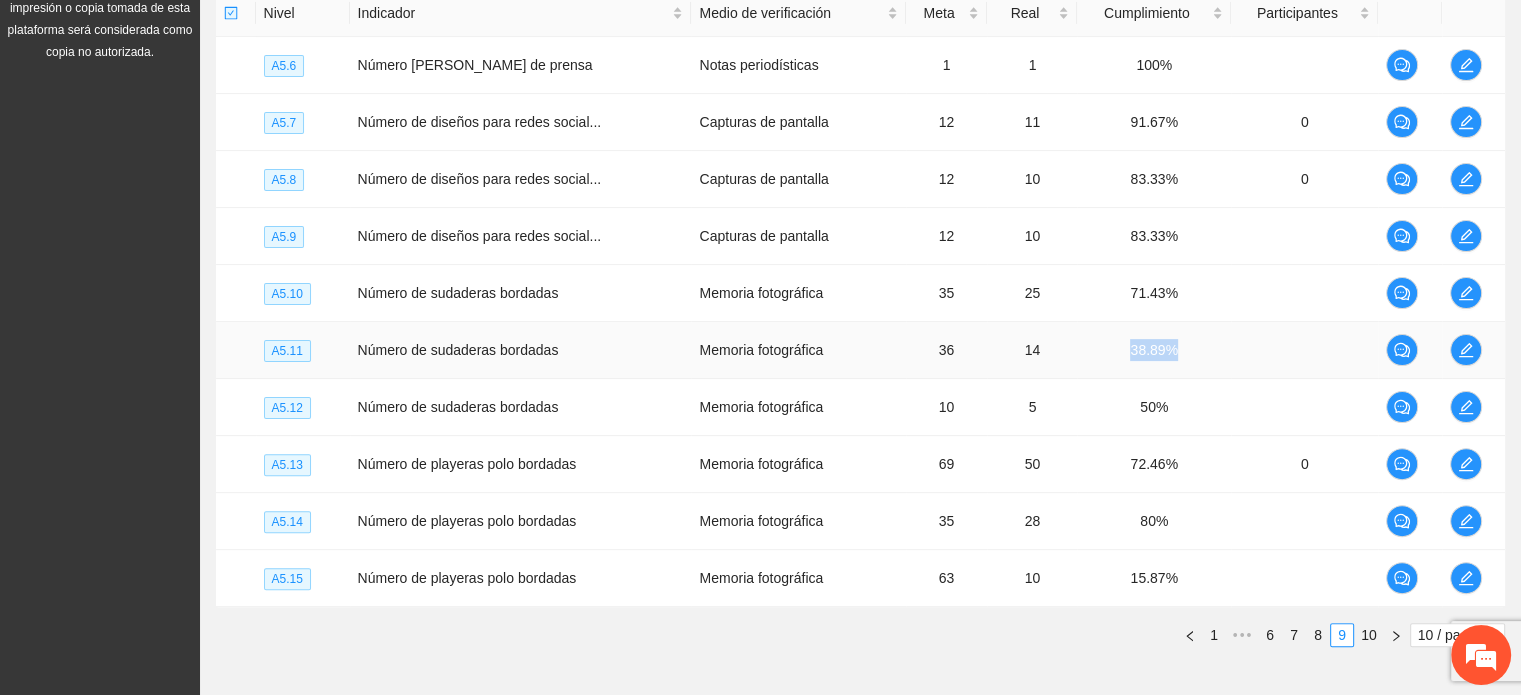 drag, startPoint x: 1204, startPoint y: 346, endPoint x: 1223, endPoint y: 346, distance: 19 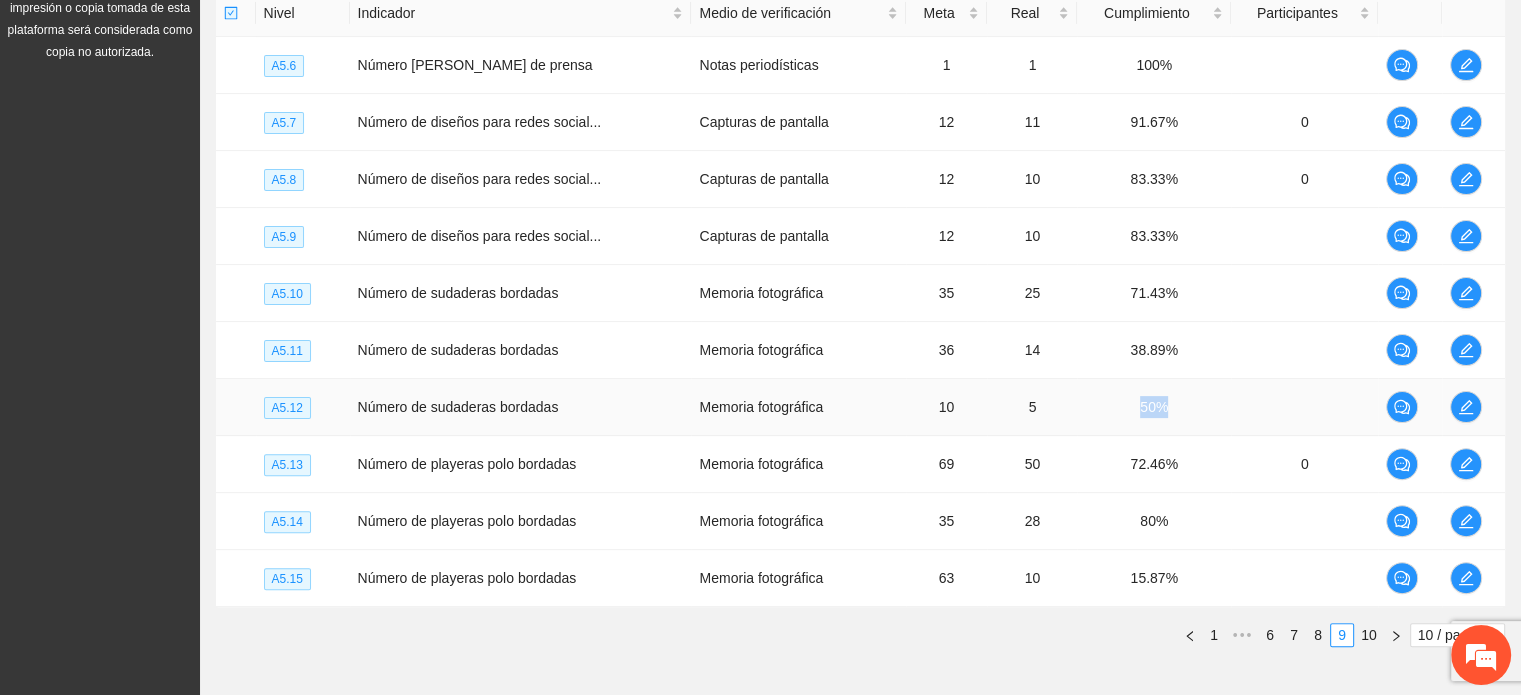 drag, startPoint x: 1127, startPoint y: 401, endPoint x: 1220, endPoint y: 401, distance: 93 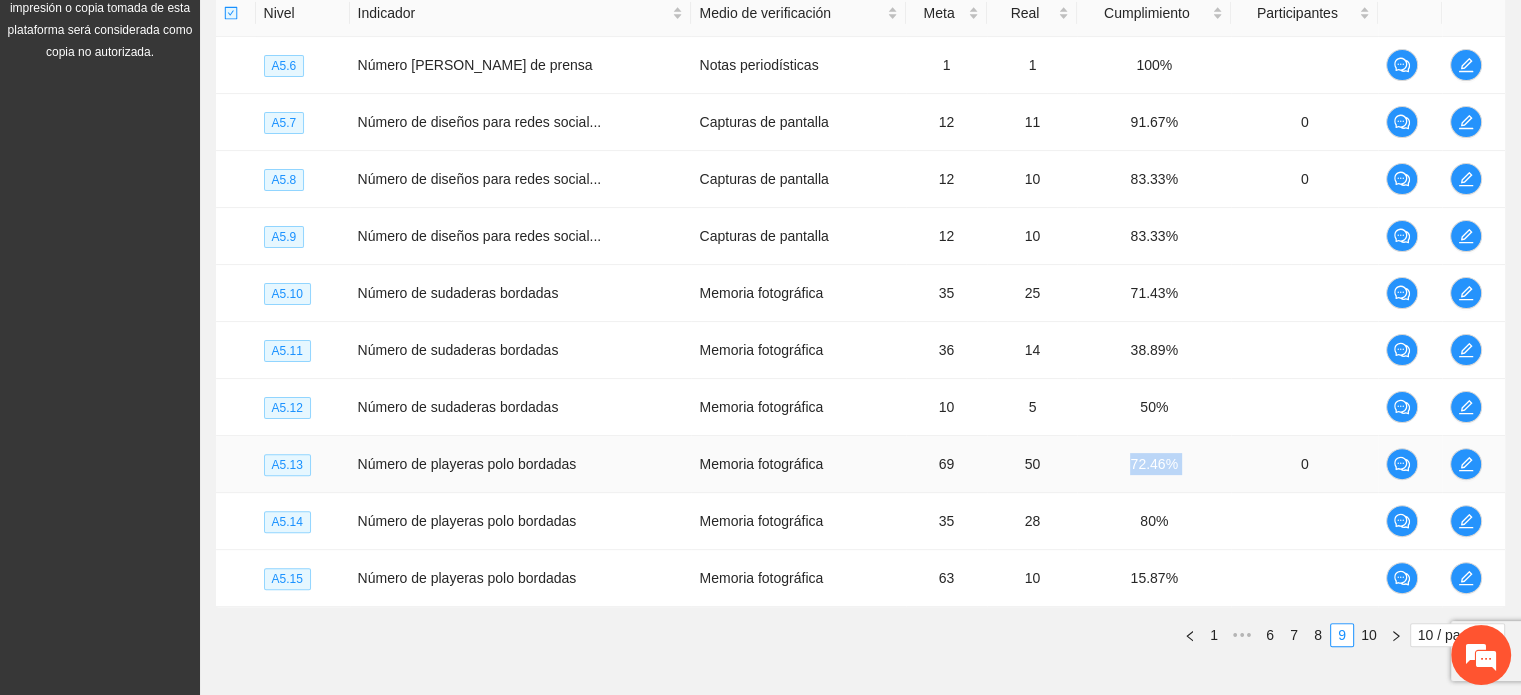 drag, startPoint x: 1127, startPoint y: 459, endPoint x: 1222, endPoint y: 463, distance: 95.084175 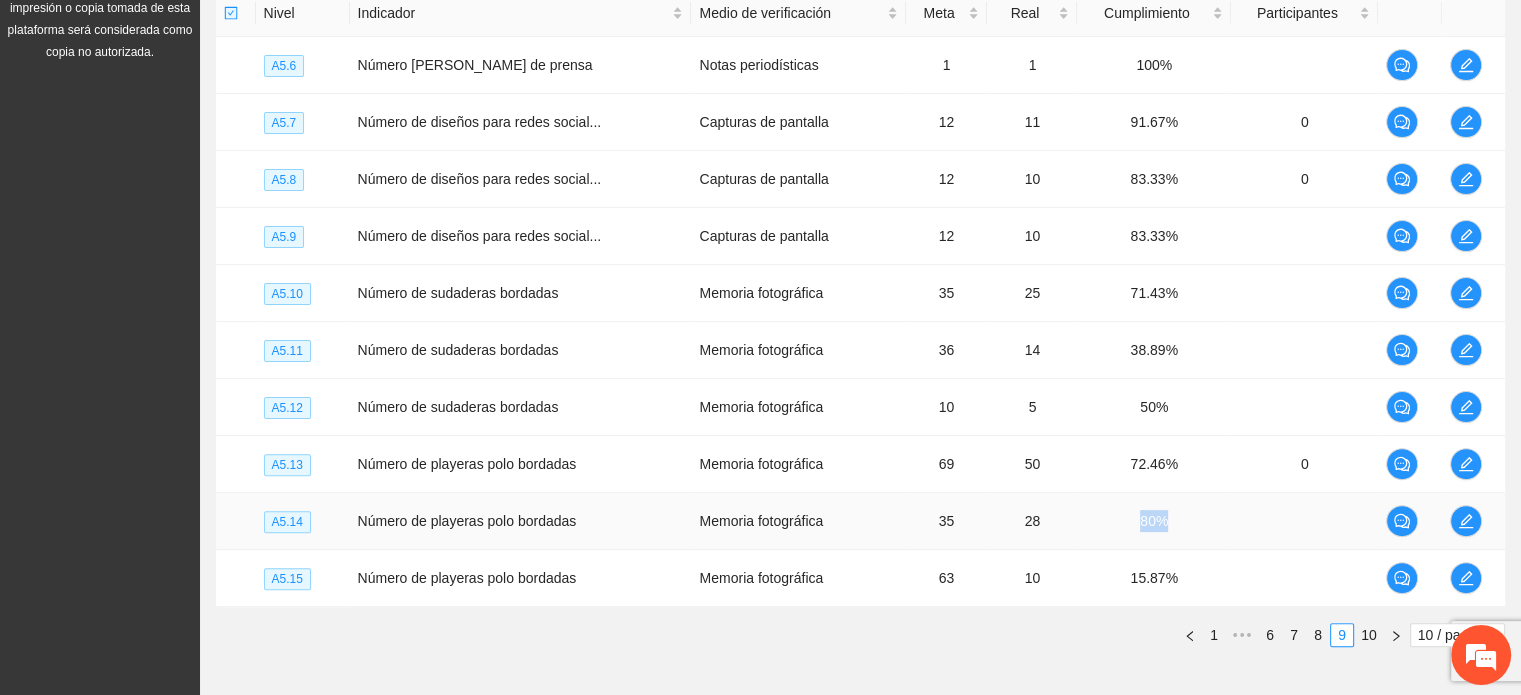drag, startPoint x: 1109, startPoint y: 519, endPoint x: 1188, endPoint y: 519, distance: 79 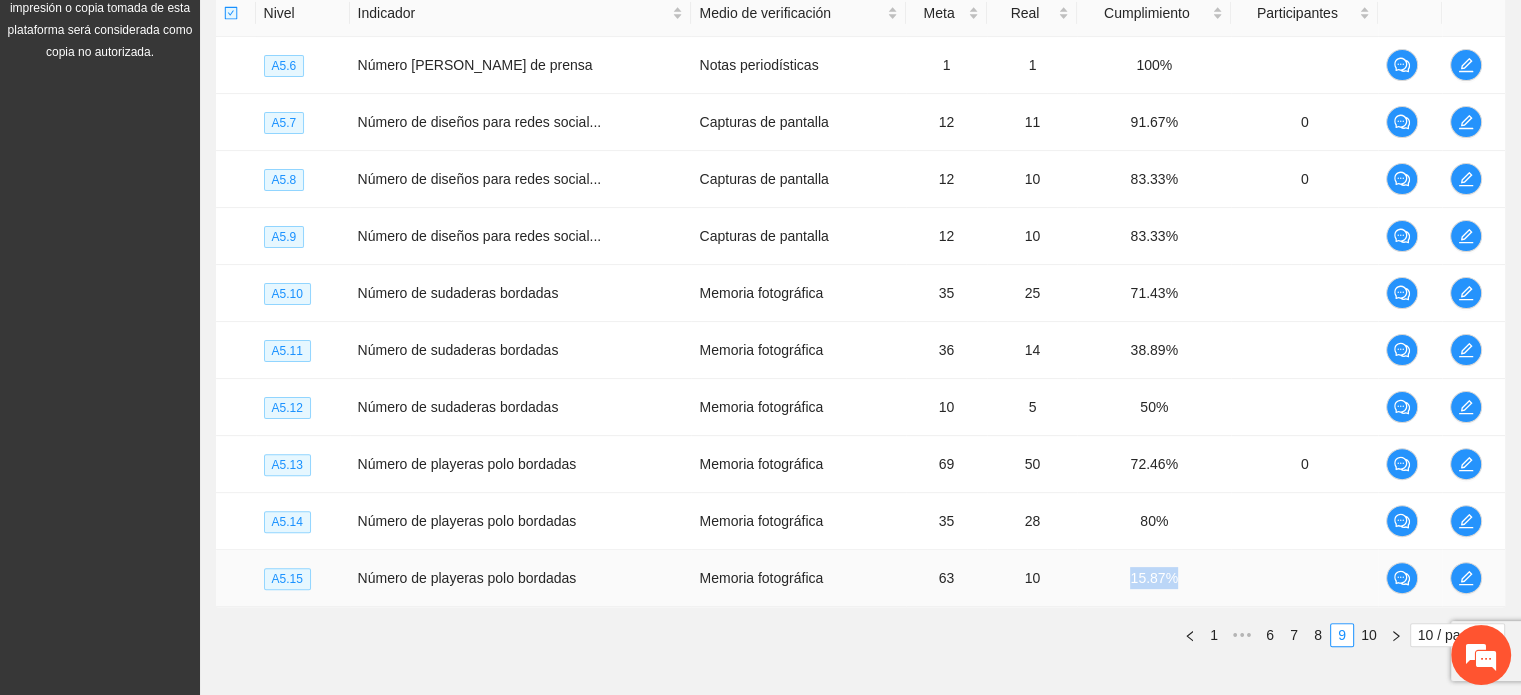 drag, startPoint x: 1104, startPoint y: 574, endPoint x: 1228, endPoint y: 583, distance: 124.32619 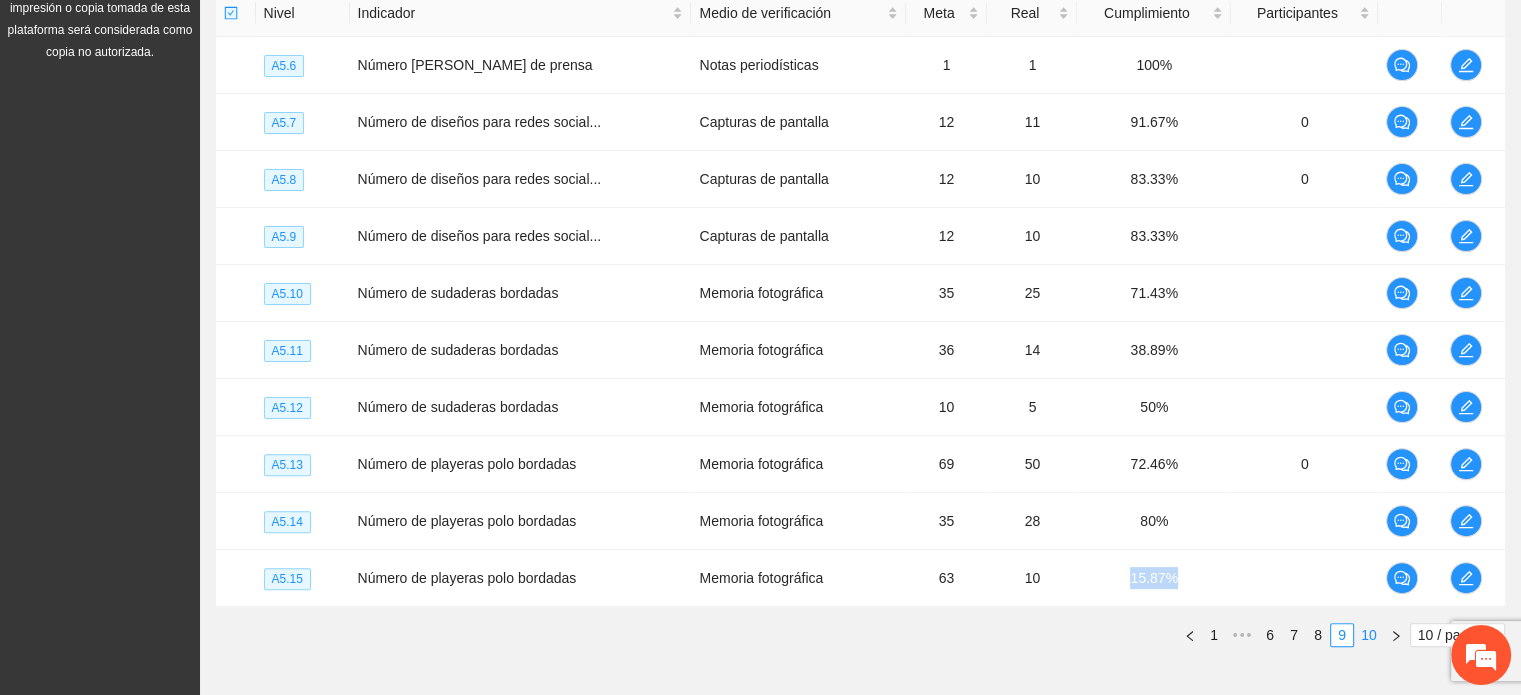 click on "10" at bounding box center [1369, 635] 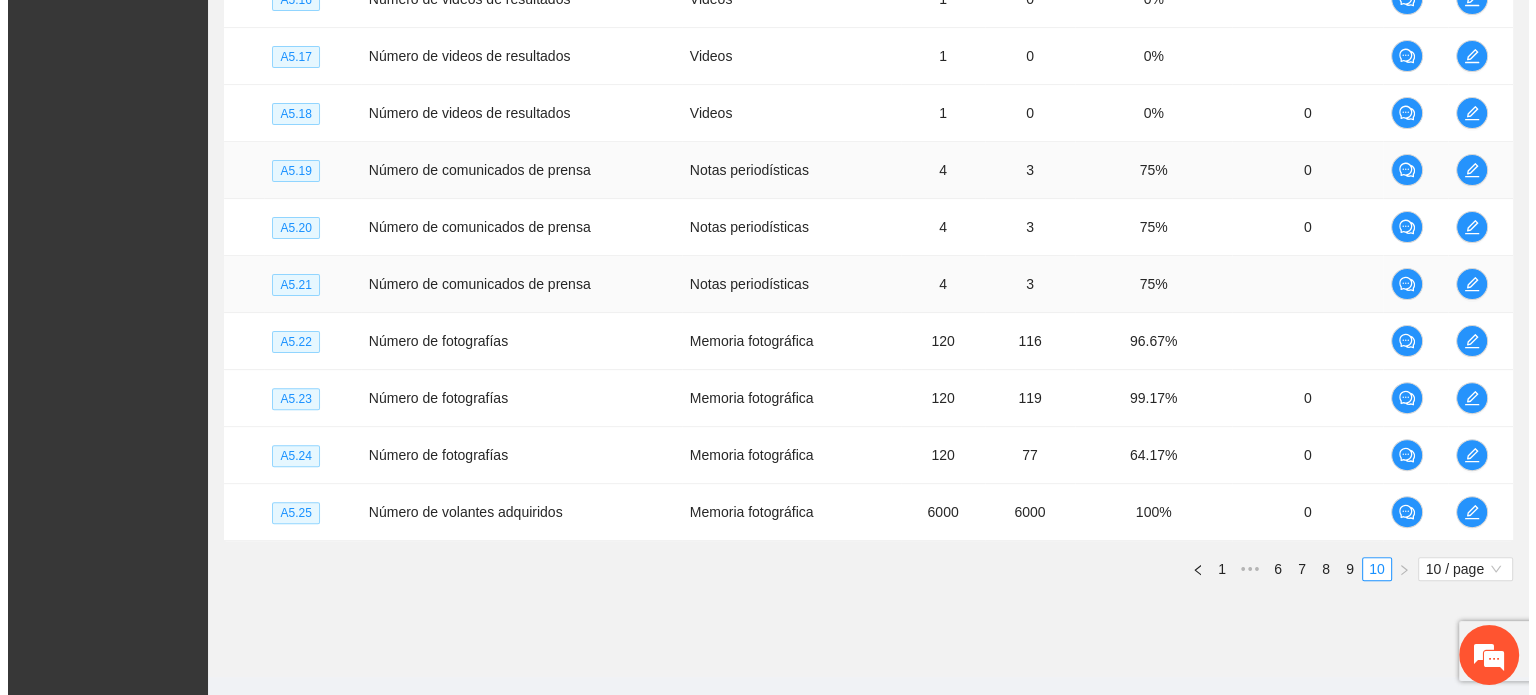 scroll, scrollTop: 608, scrollLeft: 0, axis: vertical 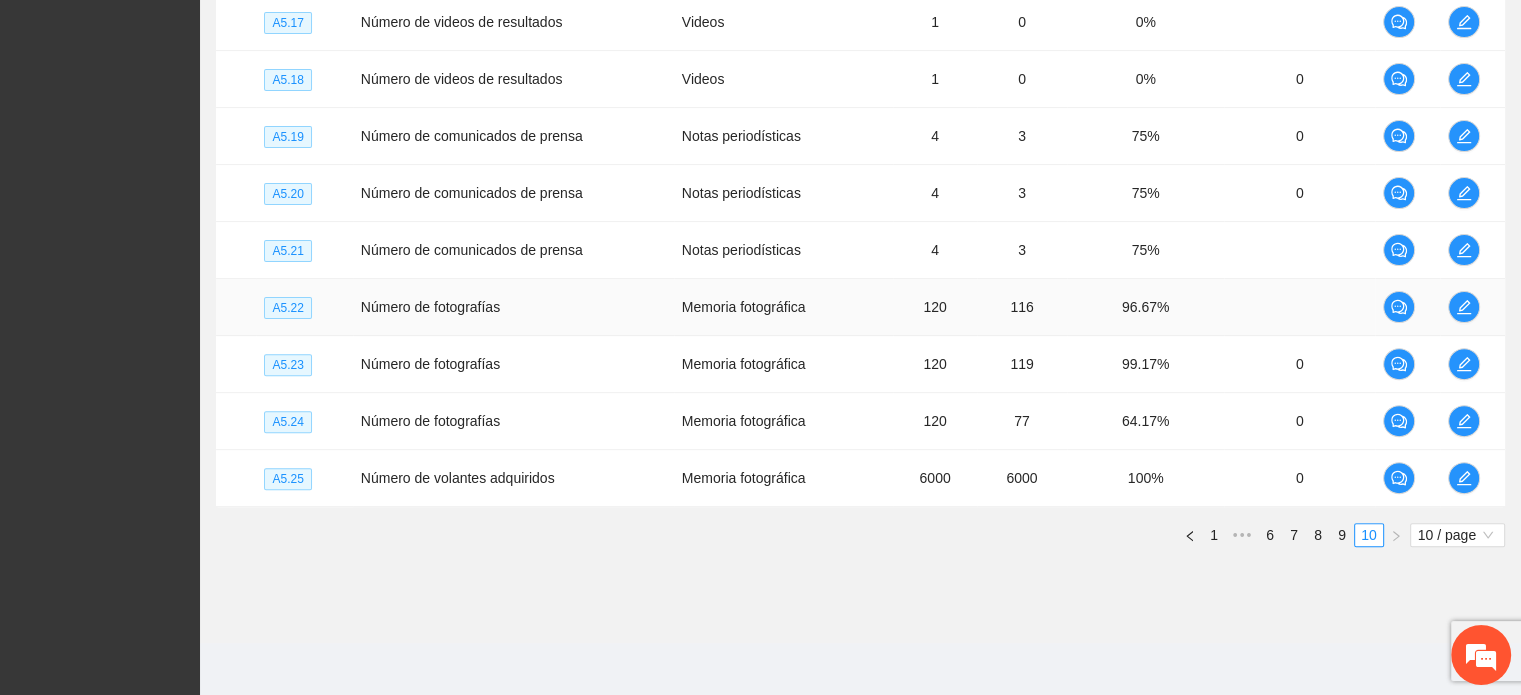 drag, startPoint x: 628, startPoint y: 307, endPoint x: 820, endPoint y: 304, distance: 192.02344 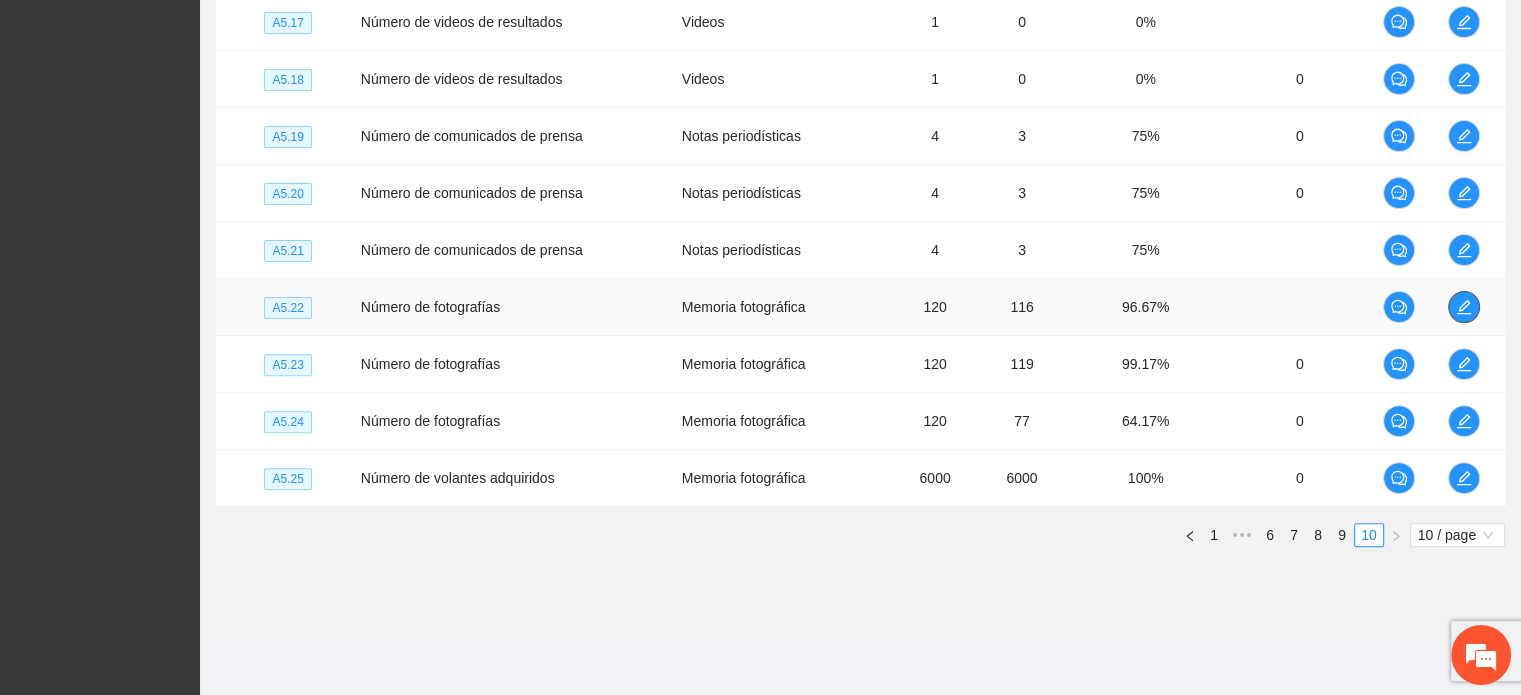 click 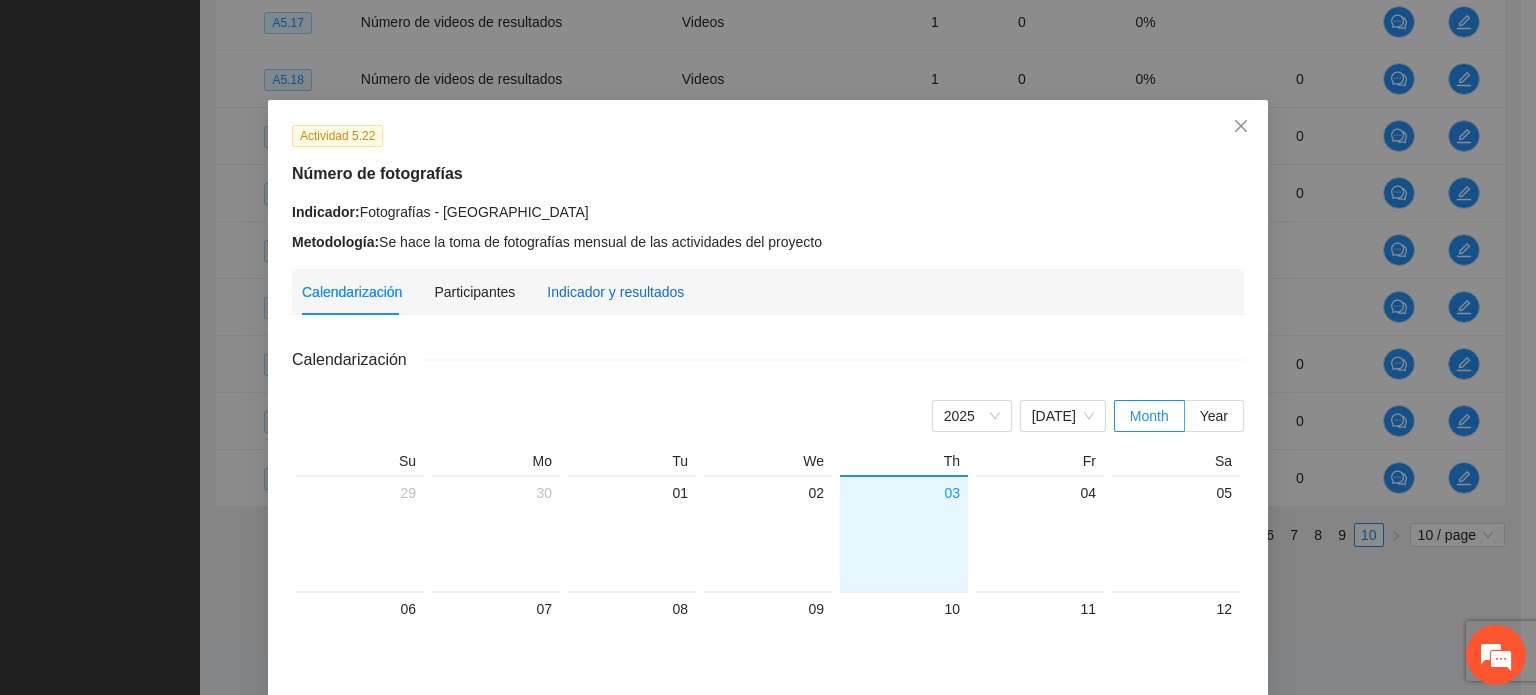 click on "Indicador y resultados" at bounding box center (615, 292) 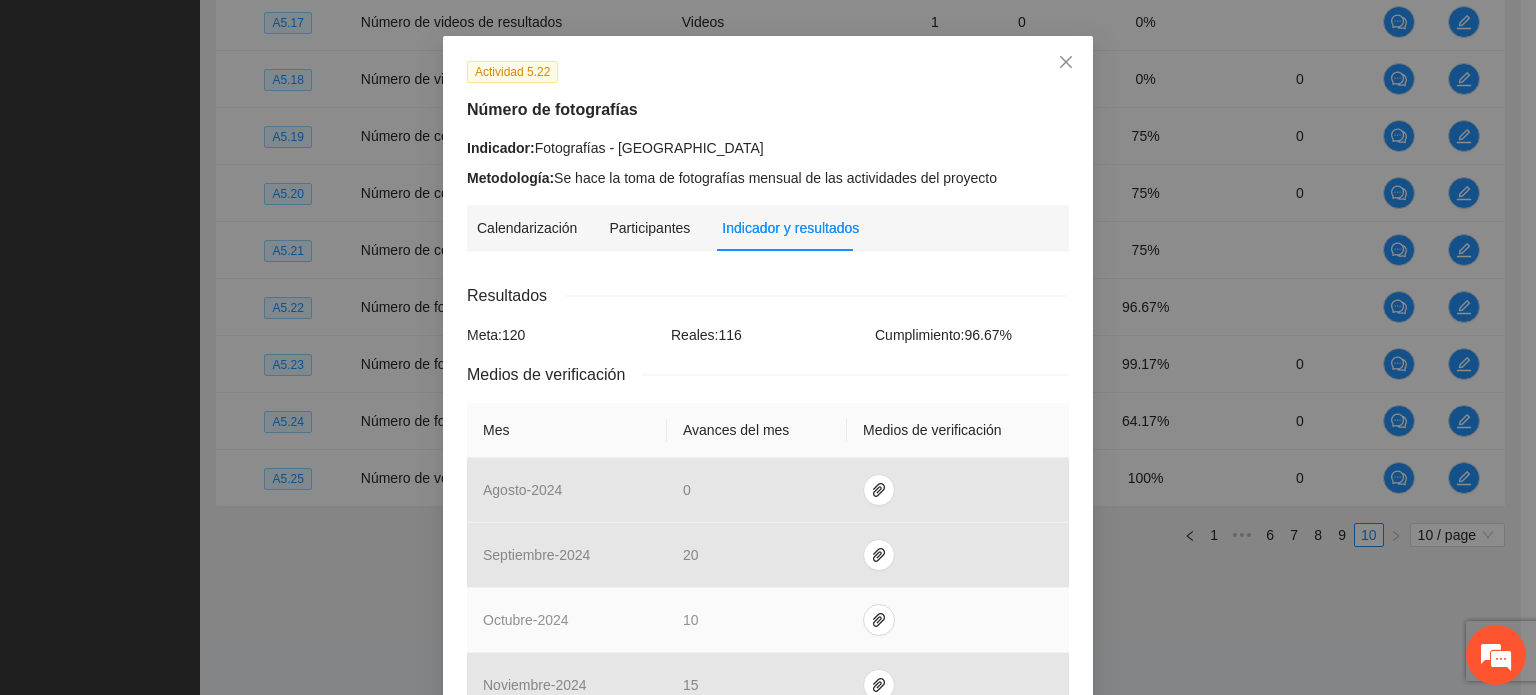 scroll, scrollTop: 0, scrollLeft: 0, axis: both 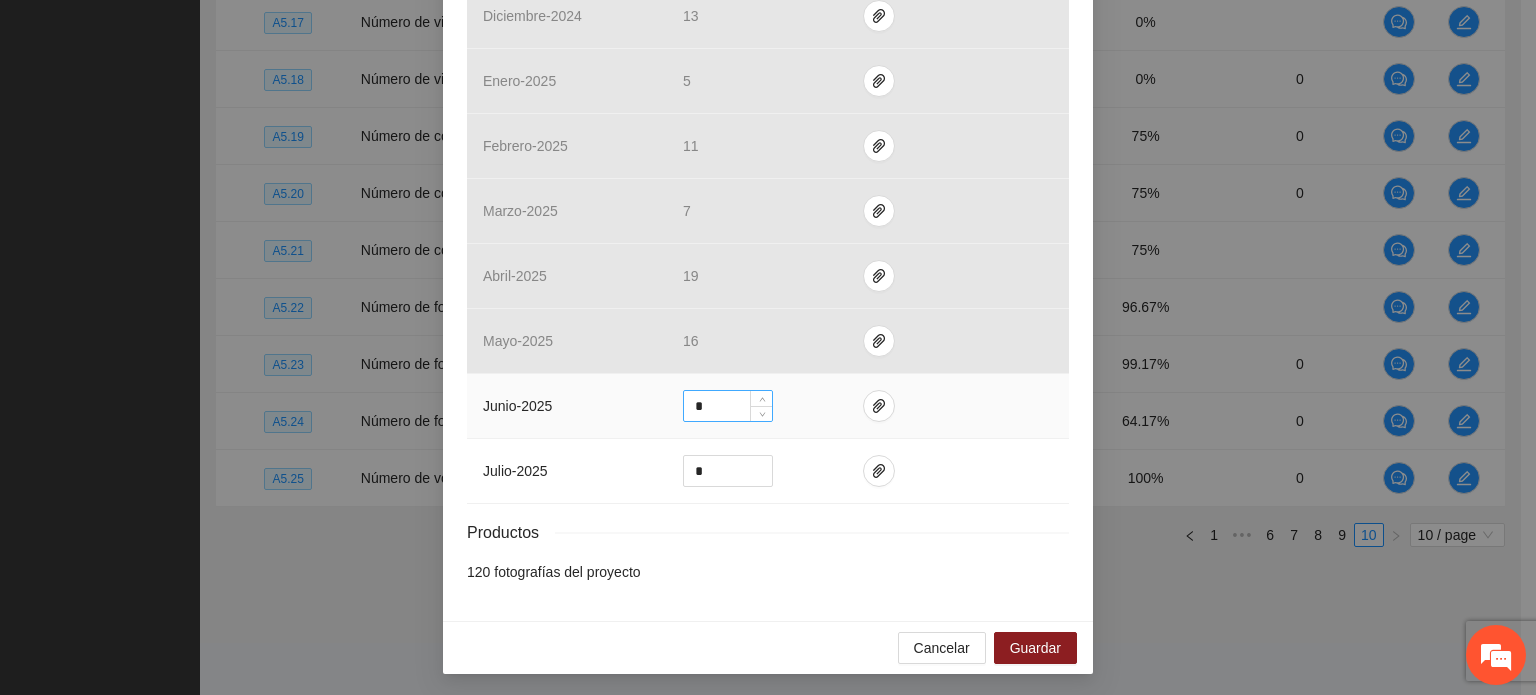 click on "*" at bounding box center [728, 406] 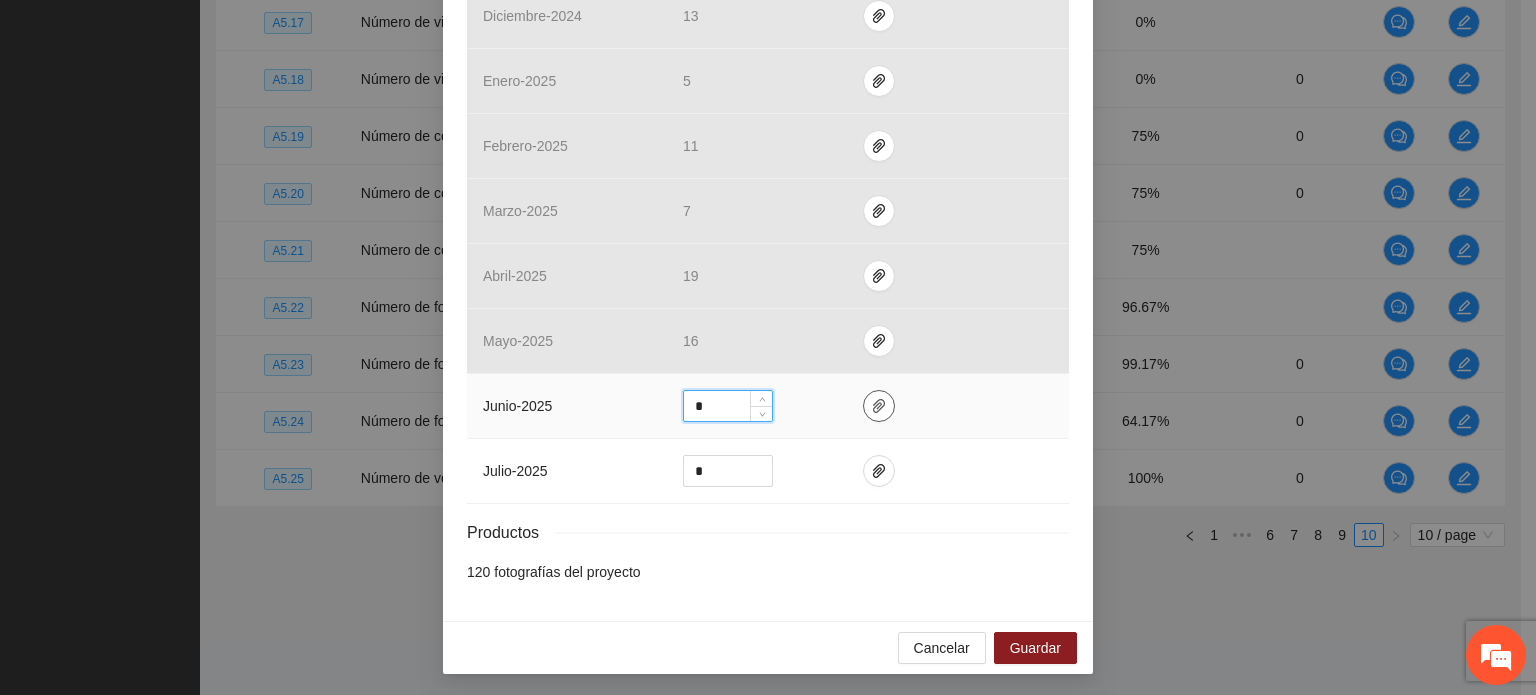 type on "*" 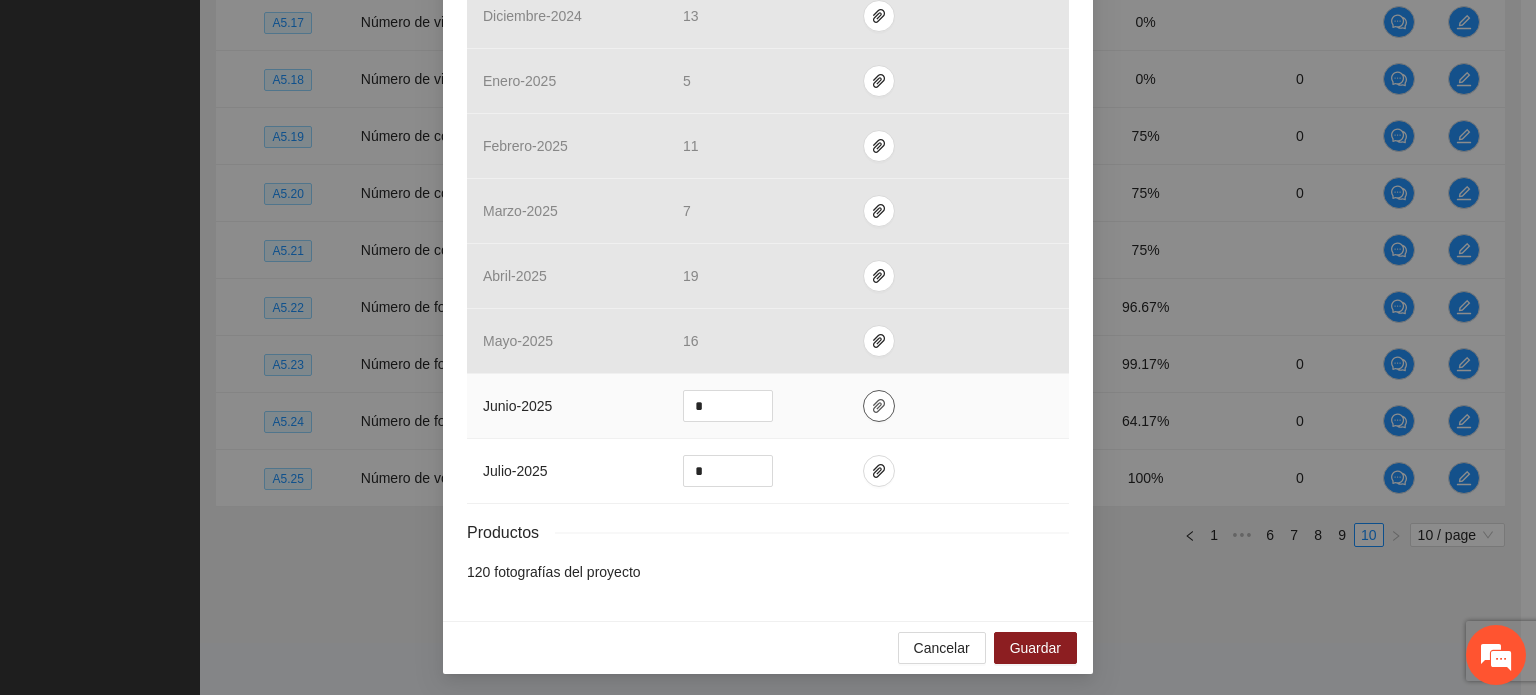 click at bounding box center (879, 406) 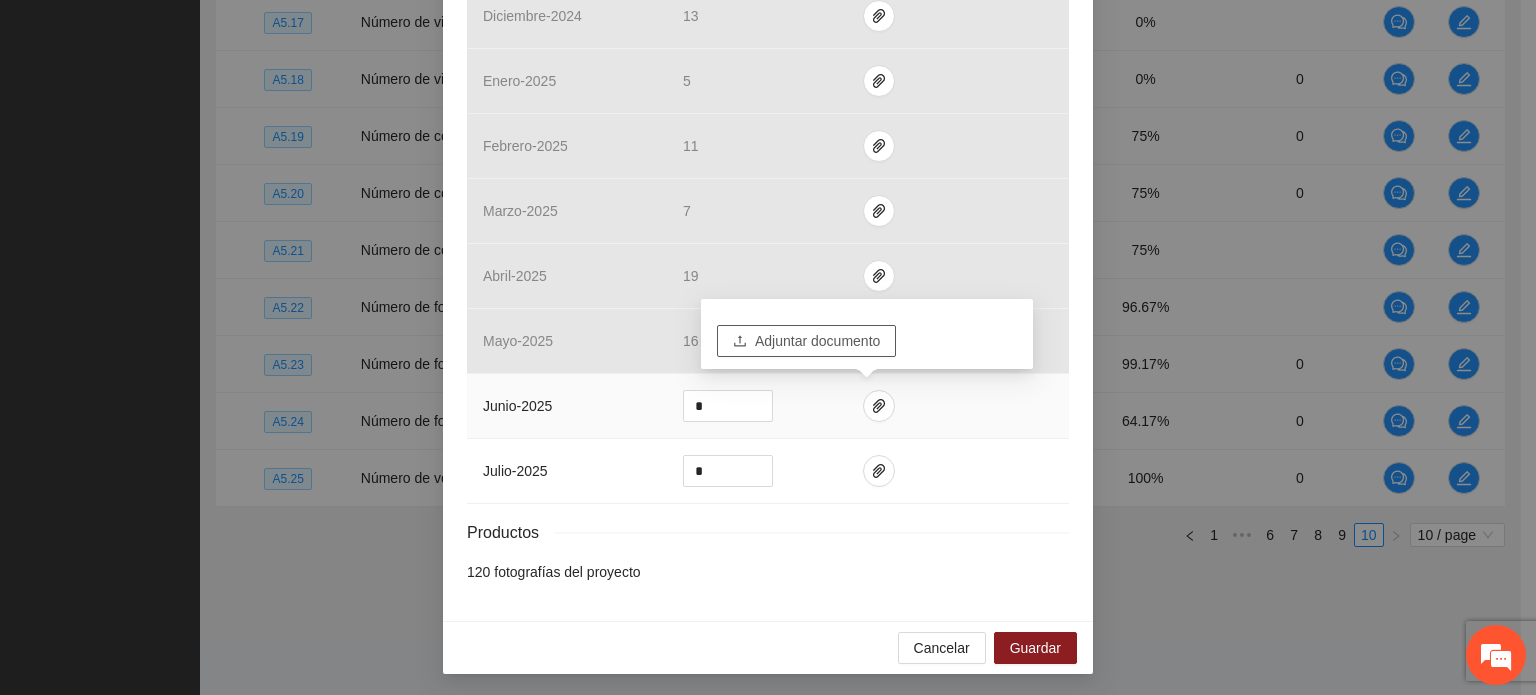 click on "Adjuntar documento" at bounding box center (817, 341) 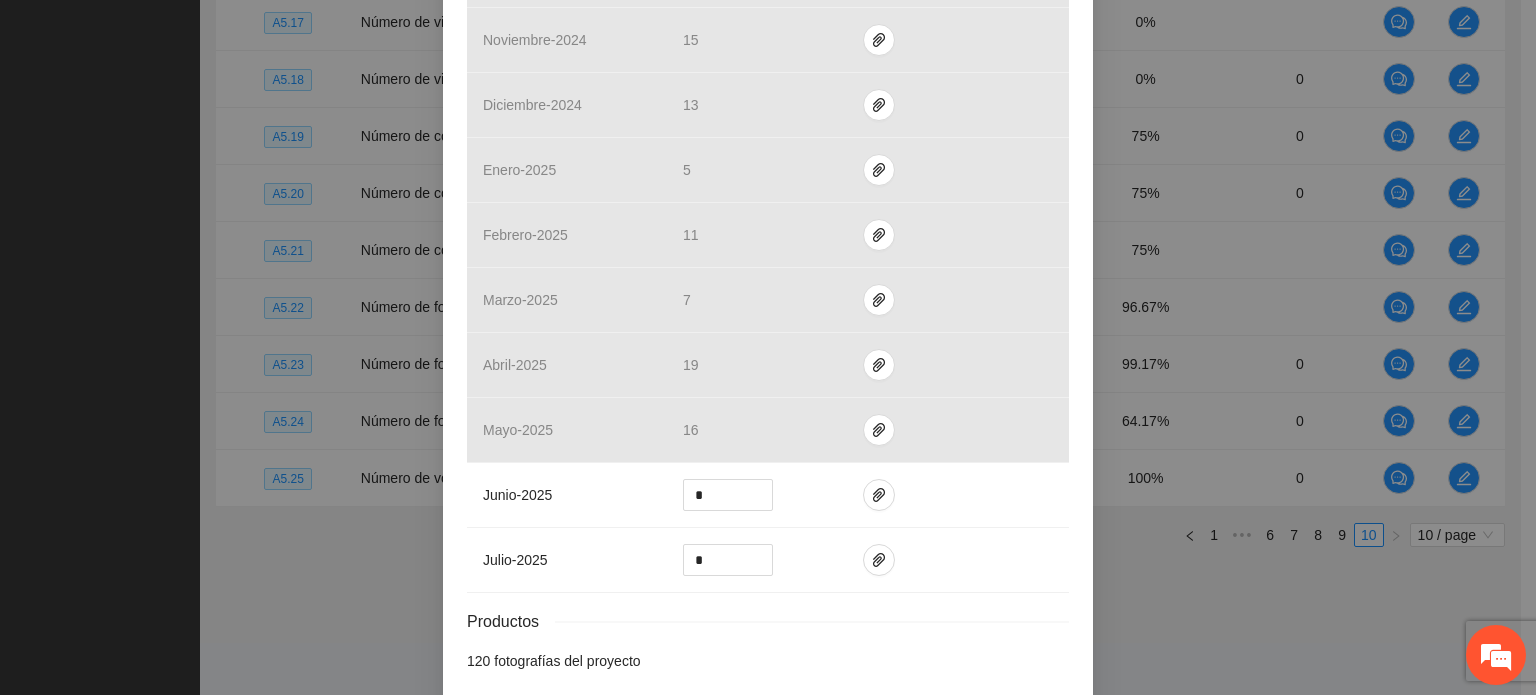 scroll, scrollTop: 798, scrollLeft: 0, axis: vertical 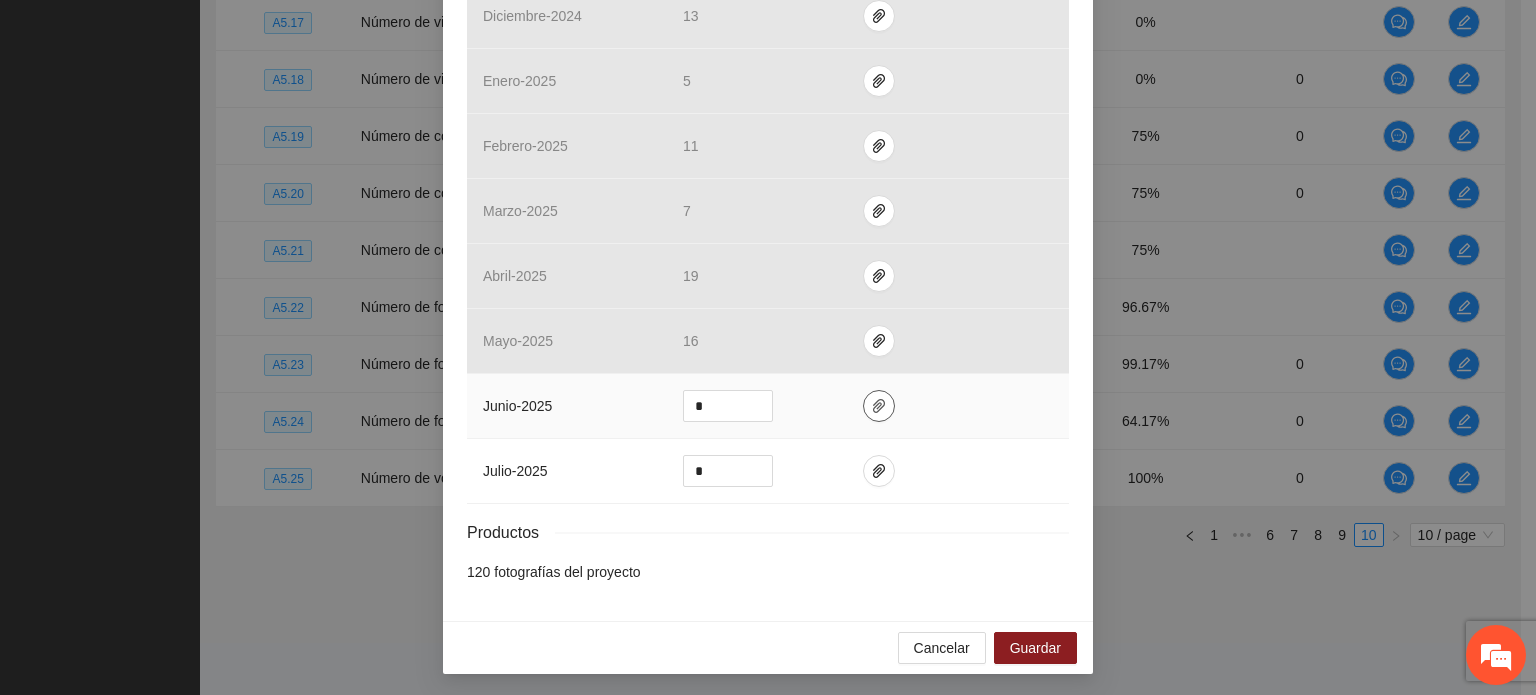 click 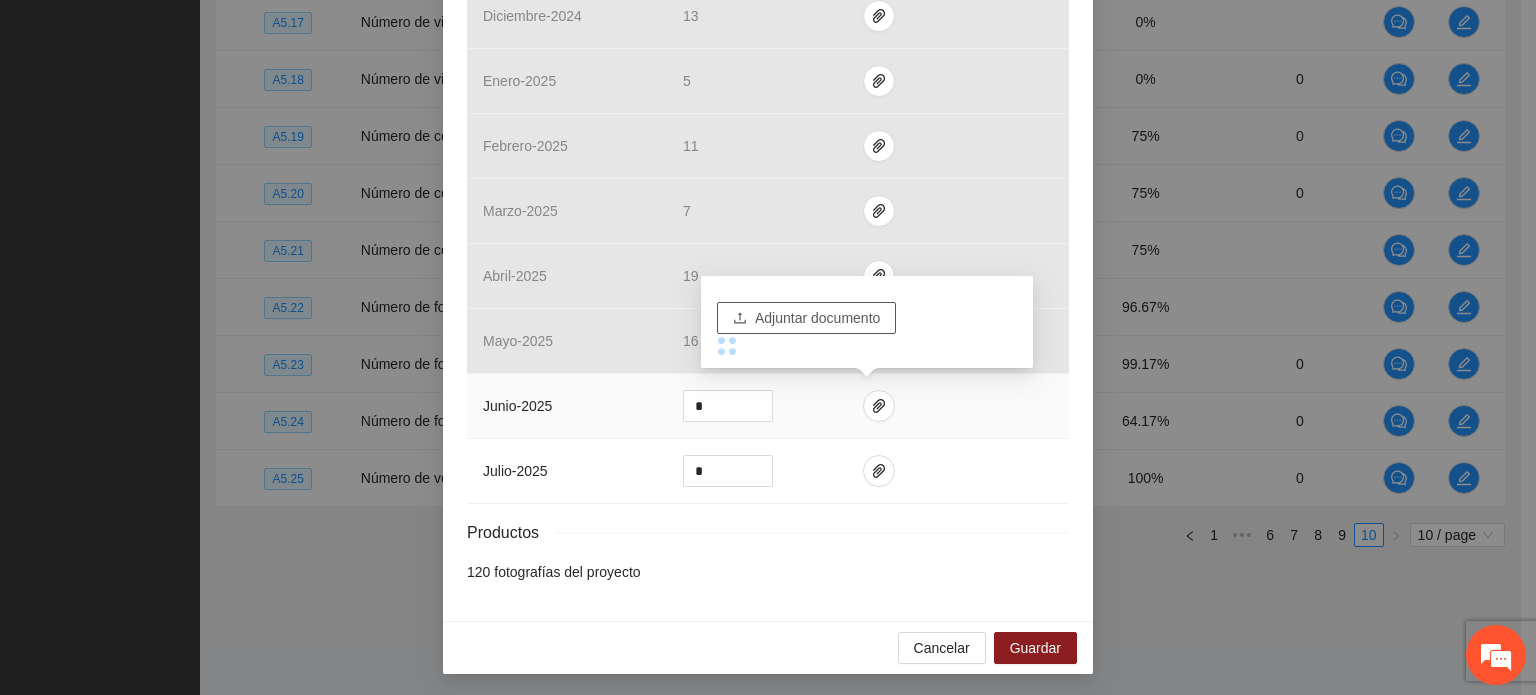 click on "Adjuntar documento" at bounding box center (817, 318) 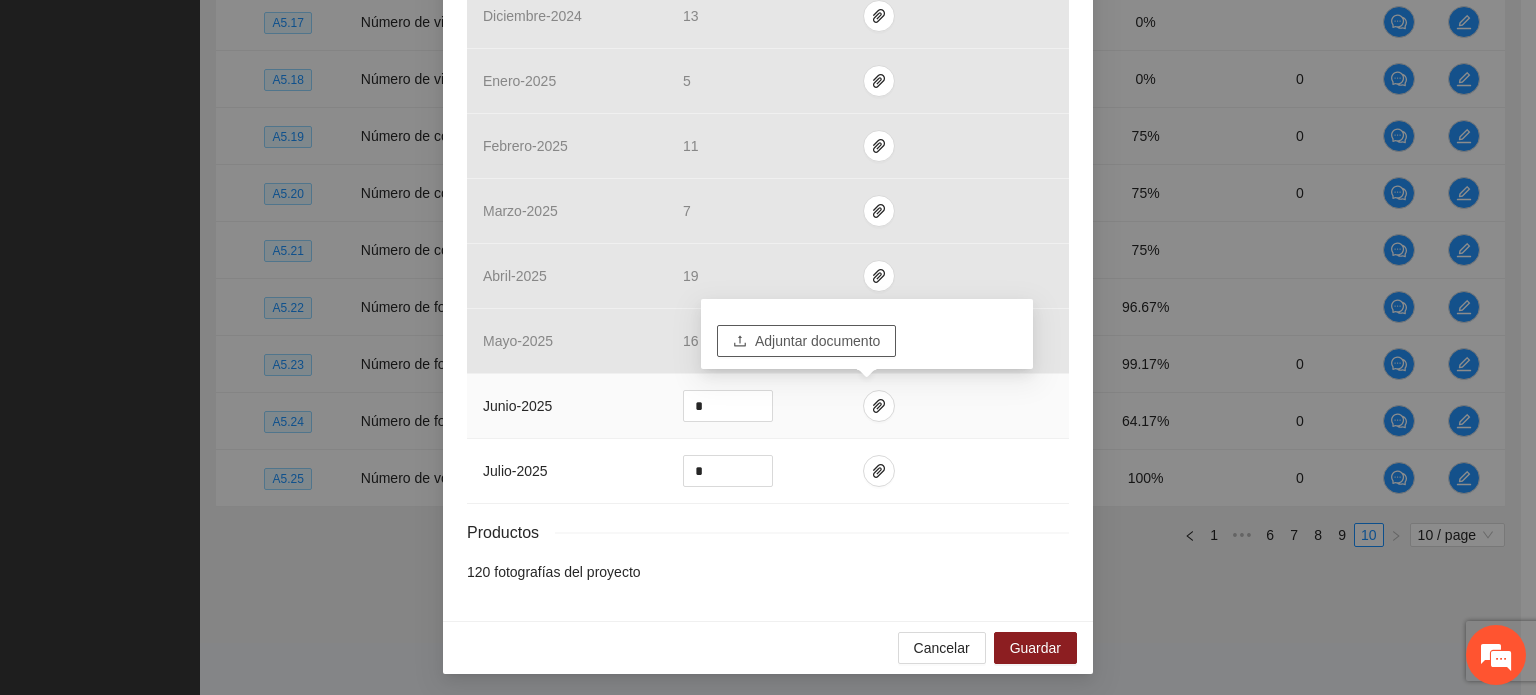 click on "Adjuntar documento" at bounding box center [817, 341] 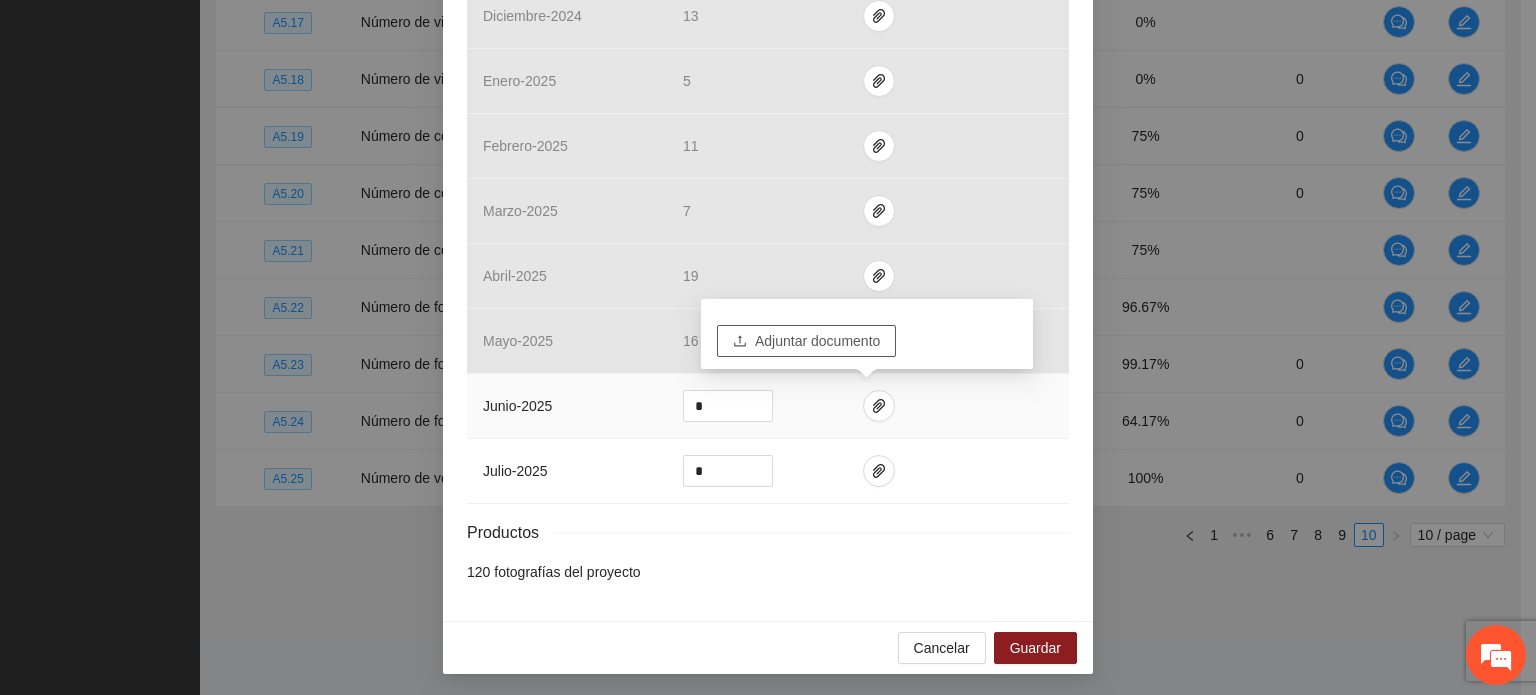 click on "Adjuntar documento" at bounding box center [817, 341] 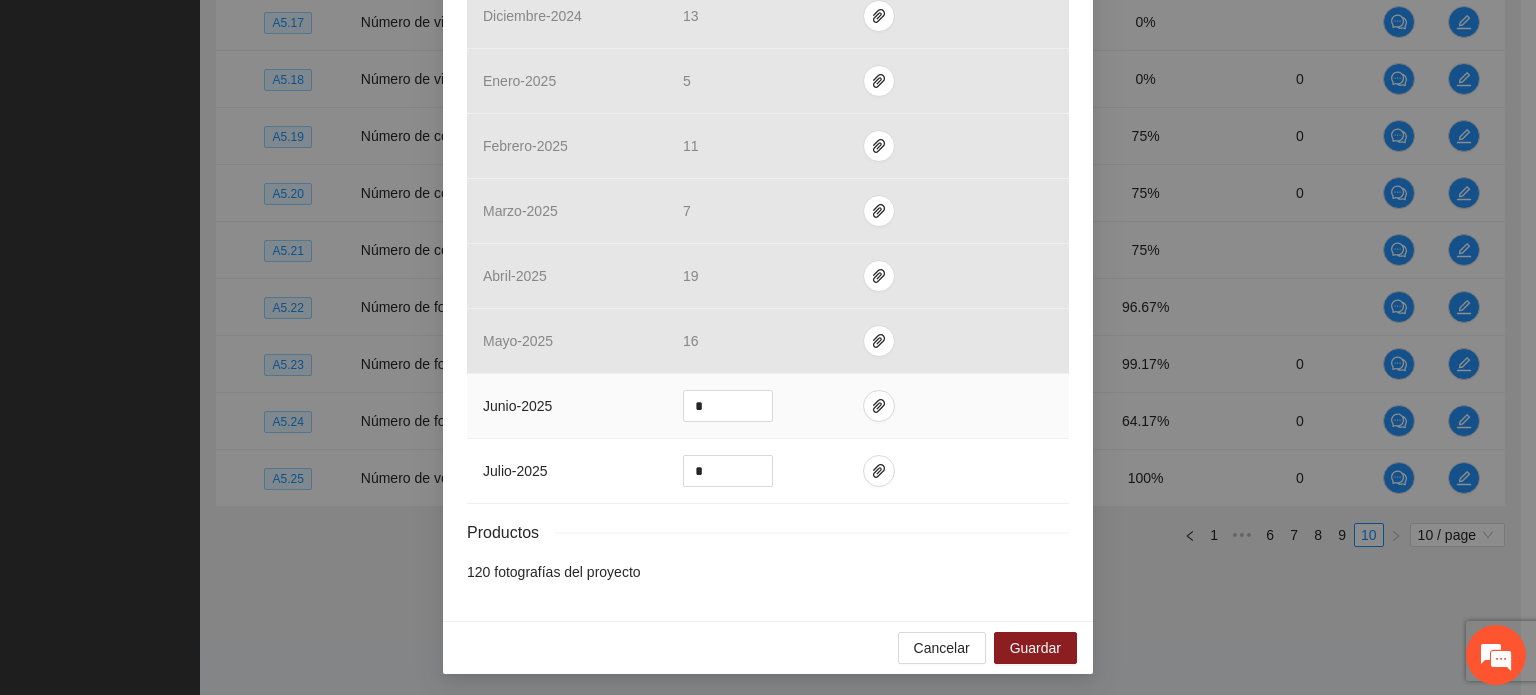 click at bounding box center [958, 406] 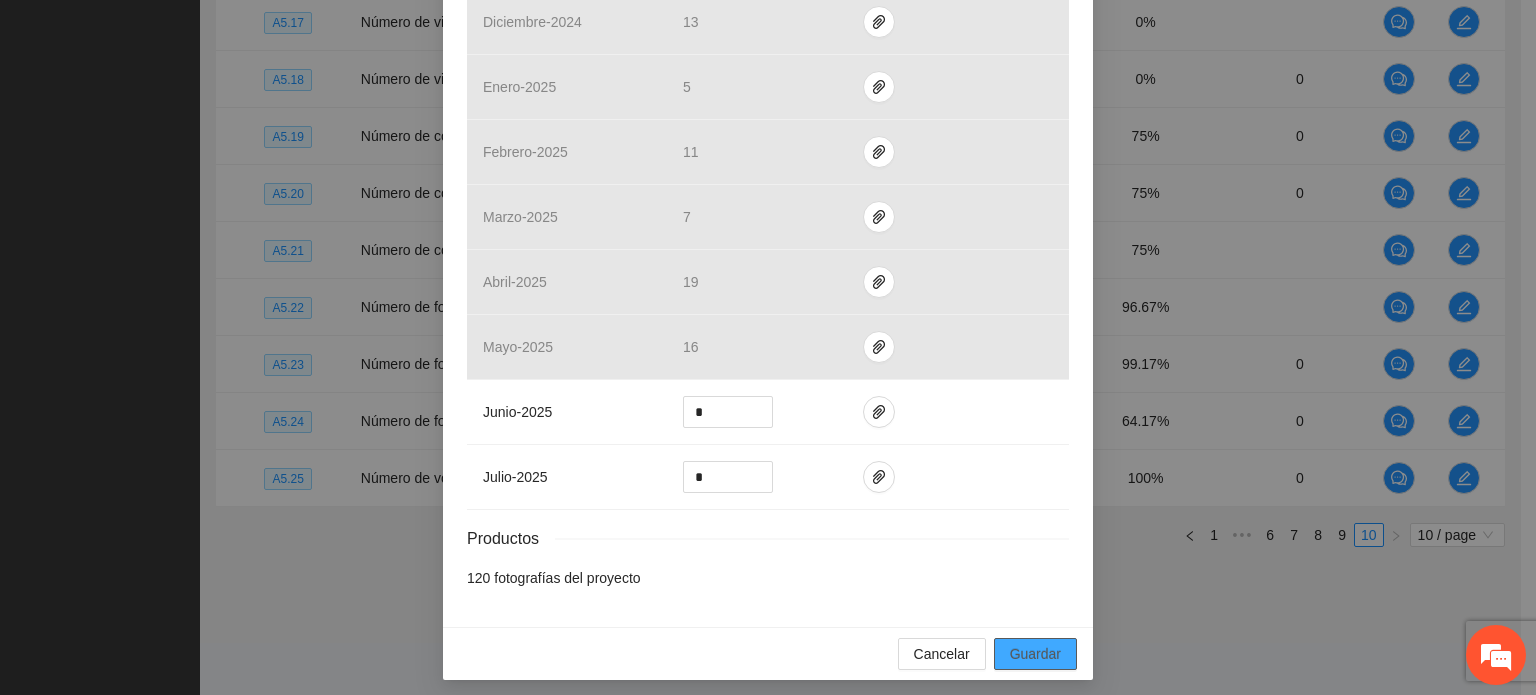 scroll, scrollTop: 798, scrollLeft: 0, axis: vertical 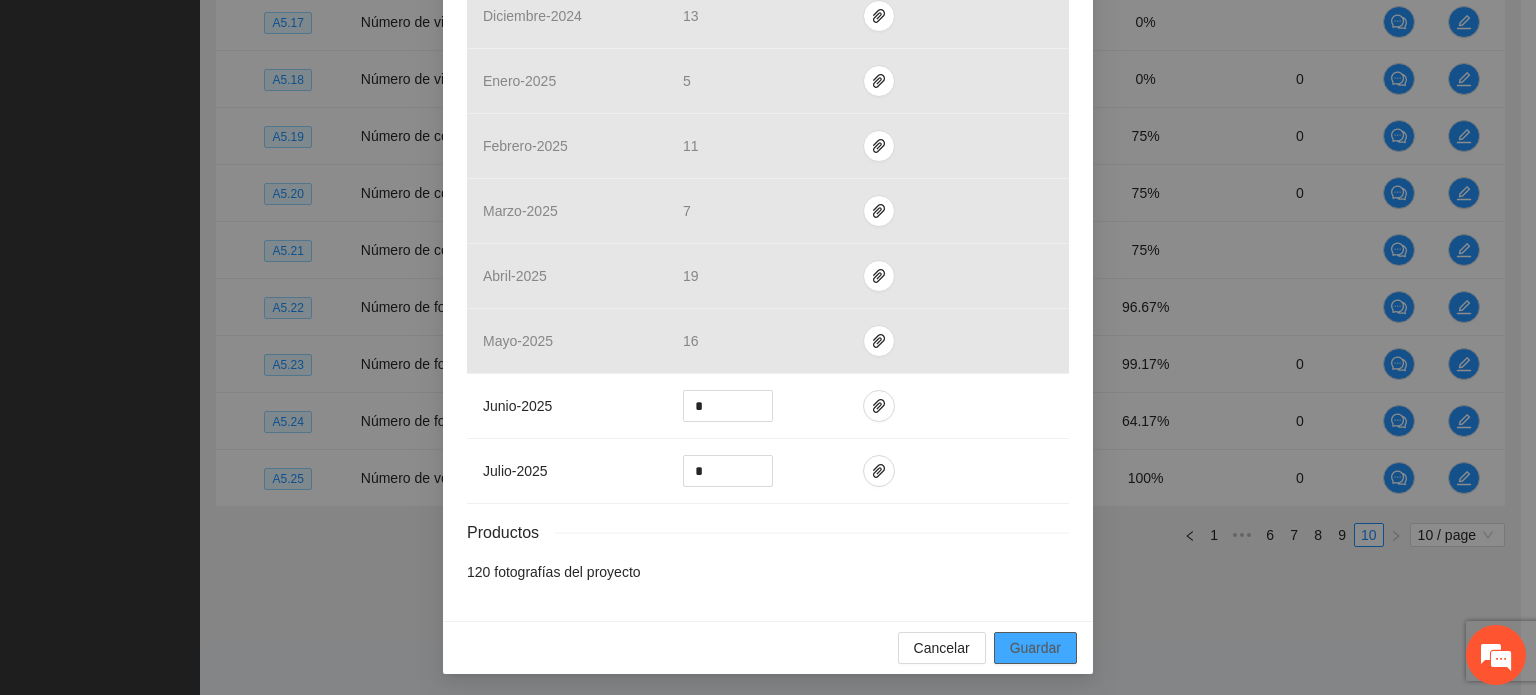 click on "Guardar" at bounding box center (1035, 648) 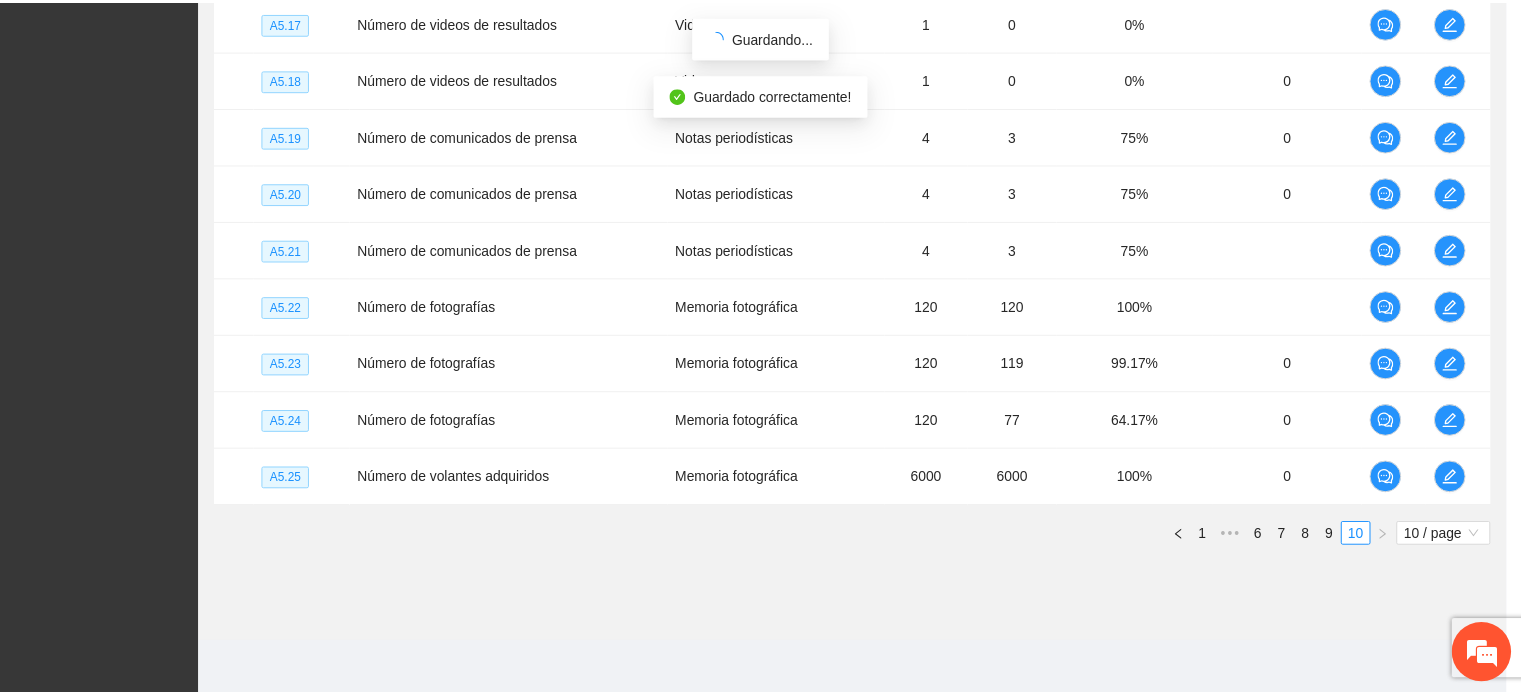 scroll, scrollTop: 698, scrollLeft: 0, axis: vertical 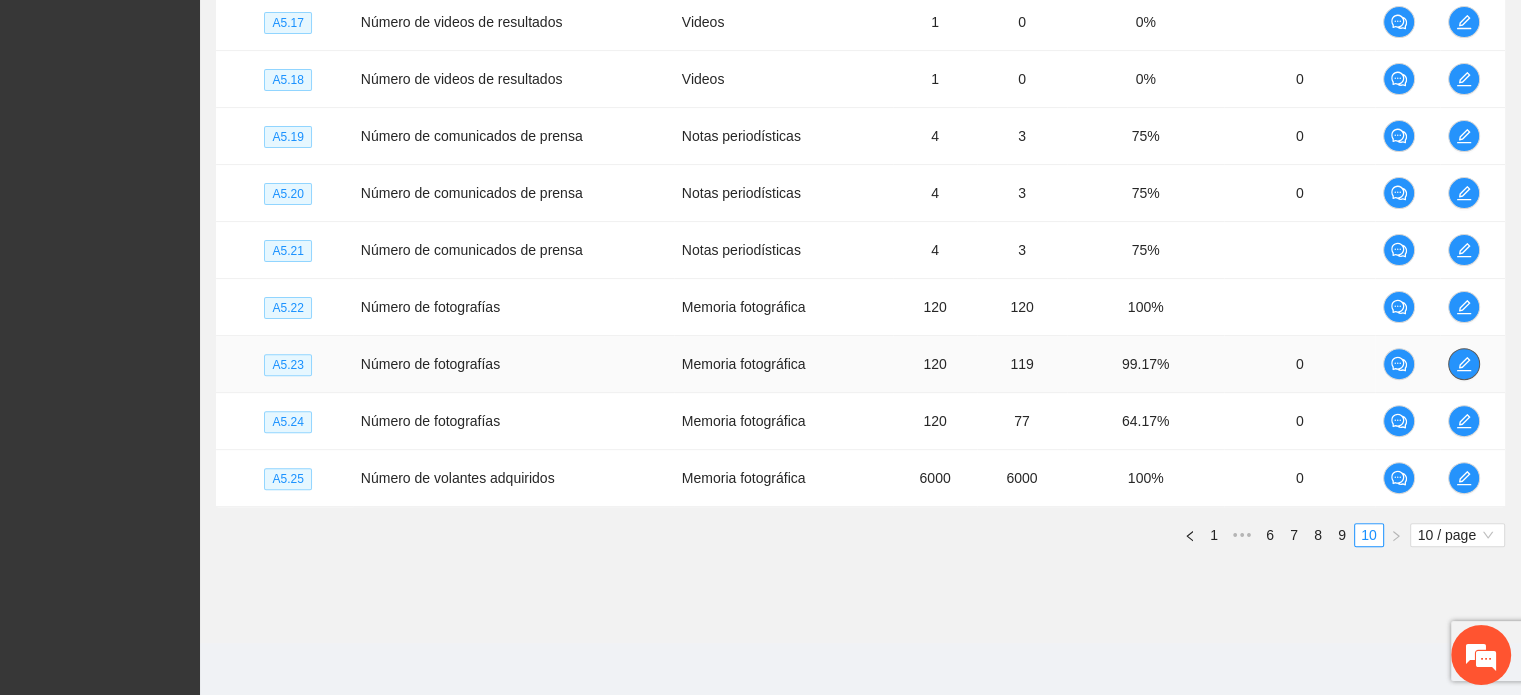 click 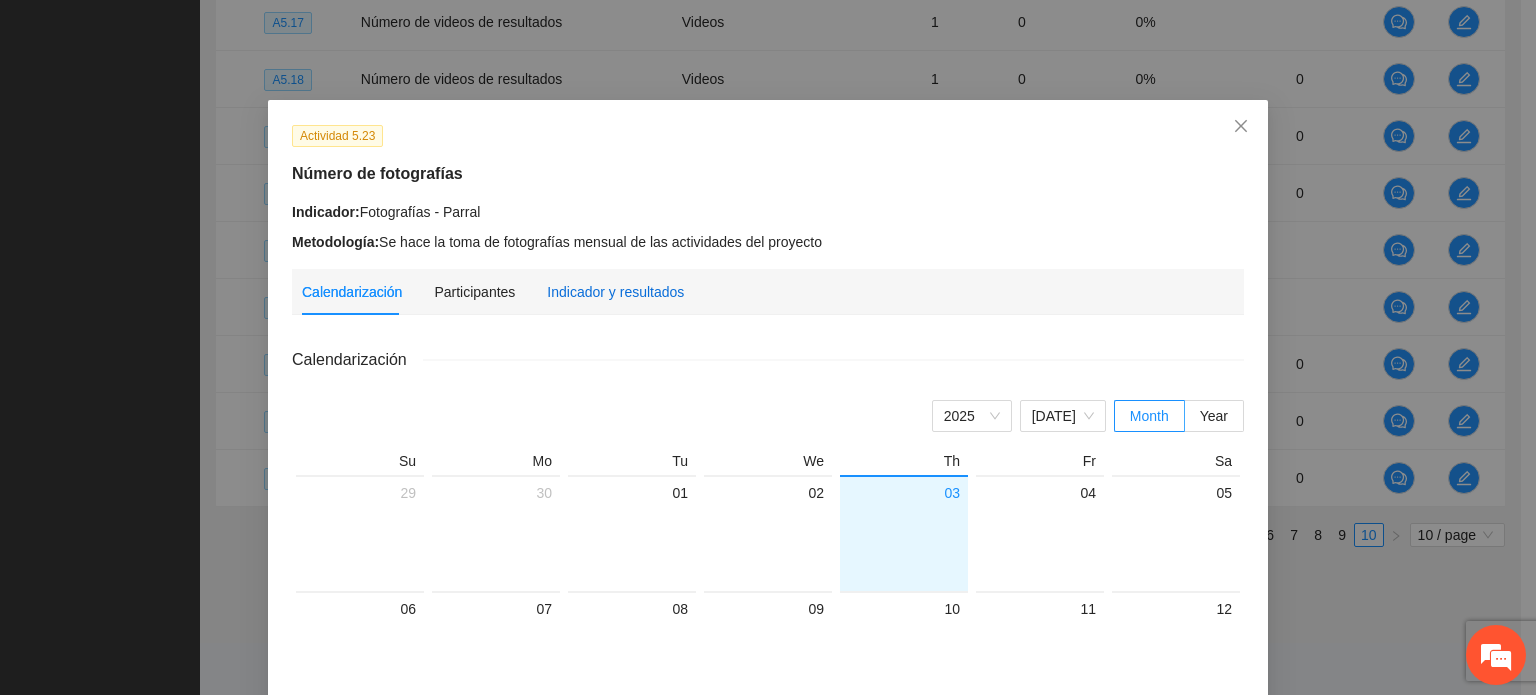 click on "Indicador y resultados" at bounding box center (615, 292) 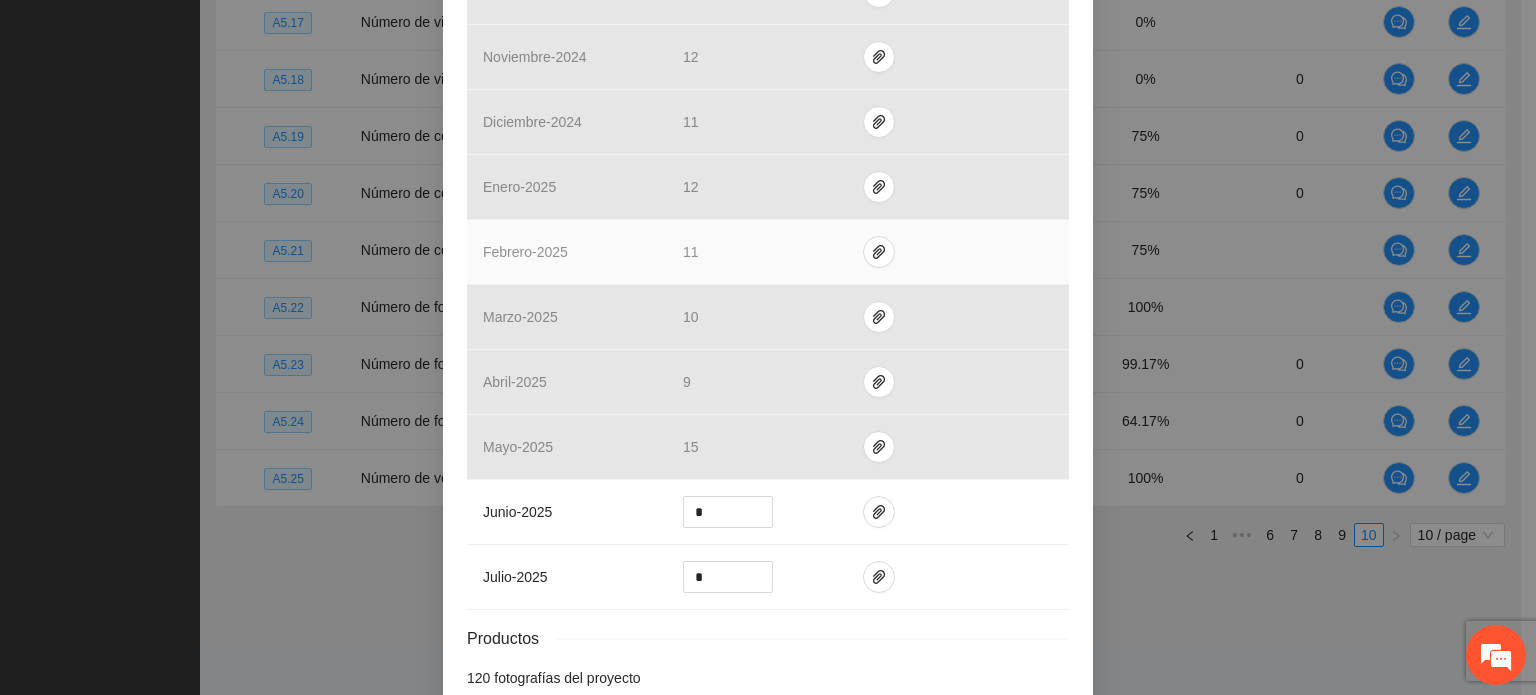 scroll, scrollTop: 798, scrollLeft: 0, axis: vertical 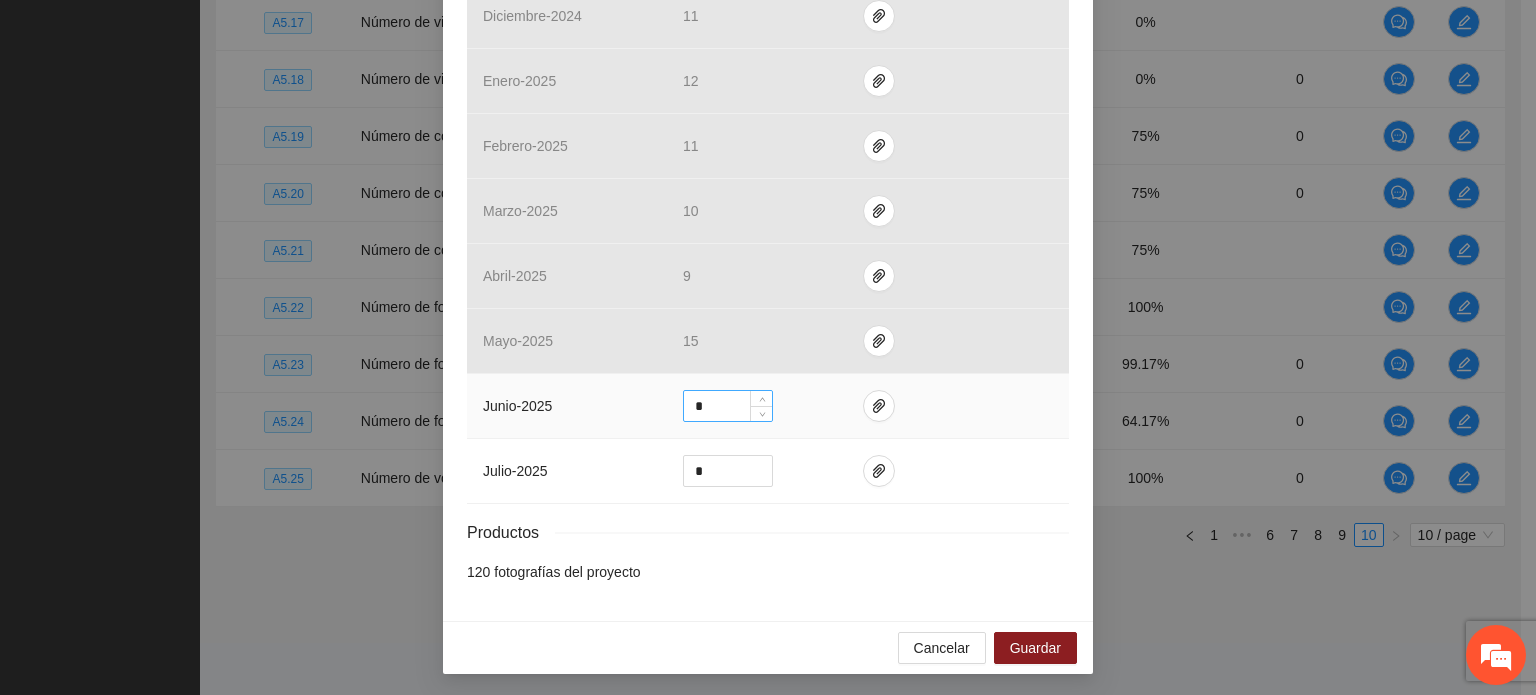 click on "*" at bounding box center (728, 406) 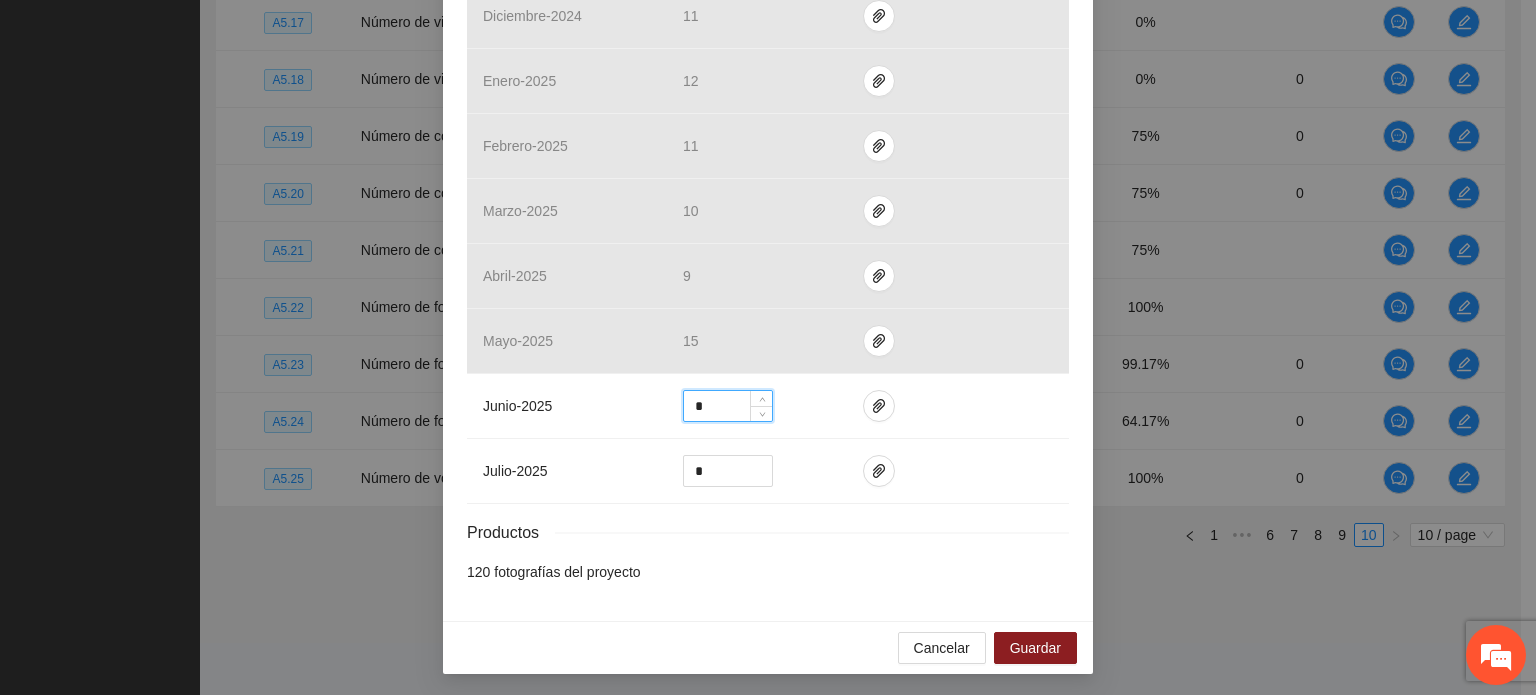 type on "*" 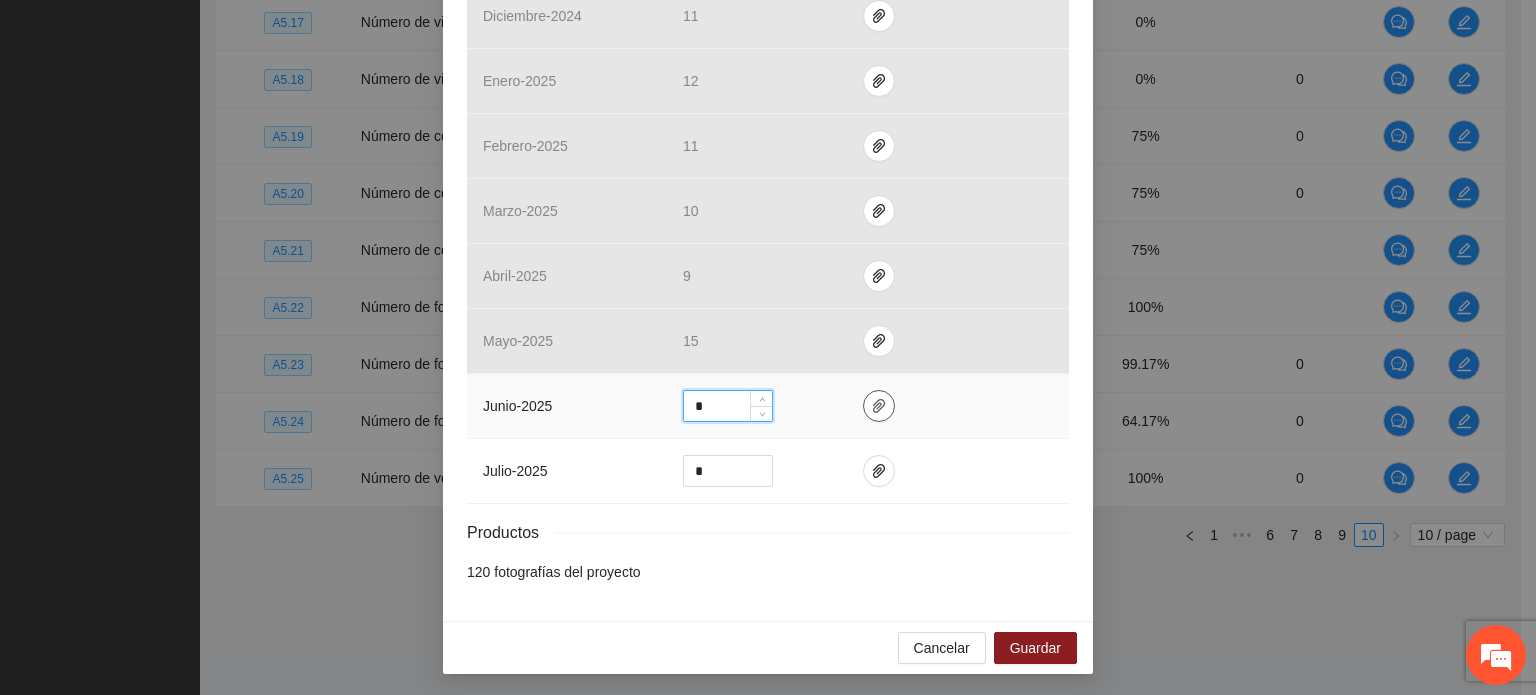 click 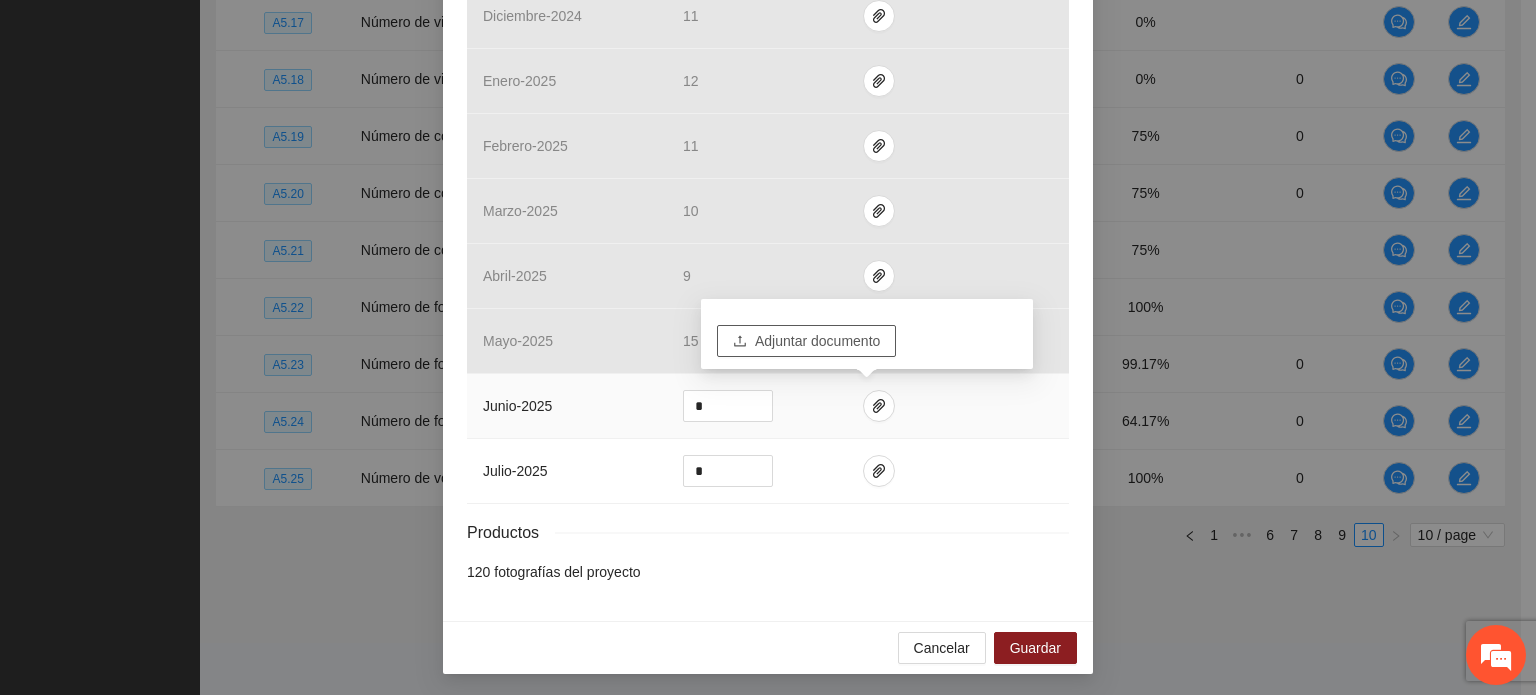 click on "Adjuntar documento" at bounding box center (817, 341) 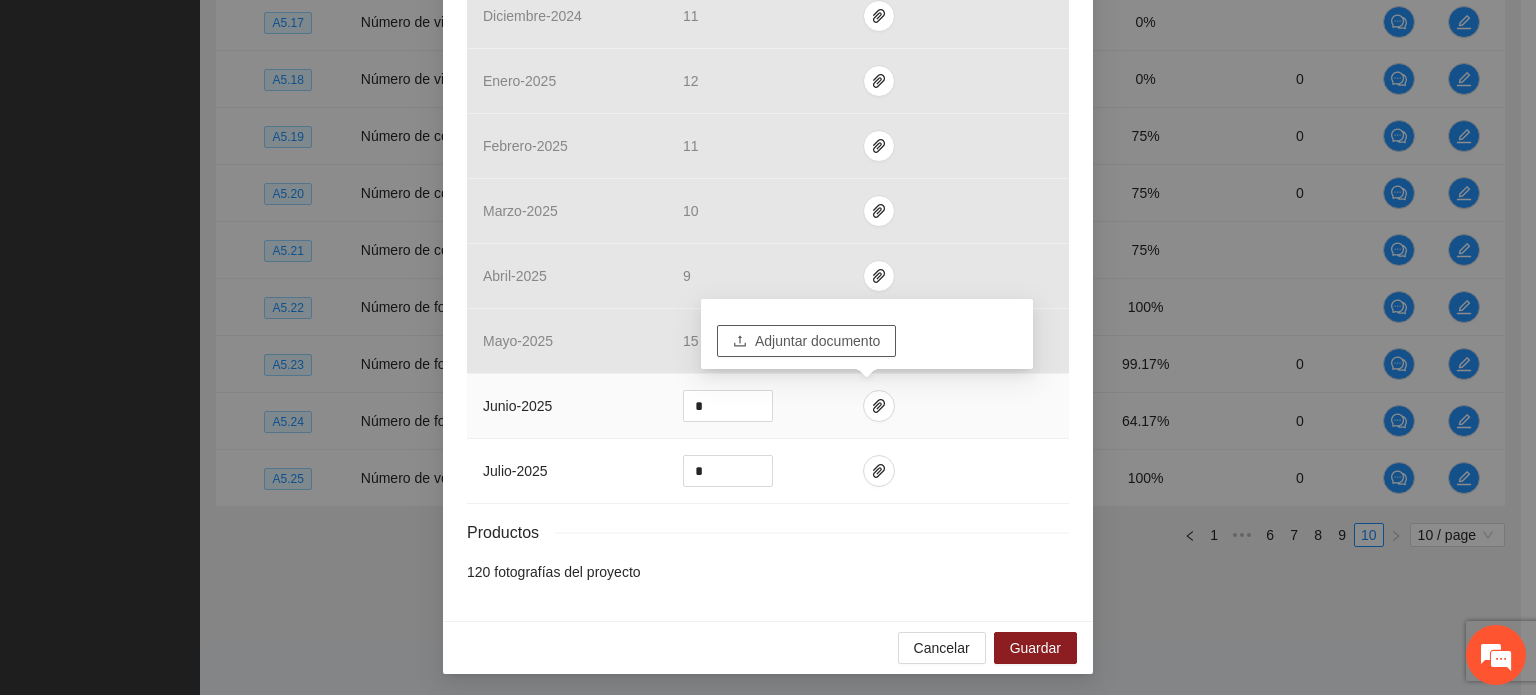 click on "Adjuntar documento" at bounding box center [806, 341] 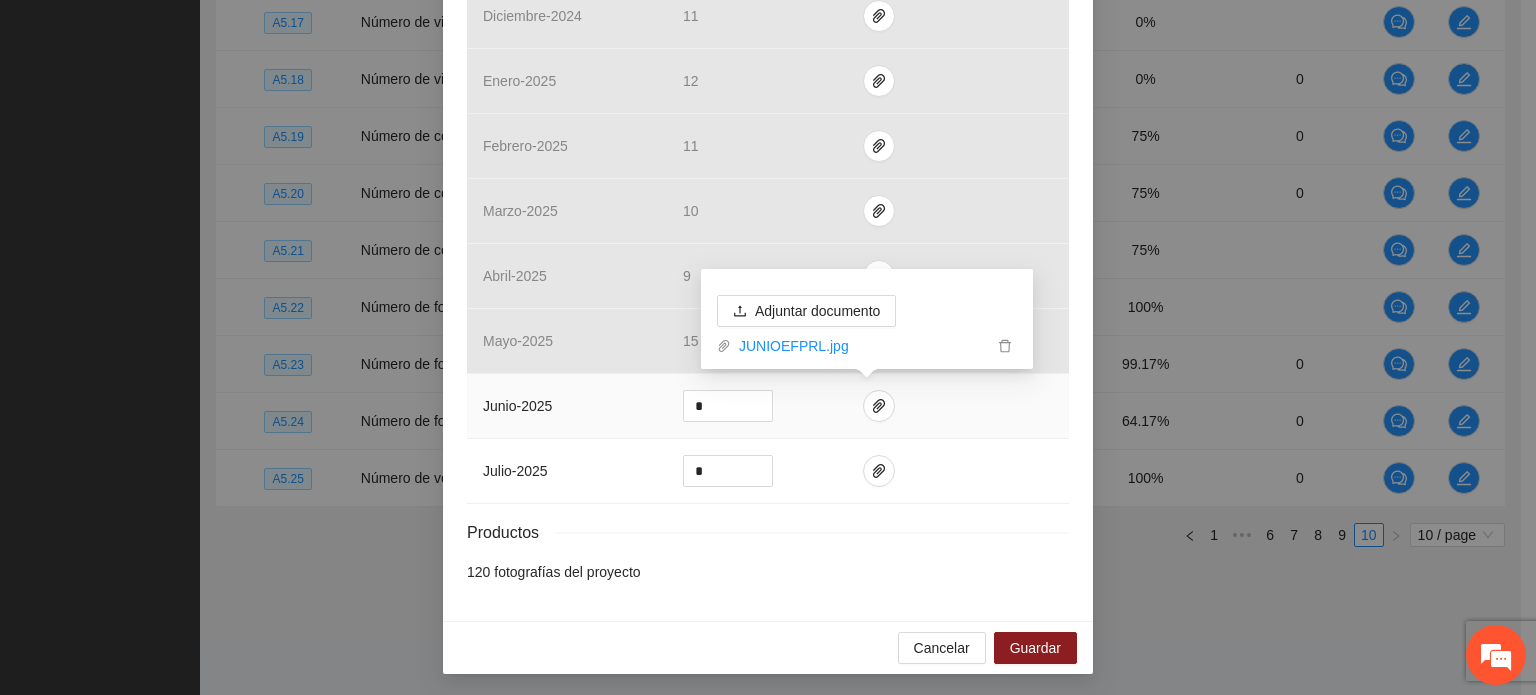 click at bounding box center [958, 406] 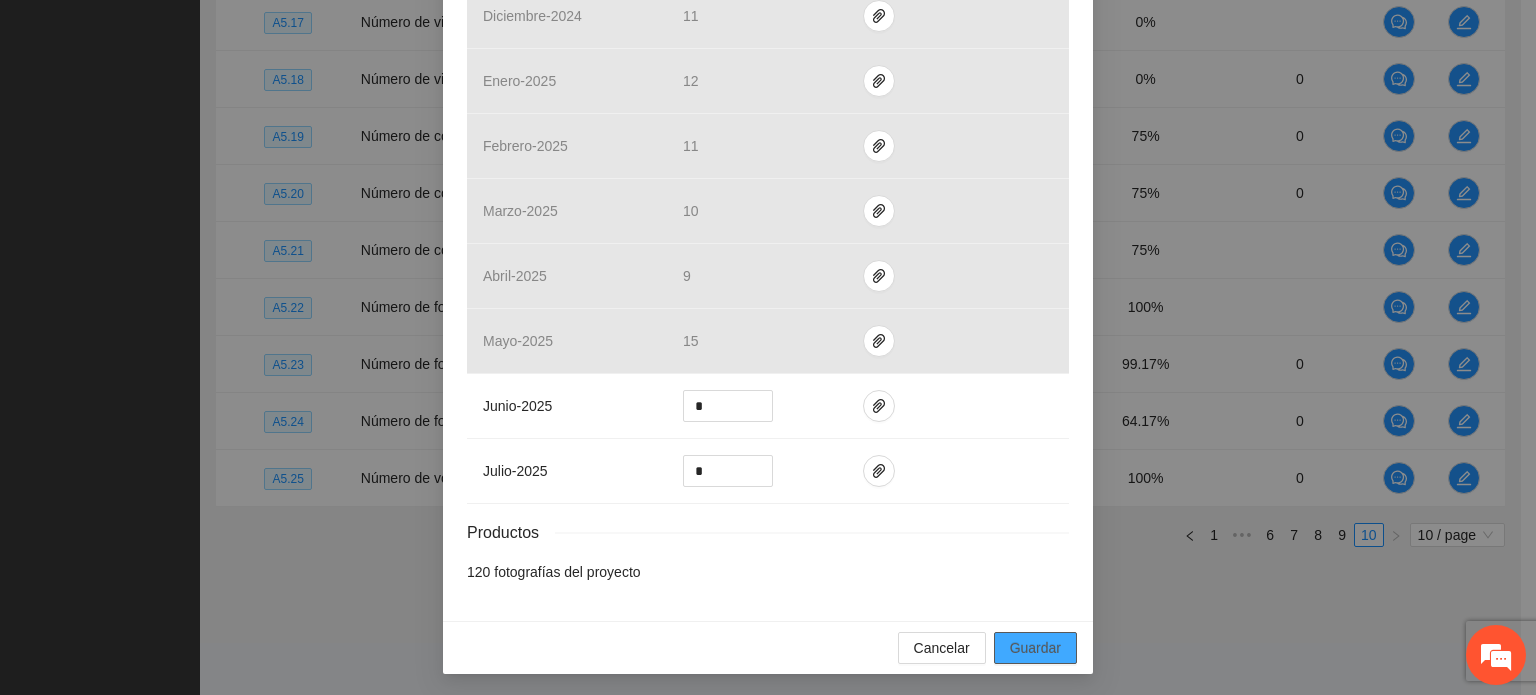 click on "Guardar" at bounding box center [1035, 648] 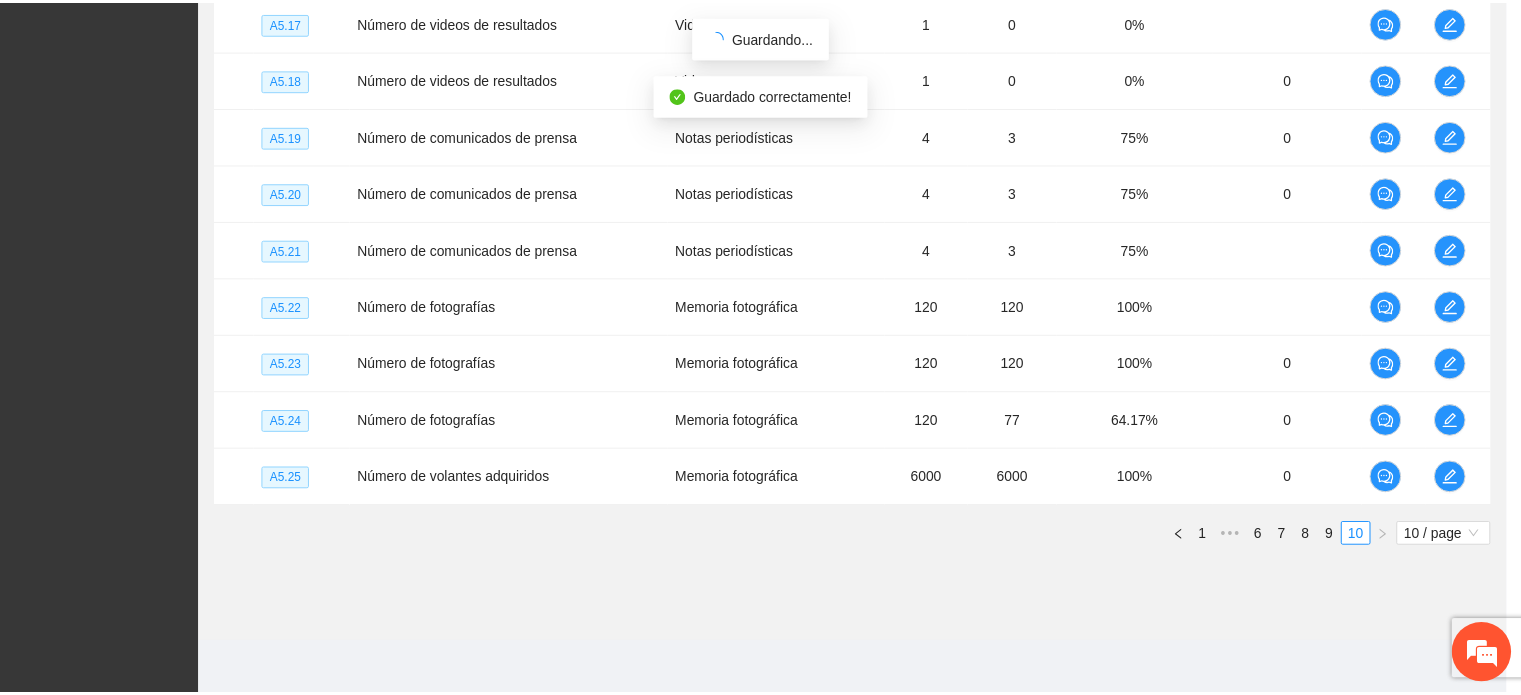 scroll, scrollTop: 698, scrollLeft: 0, axis: vertical 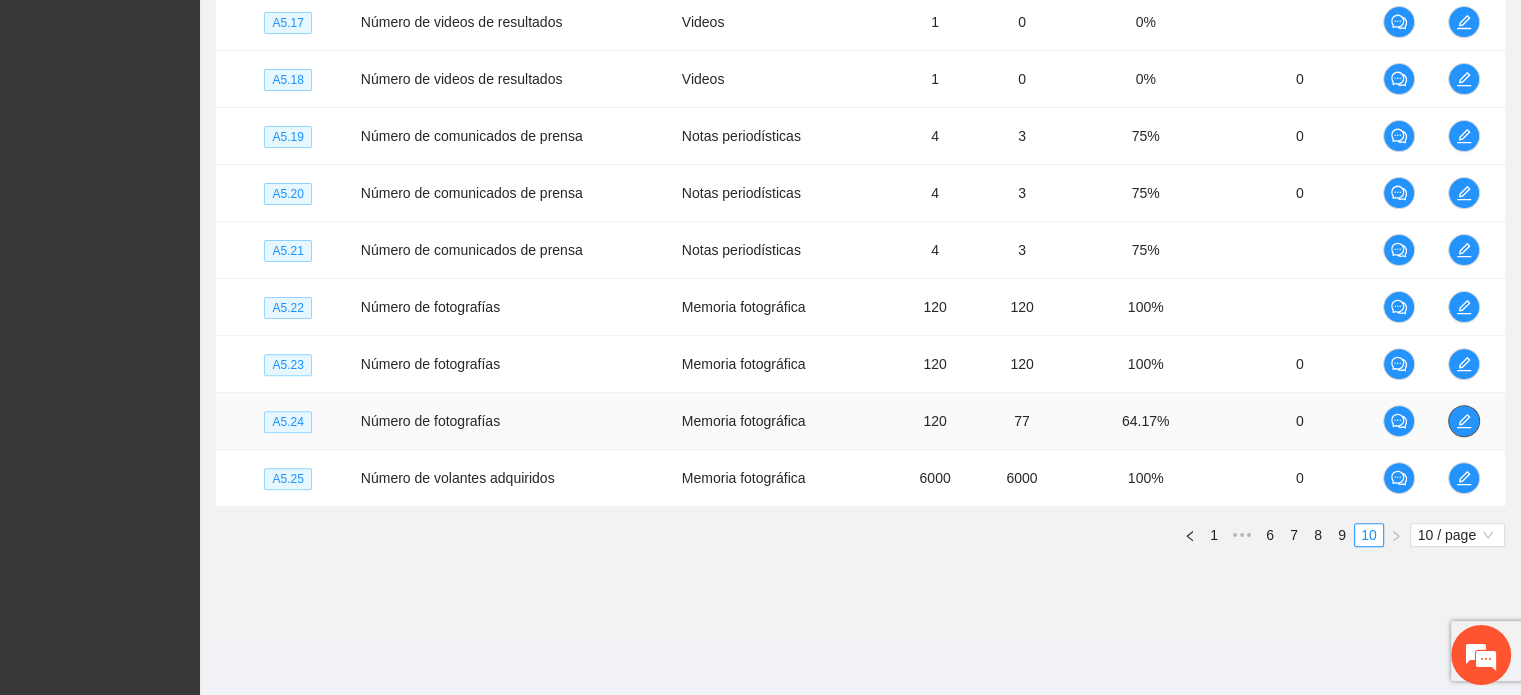 click 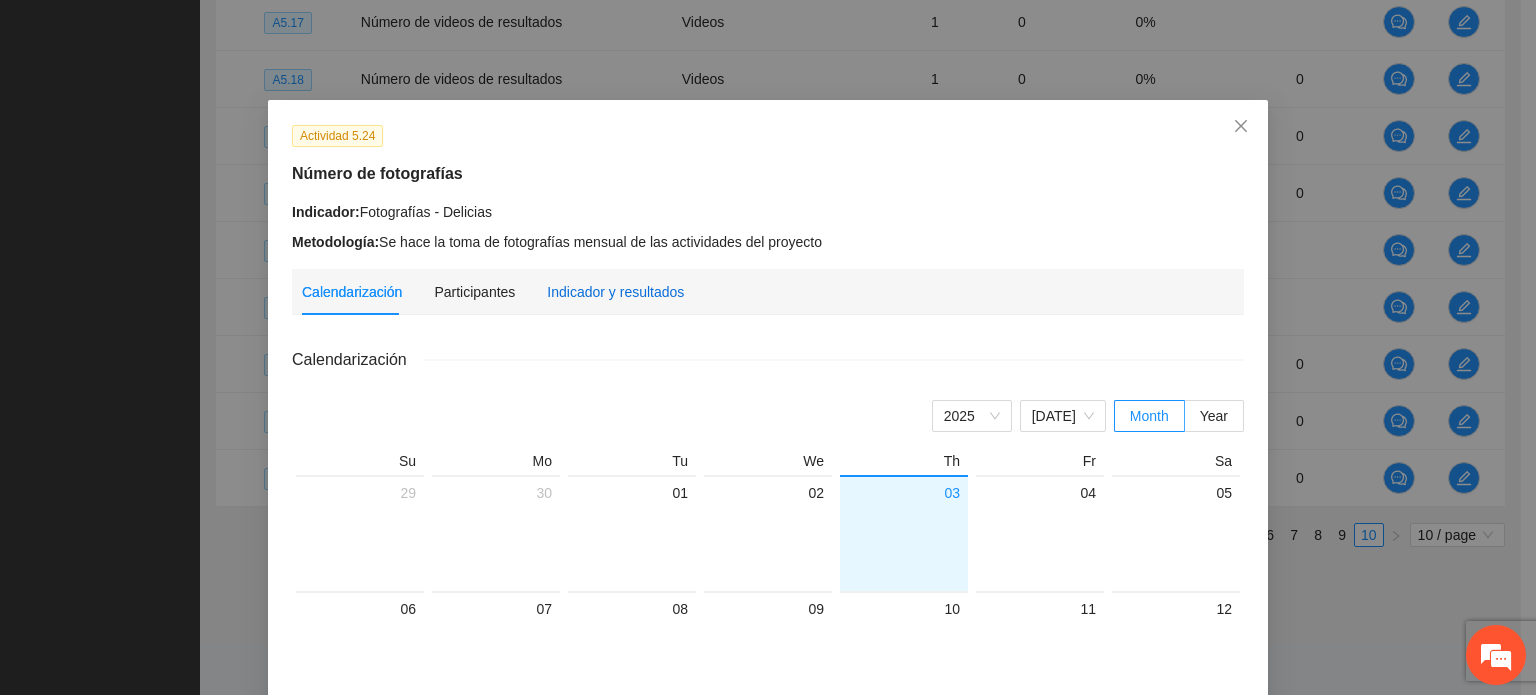 click on "Indicador y resultados" at bounding box center (615, 292) 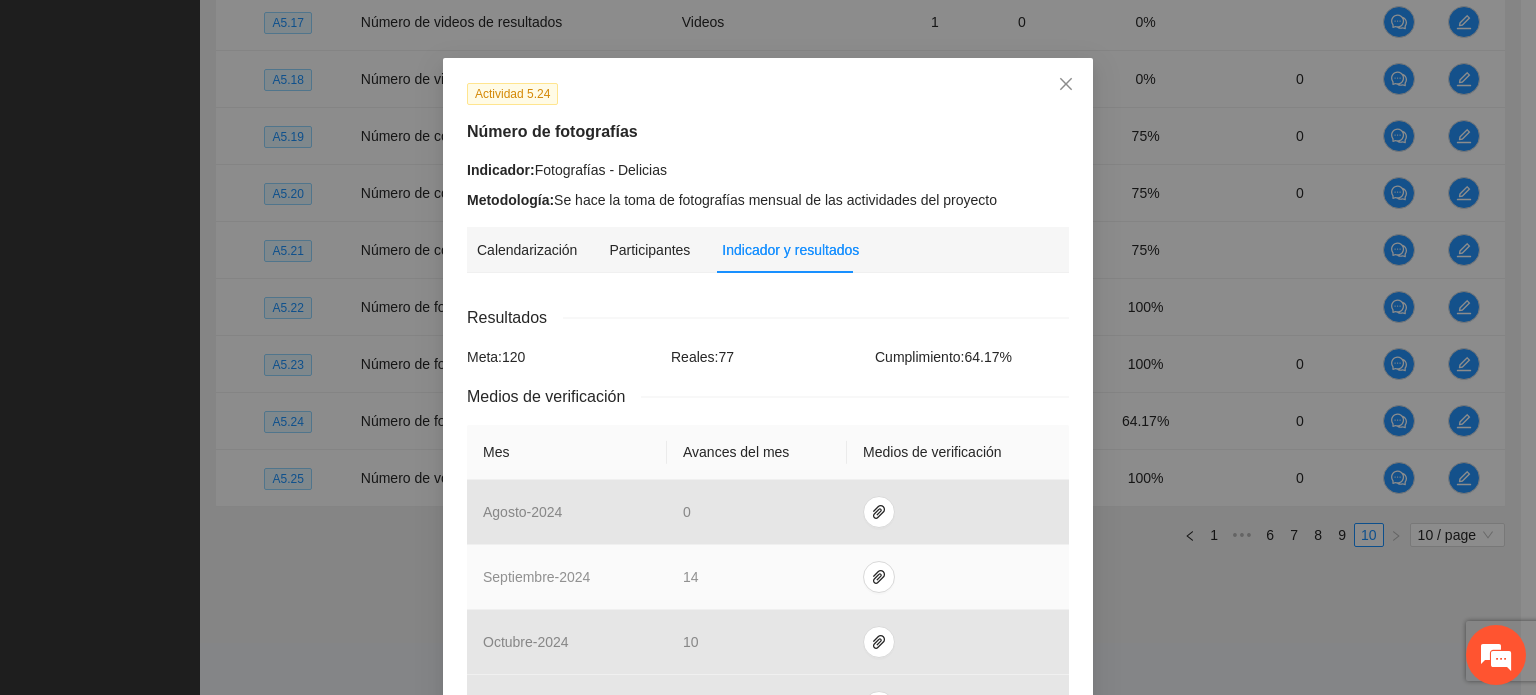 scroll, scrollTop: 0, scrollLeft: 0, axis: both 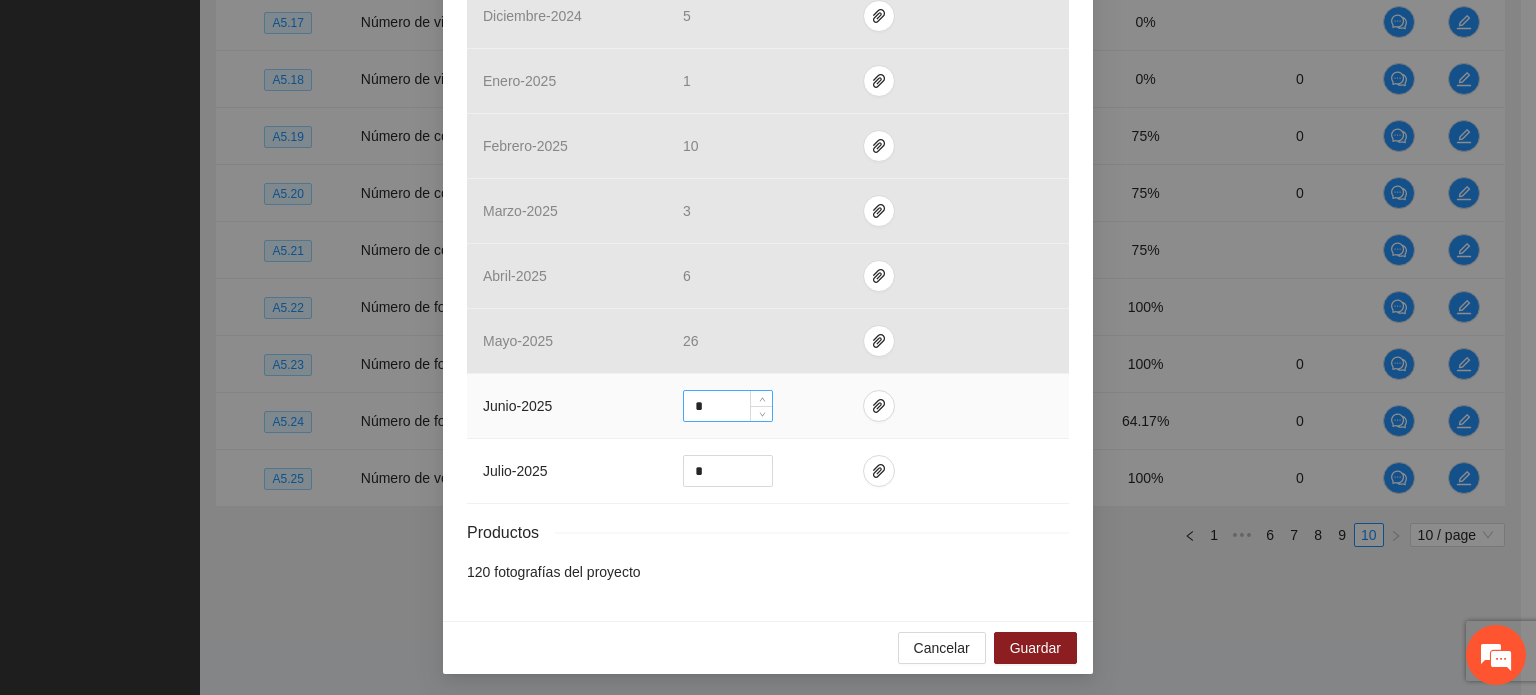 click on "*" at bounding box center (728, 406) 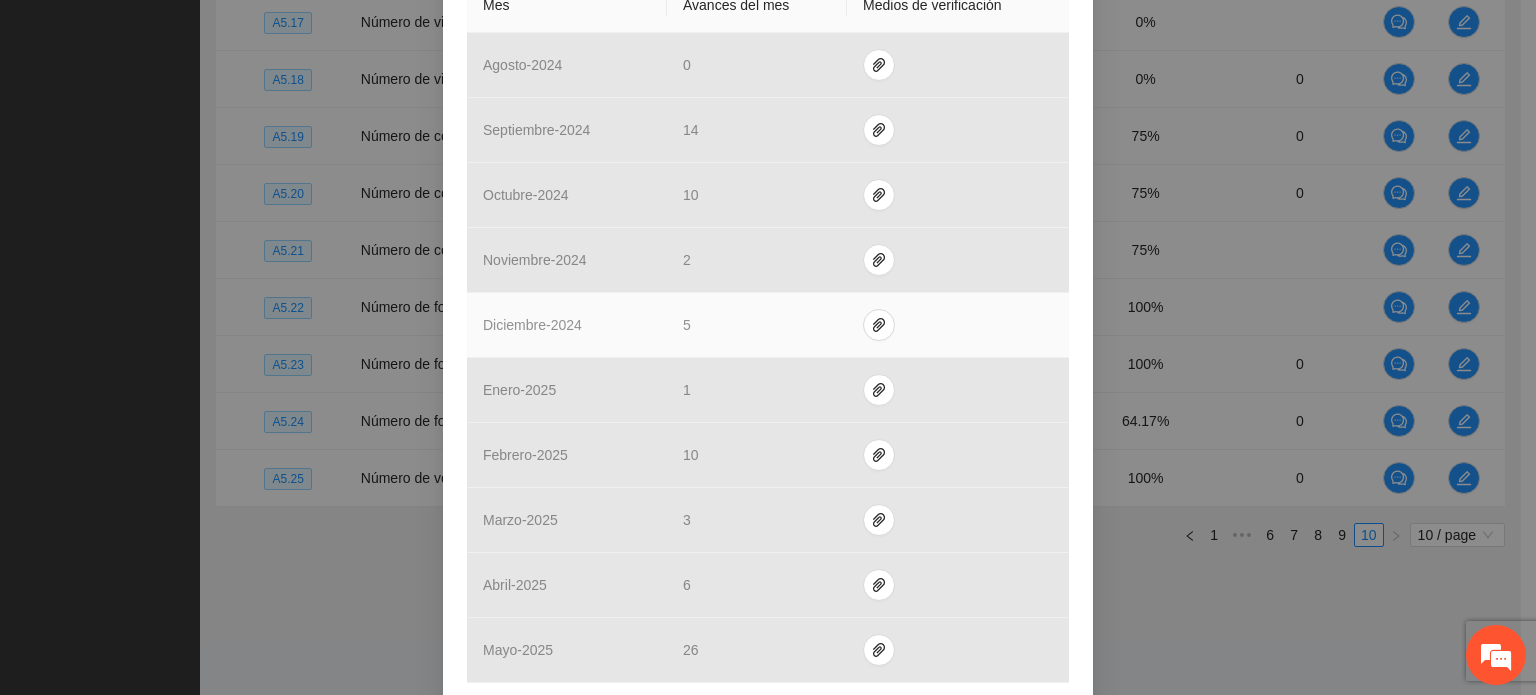 scroll, scrollTop: 798, scrollLeft: 0, axis: vertical 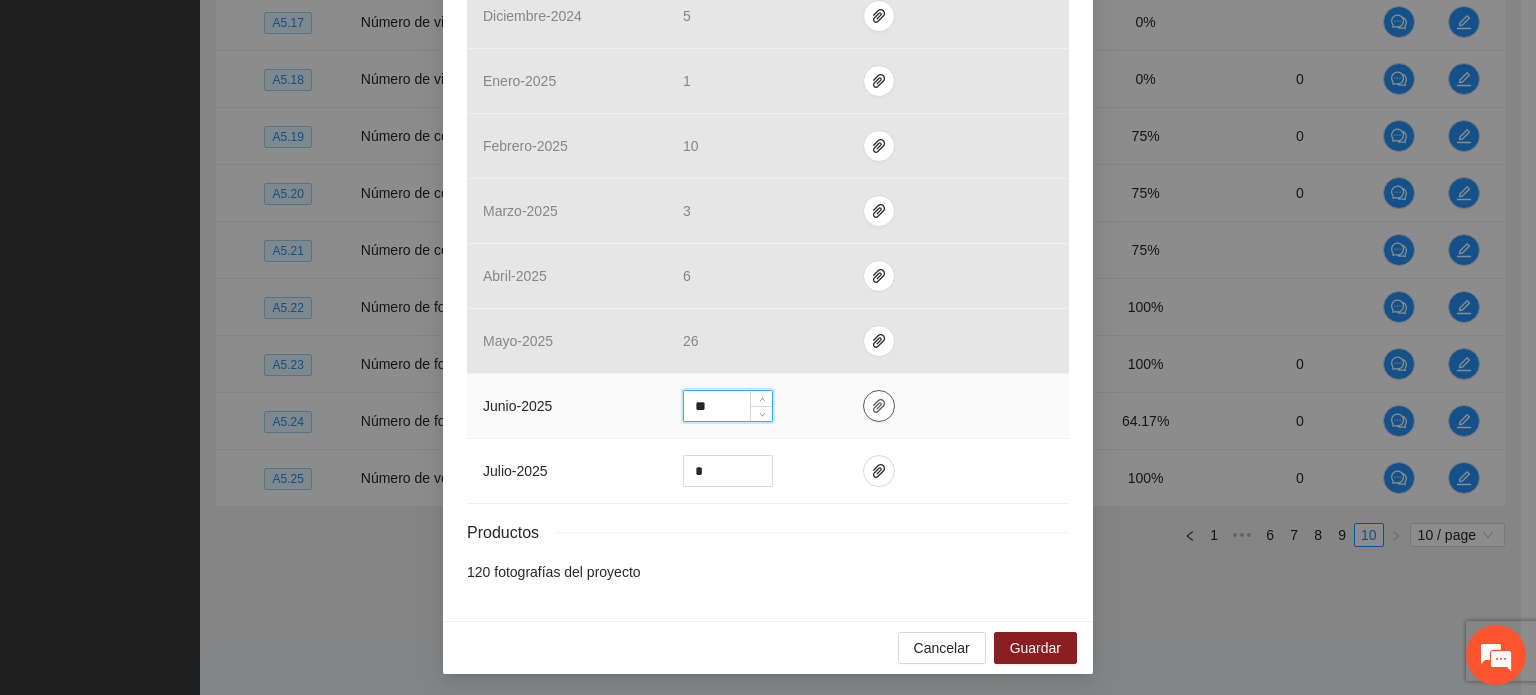 type on "**" 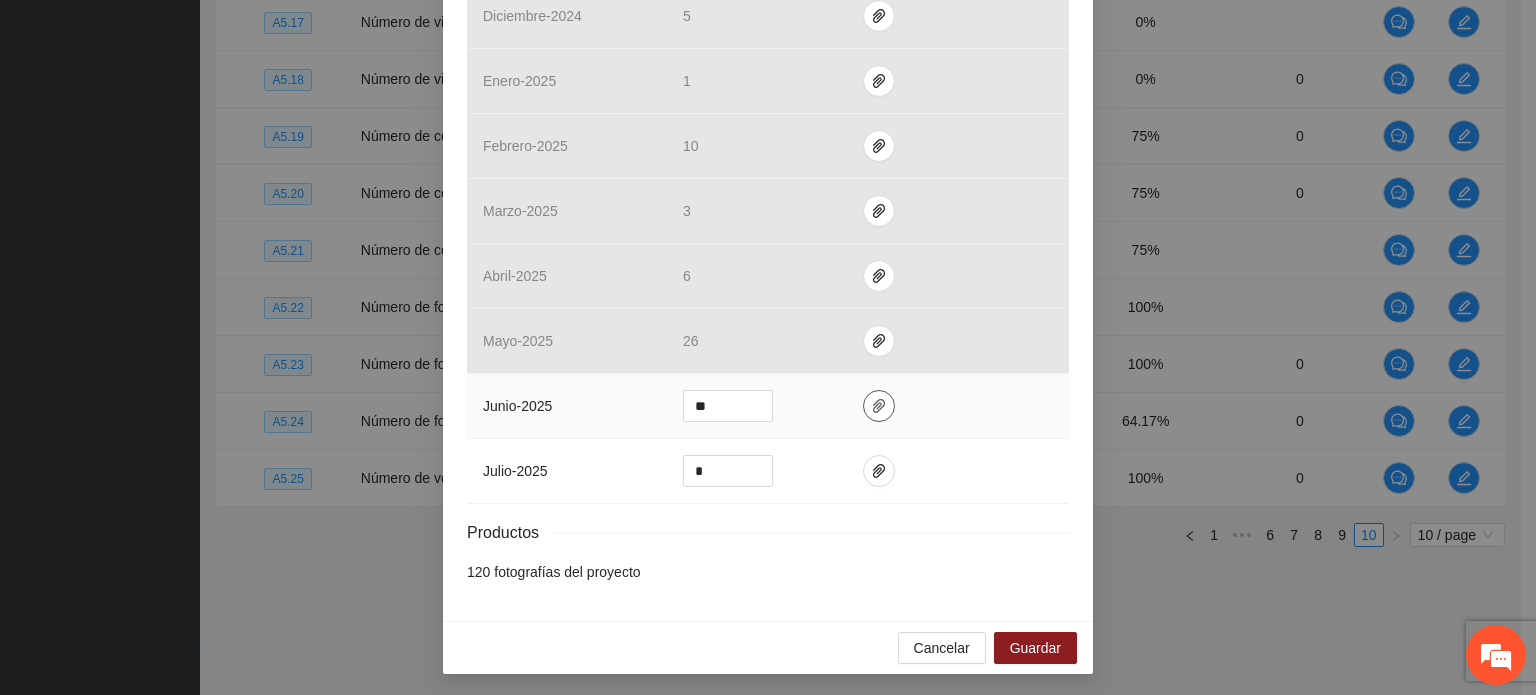 click 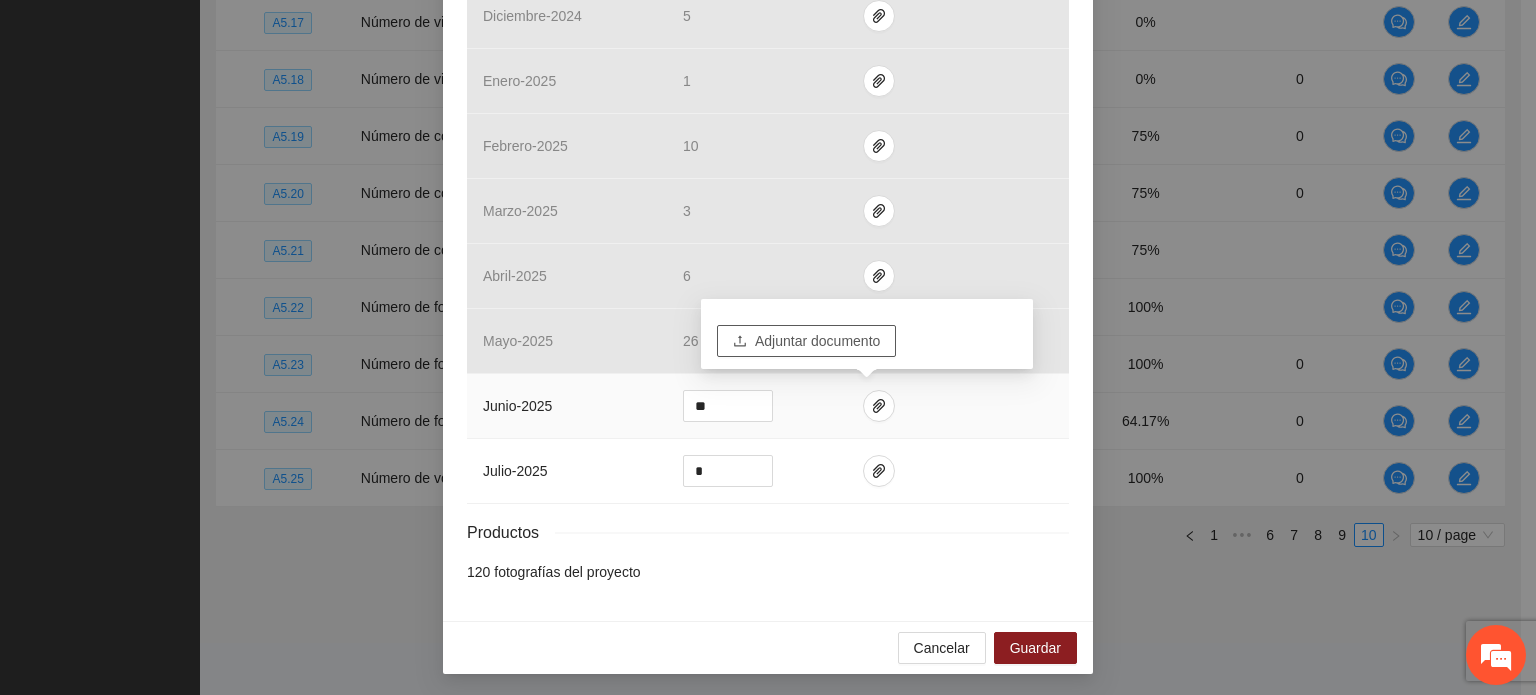 click on "Adjuntar documento" at bounding box center (817, 341) 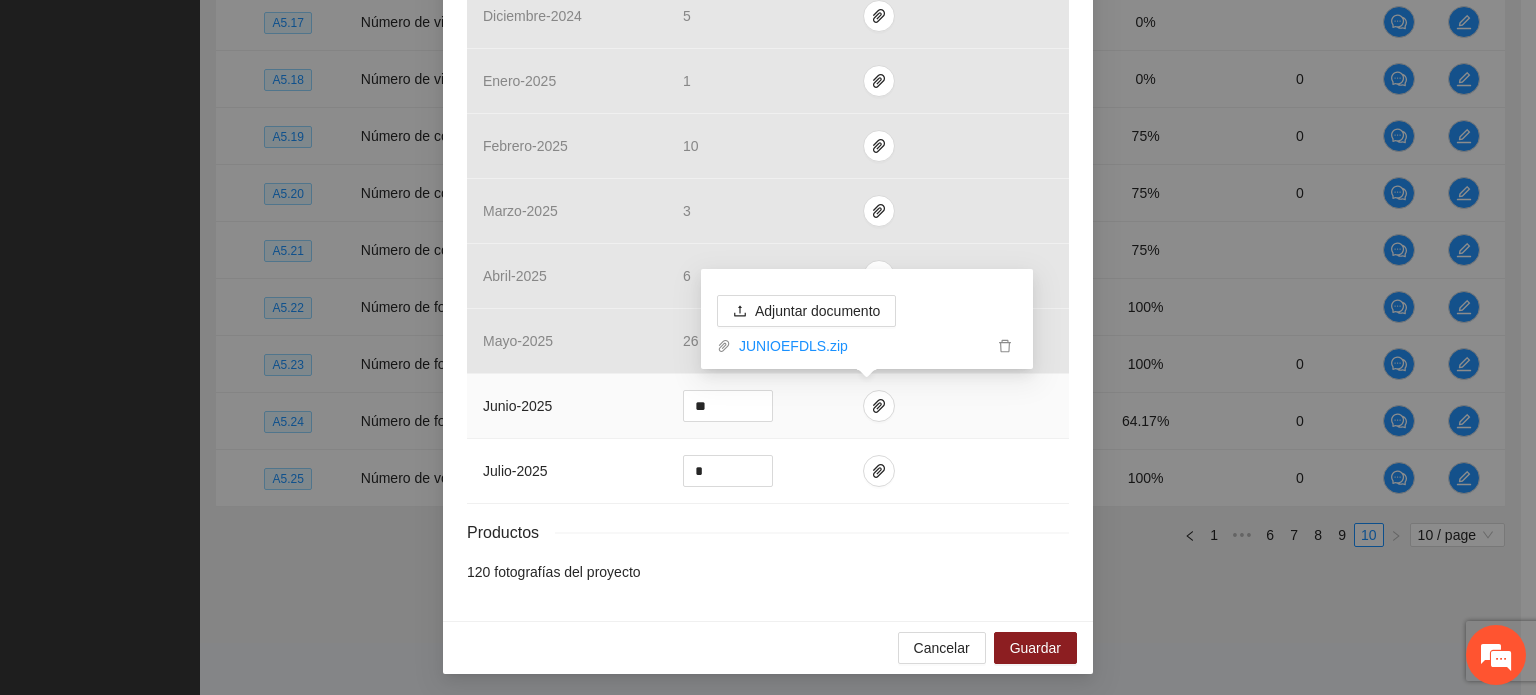 click at bounding box center [958, 406] 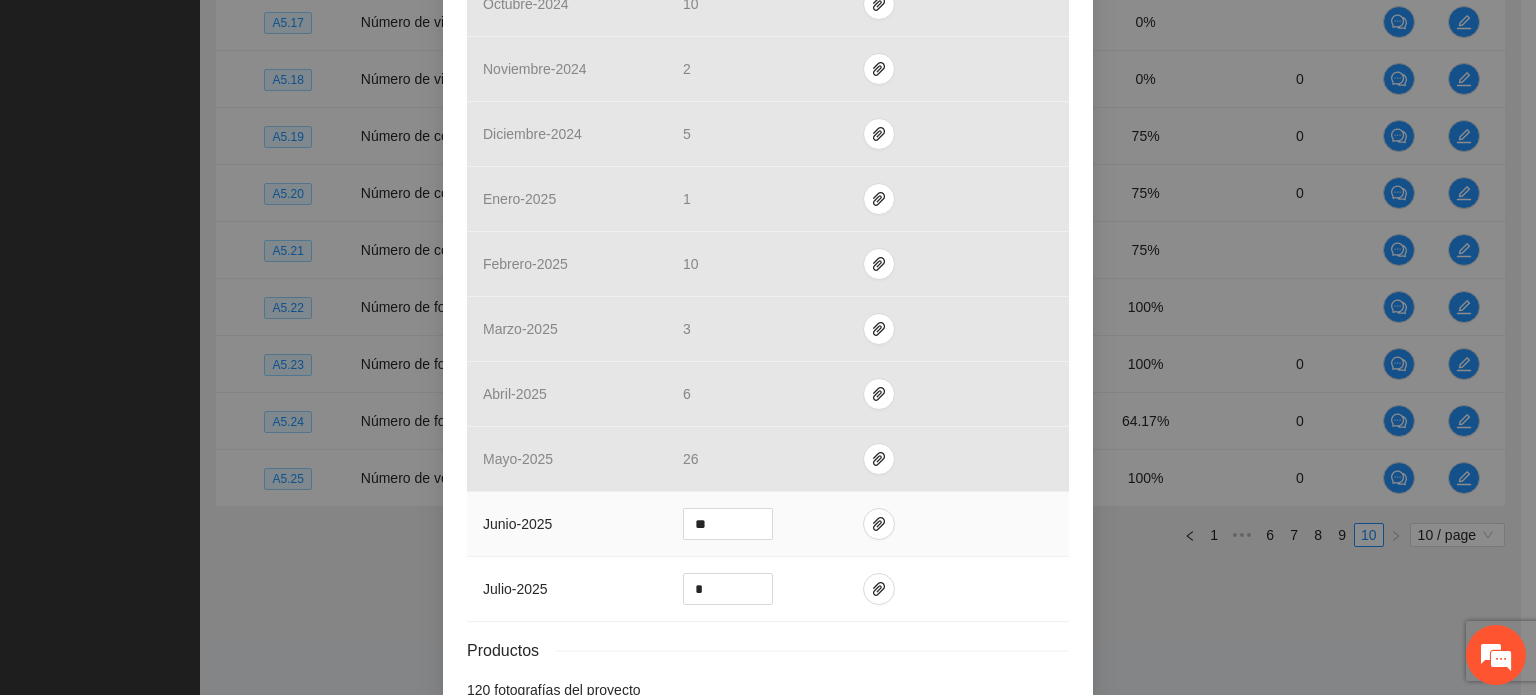 scroll, scrollTop: 798, scrollLeft: 0, axis: vertical 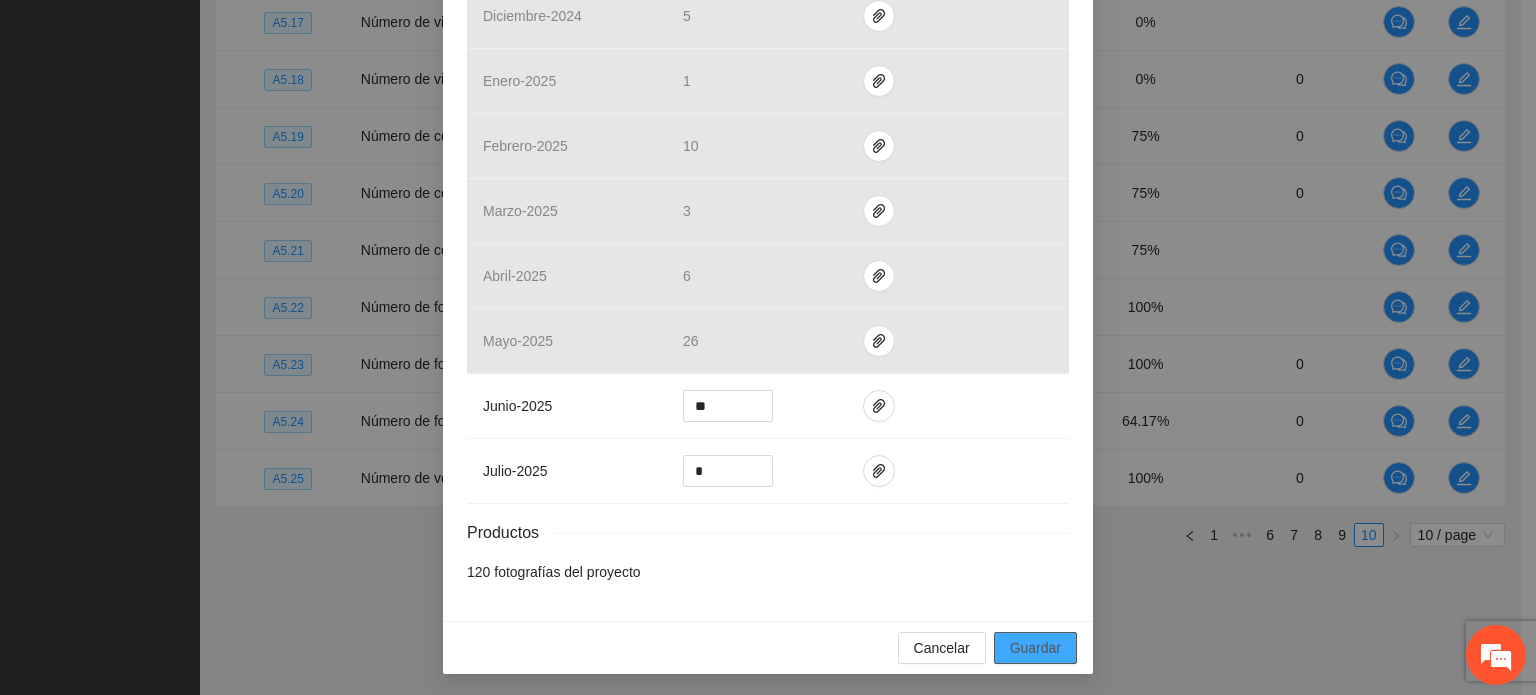 click on "Guardar" at bounding box center [1035, 648] 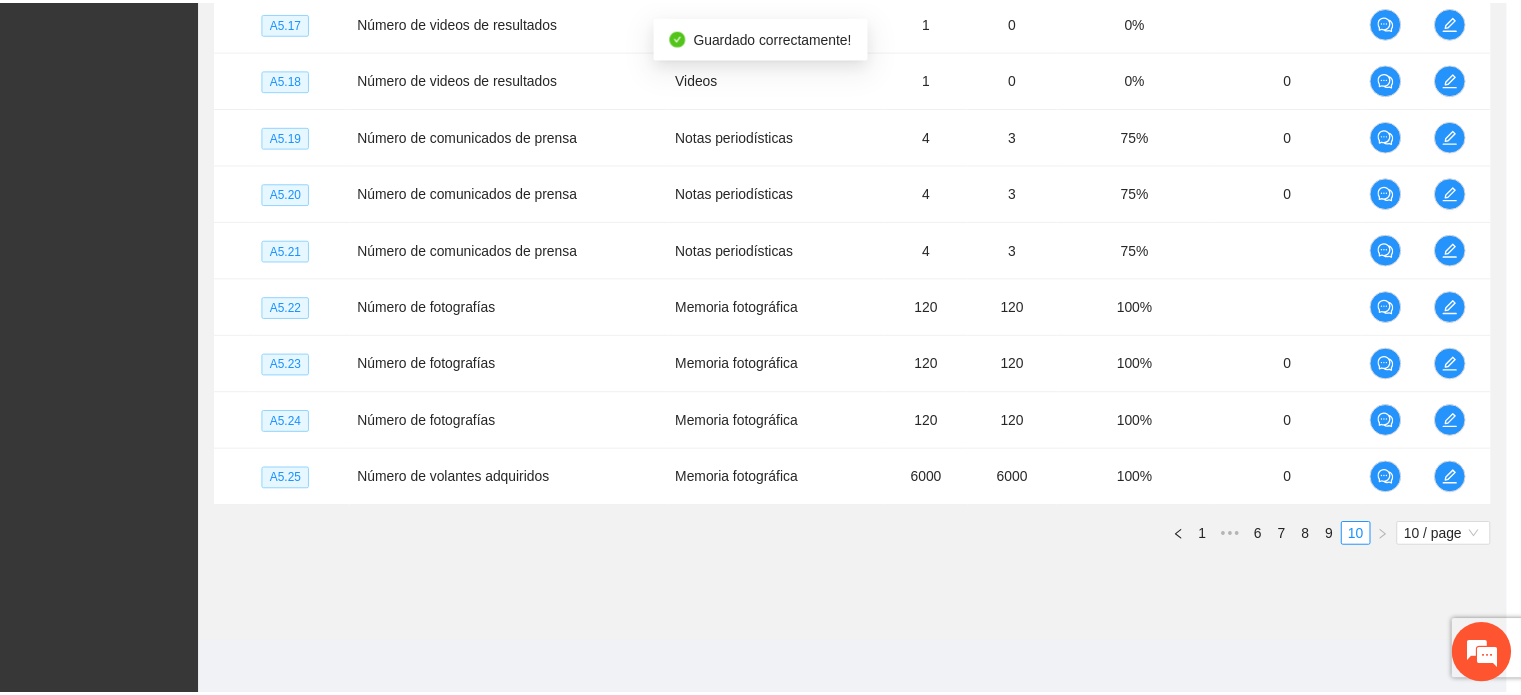 scroll, scrollTop: 698, scrollLeft: 0, axis: vertical 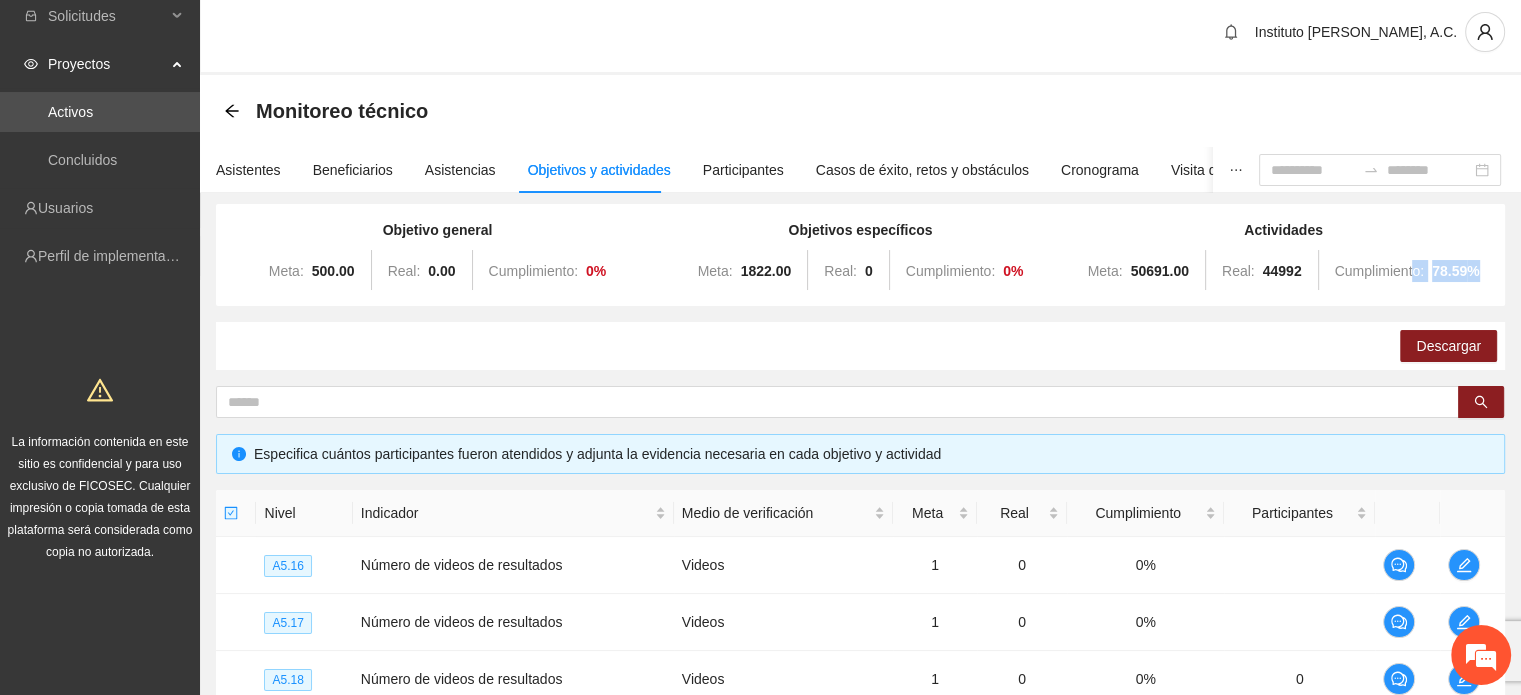 drag, startPoint x: 1476, startPoint y: 267, endPoint x: 1410, endPoint y: 267, distance: 66 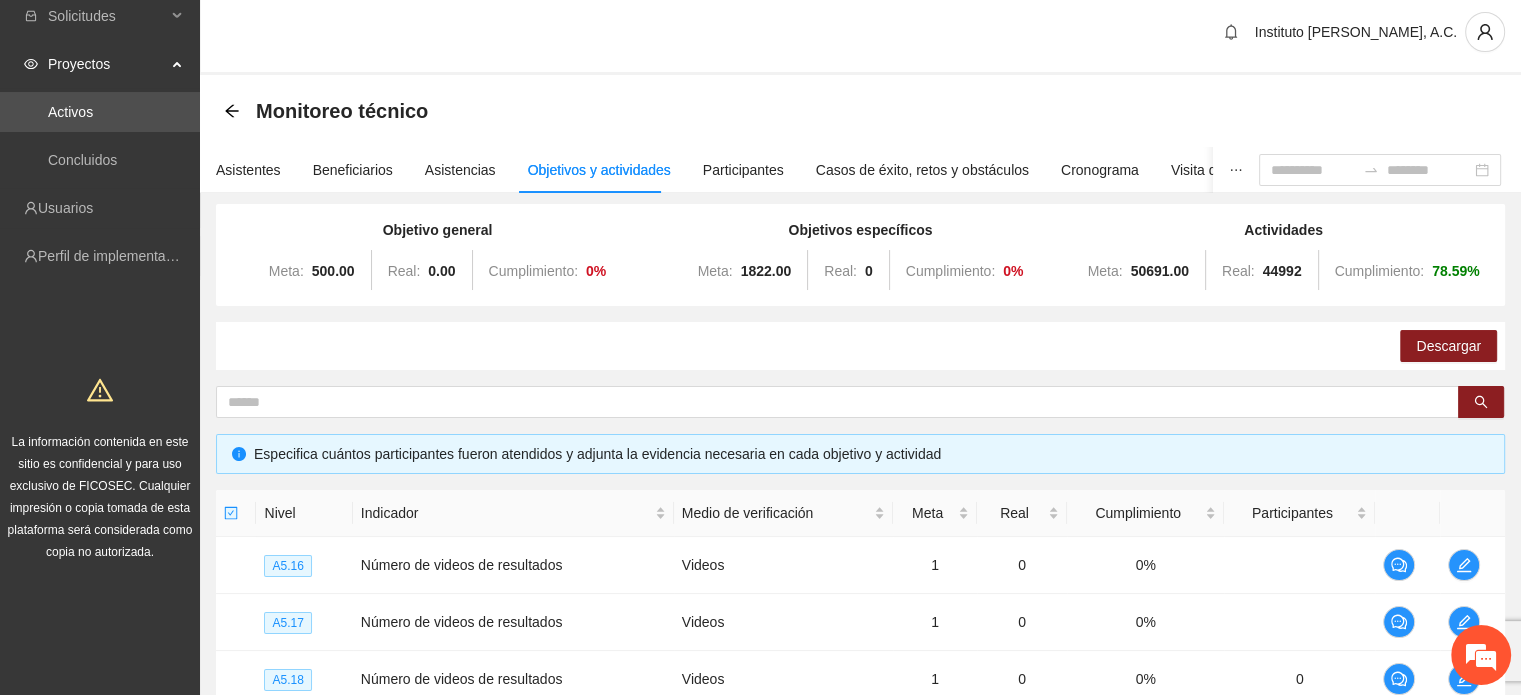 click on "Cumplimiento:" at bounding box center [1379, 271] 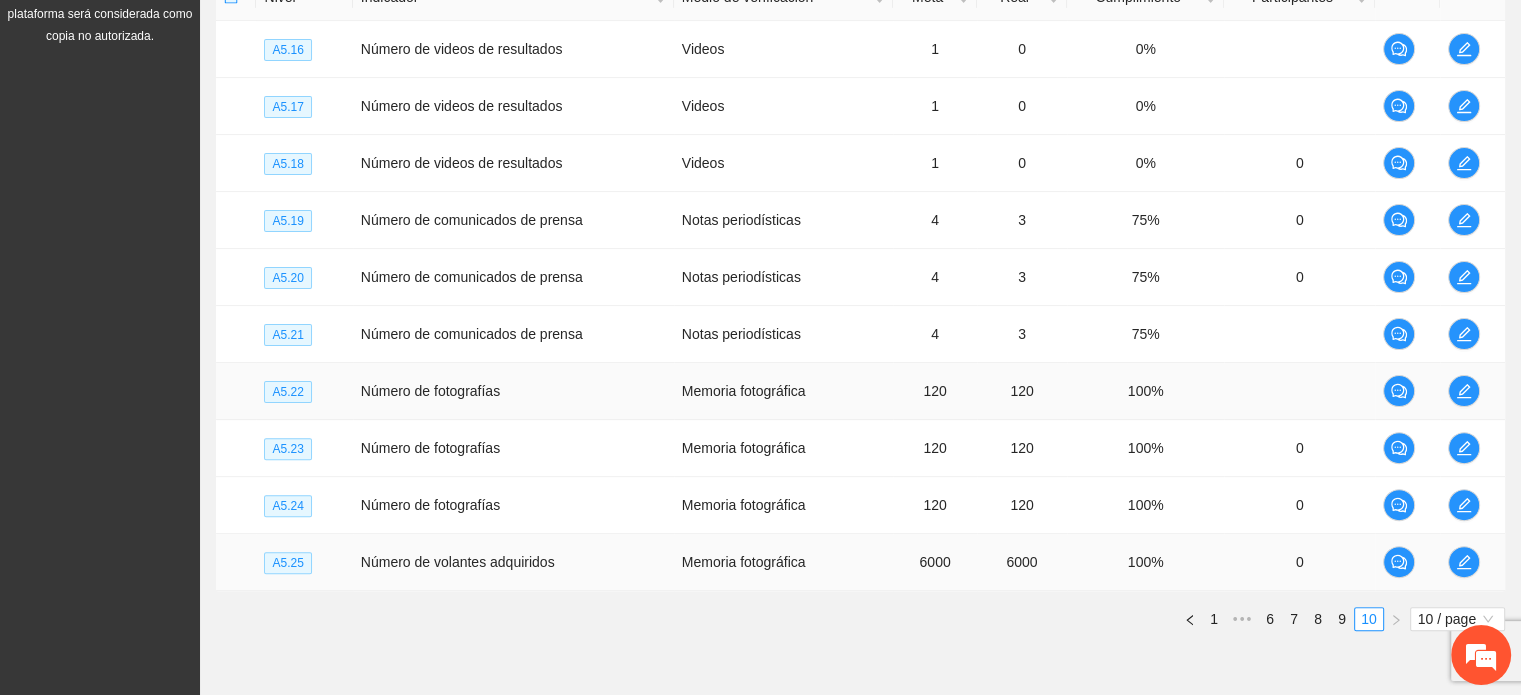 scroll, scrollTop: 608, scrollLeft: 0, axis: vertical 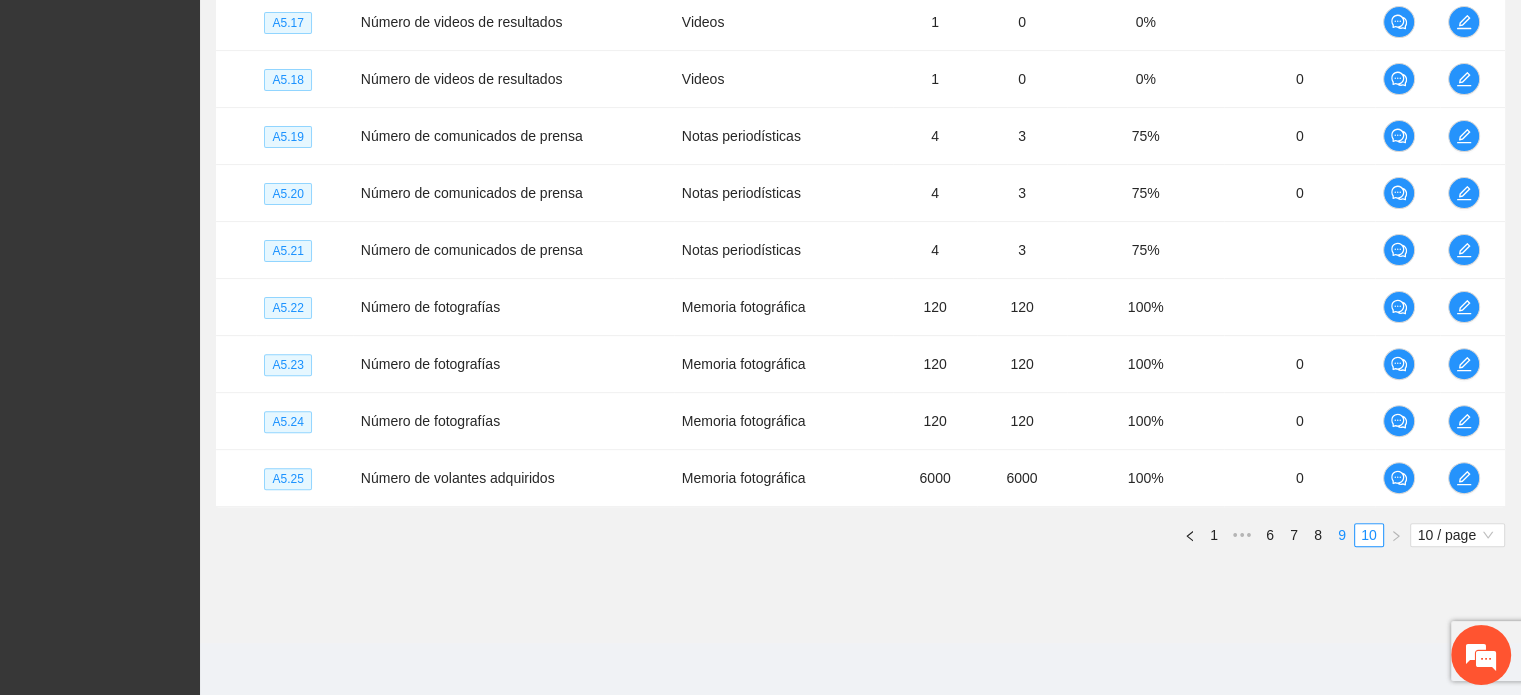click on "9" at bounding box center [1342, 535] 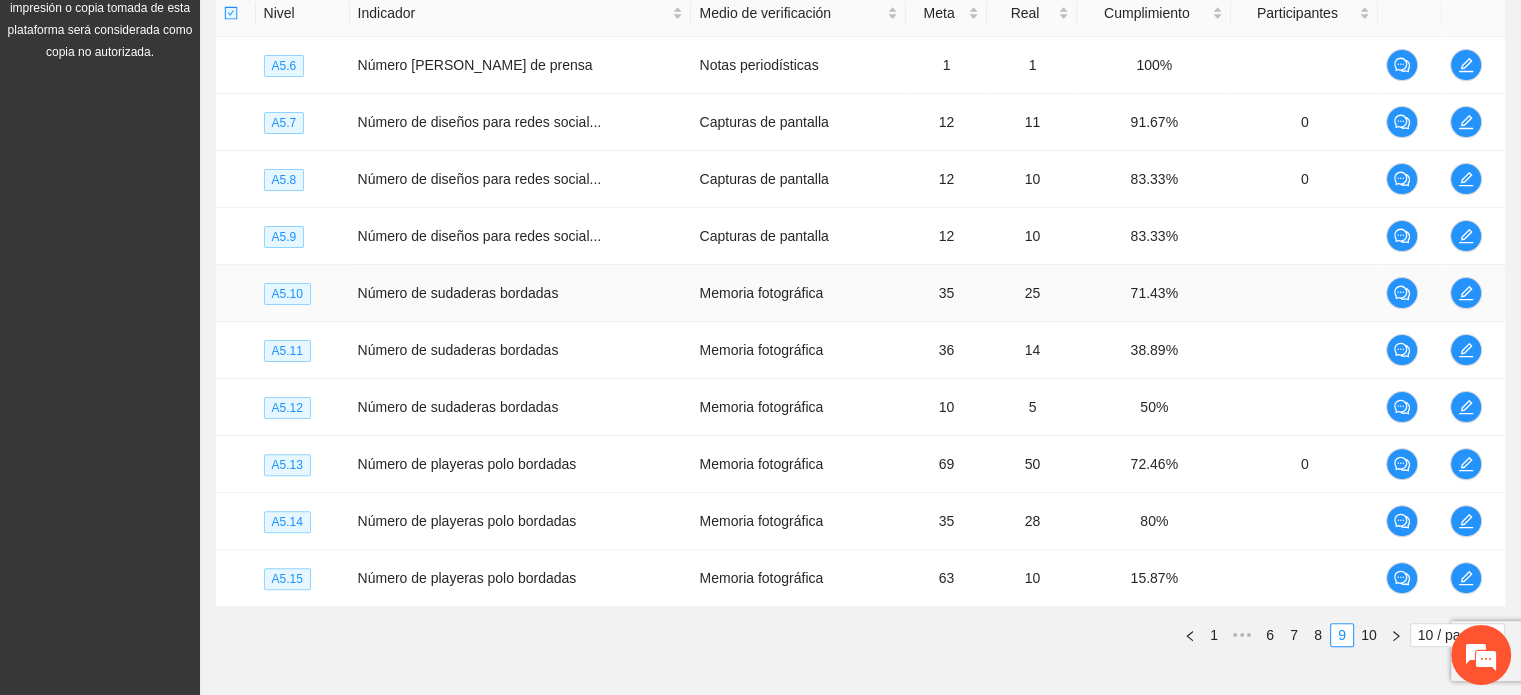 scroll, scrollTop: 408, scrollLeft: 0, axis: vertical 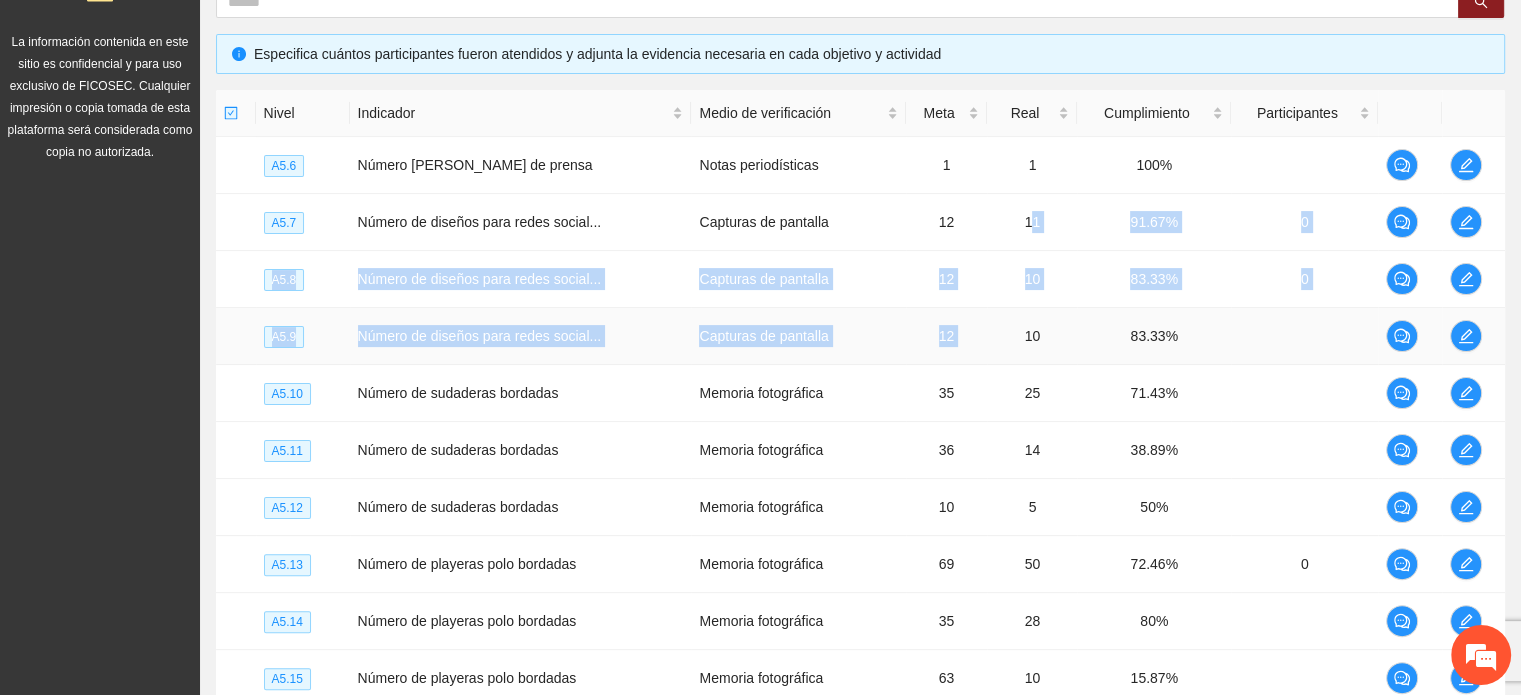 drag, startPoint x: 1029, startPoint y: 217, endPoint x: 1022, endPoint y: 330, distance: 113.216606 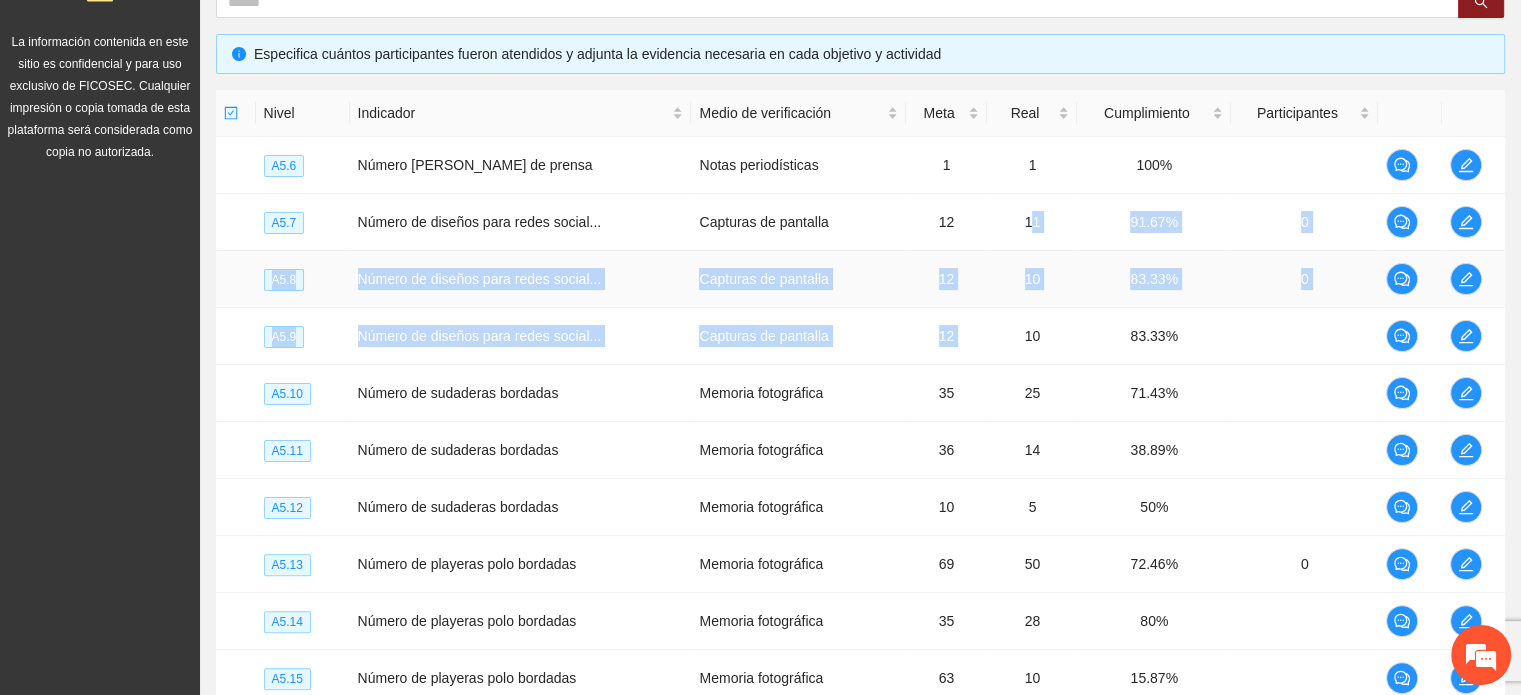 click on "10" at bounding box center [1032, 279] 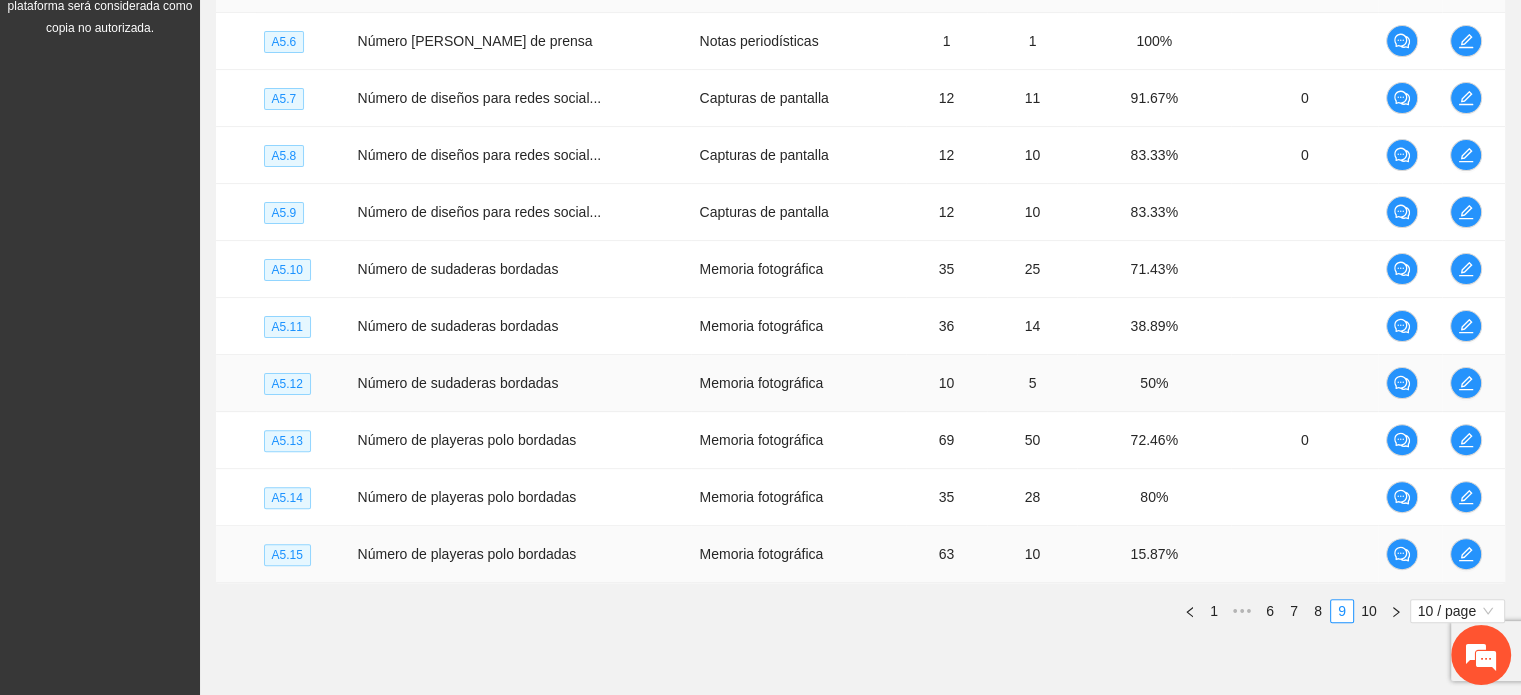 scroll, scrollTop: 608, scrollLeft: 0, axis: vertical 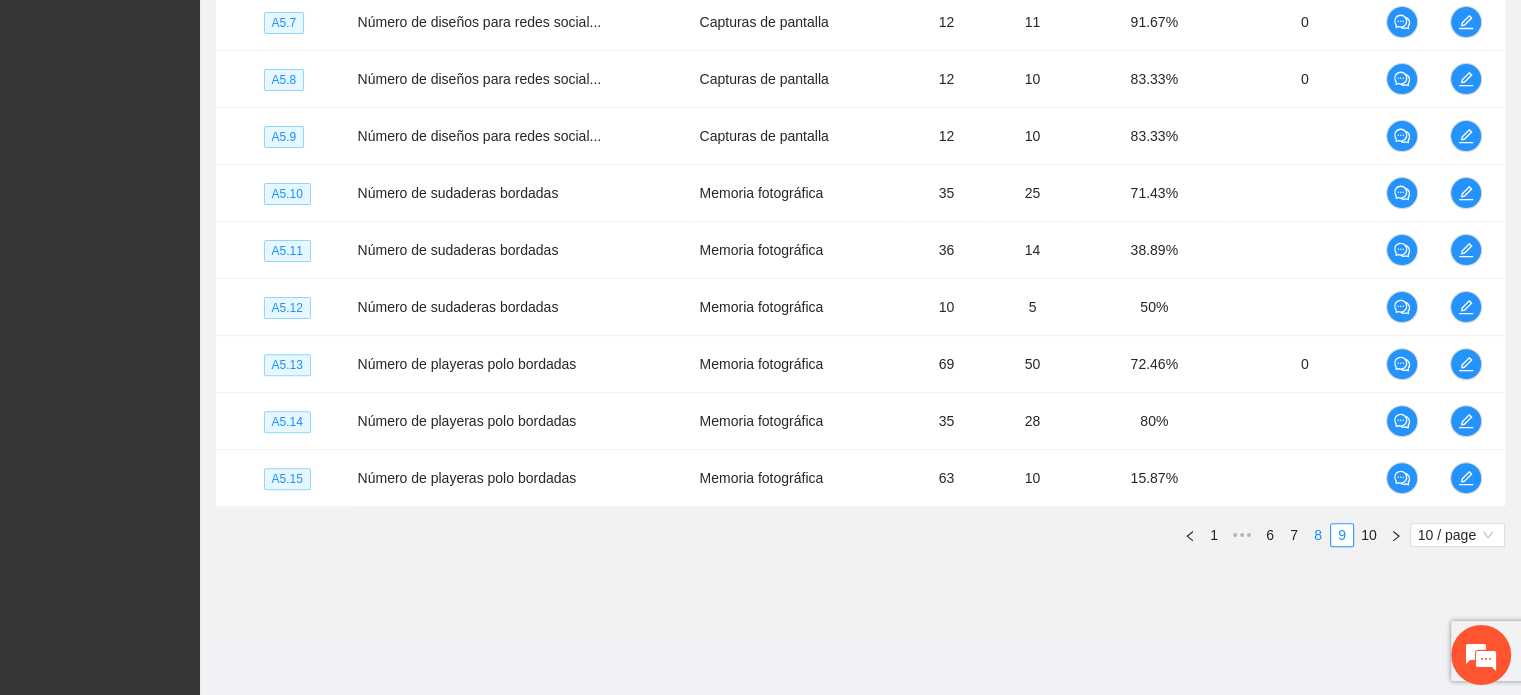 click on "8" at bounding box center (1318, 535) 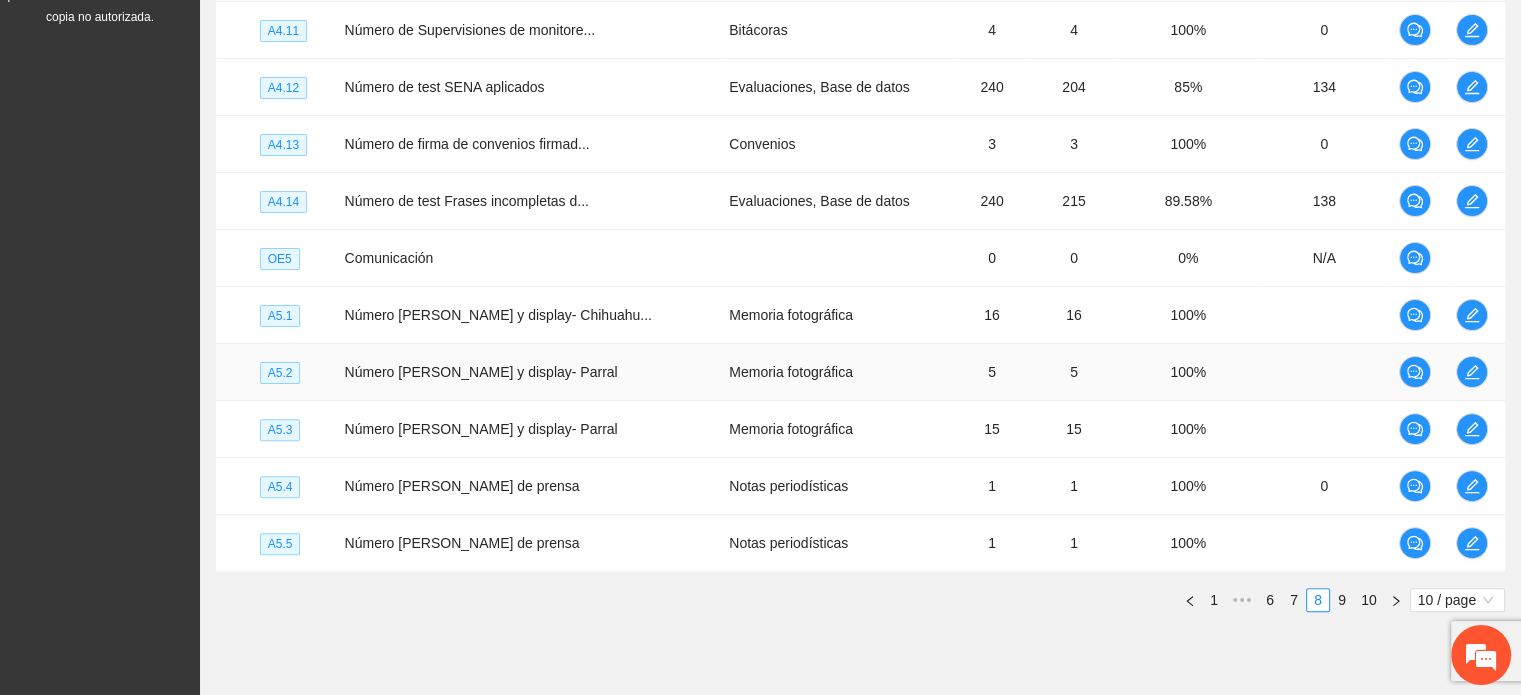 scroll, scrollTop: 508, scrollLeft: 0, axis: vertical 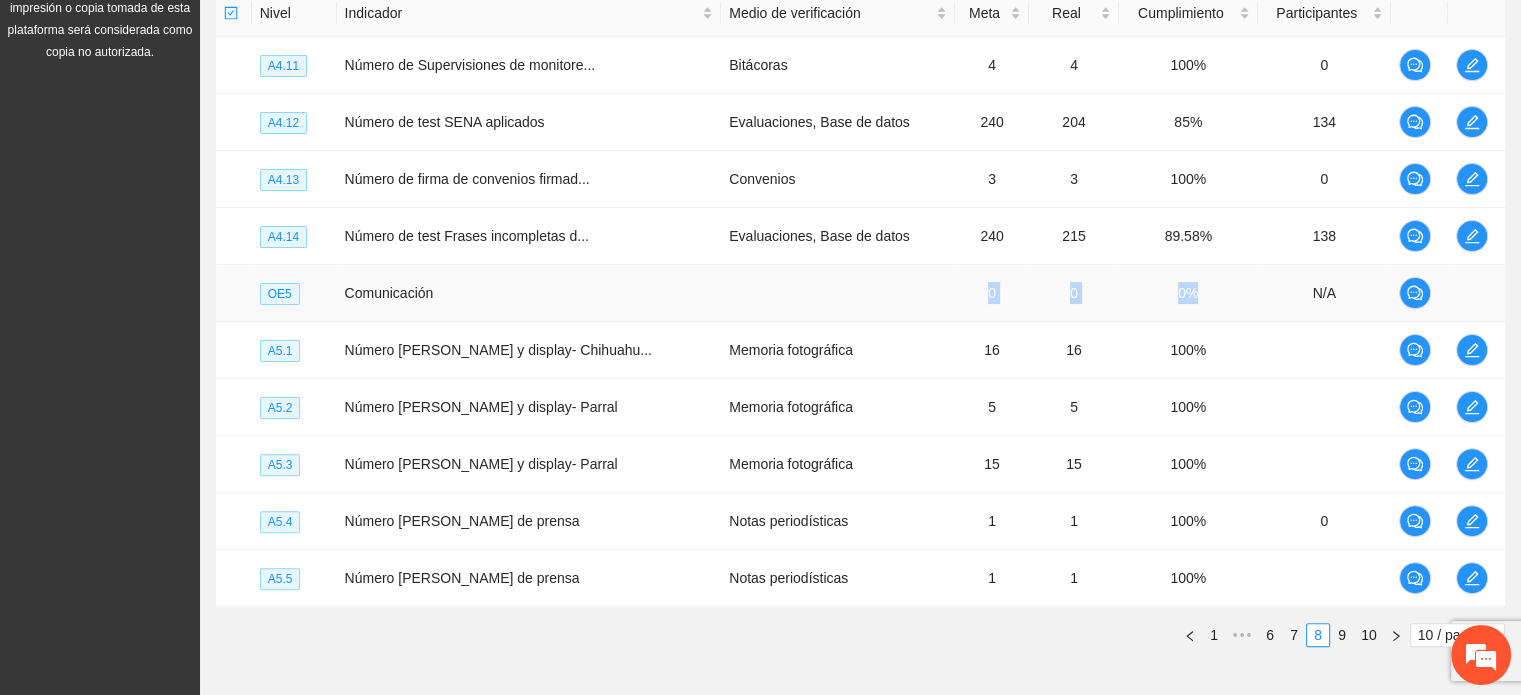 drag, startPoint x: 1140, startPoint y: 284, endPoint x: 917, endPoint y: 286, distance: 223.00897 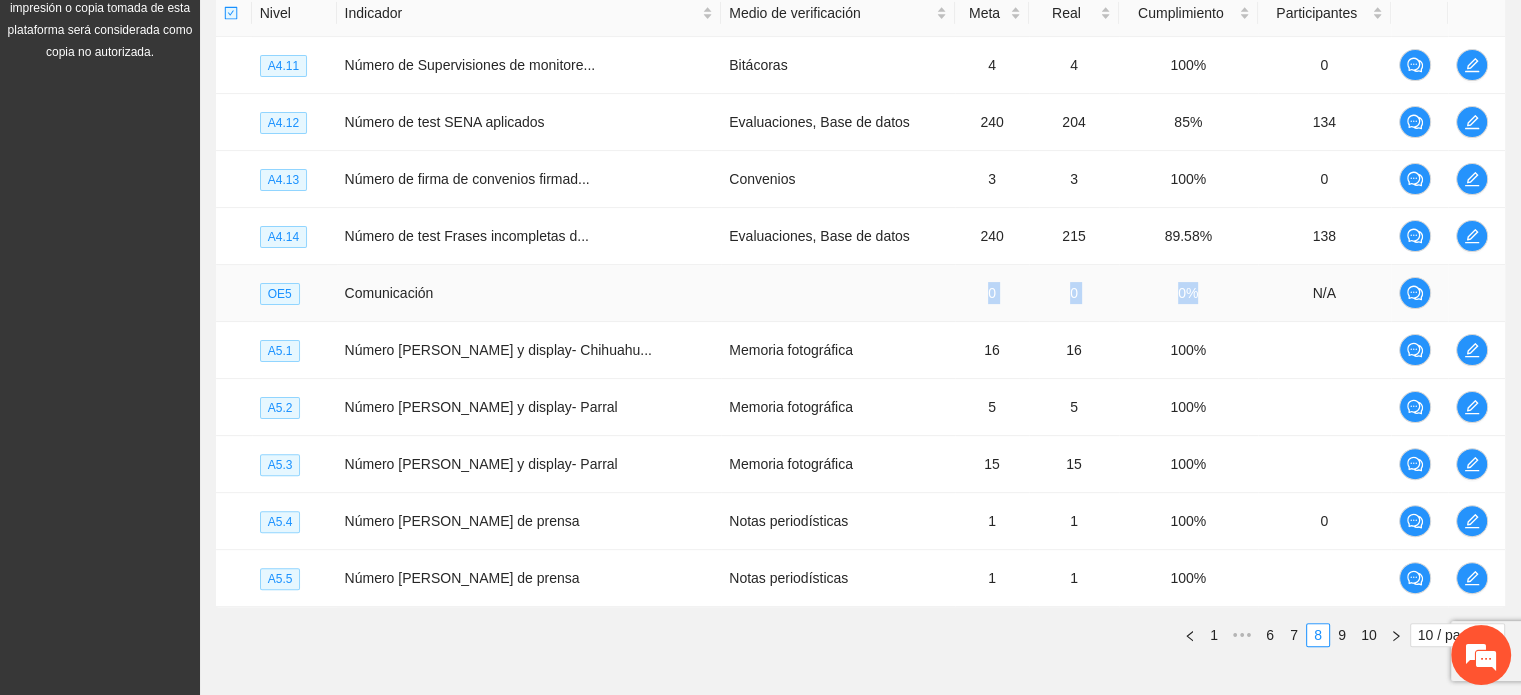 click on "0%" at bounding box center (1188, 293) 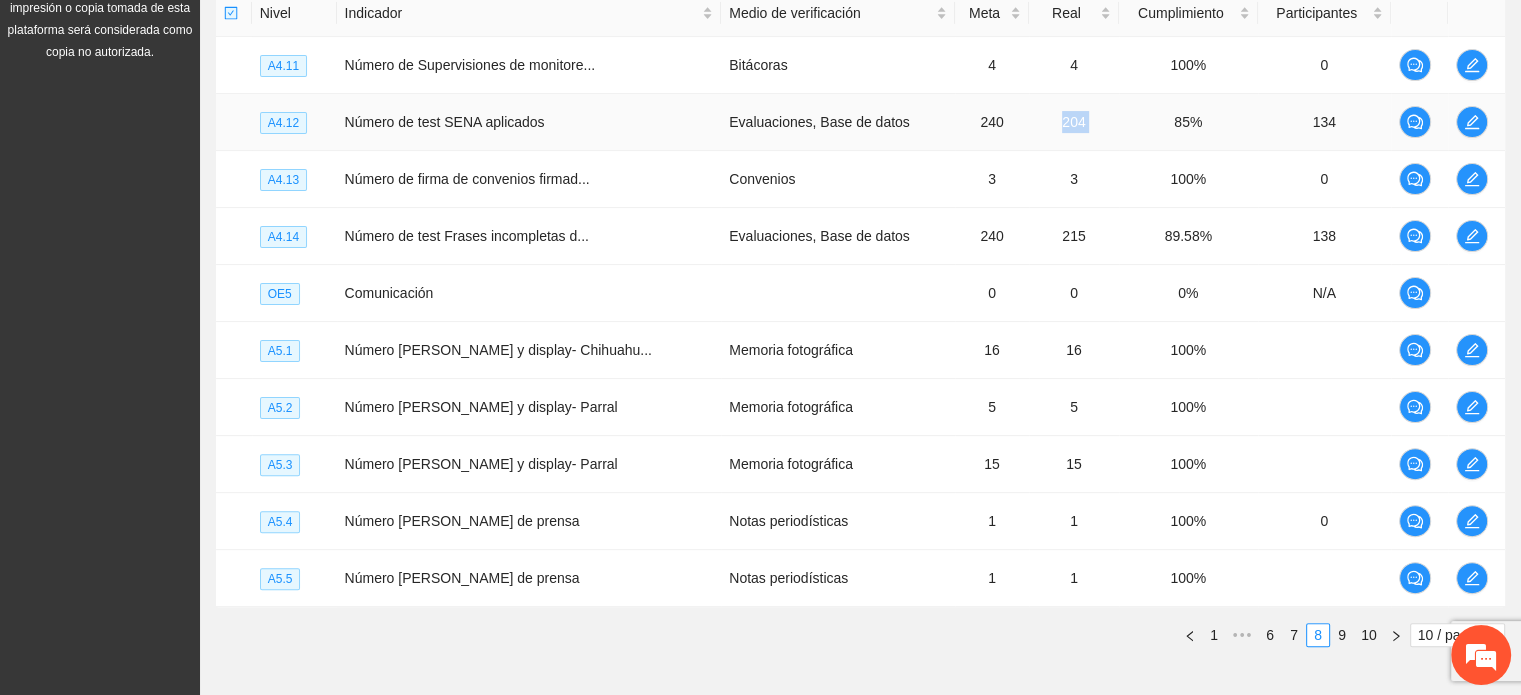 drag, startPoint x: 1021, startPoint y: 114, endPoint x: 1095, endPoint y: 122, distance: 74.431175 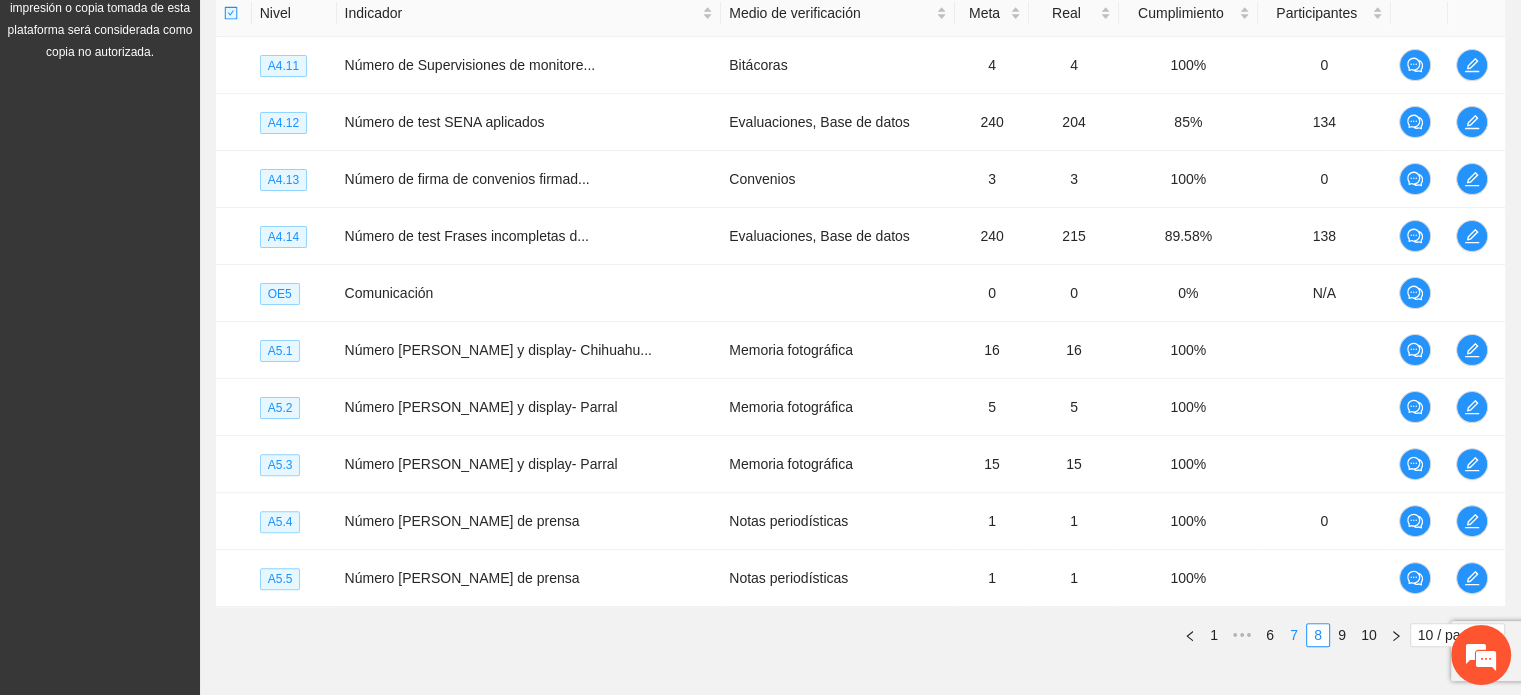 click on "7" at bounding box center [1294, 635] 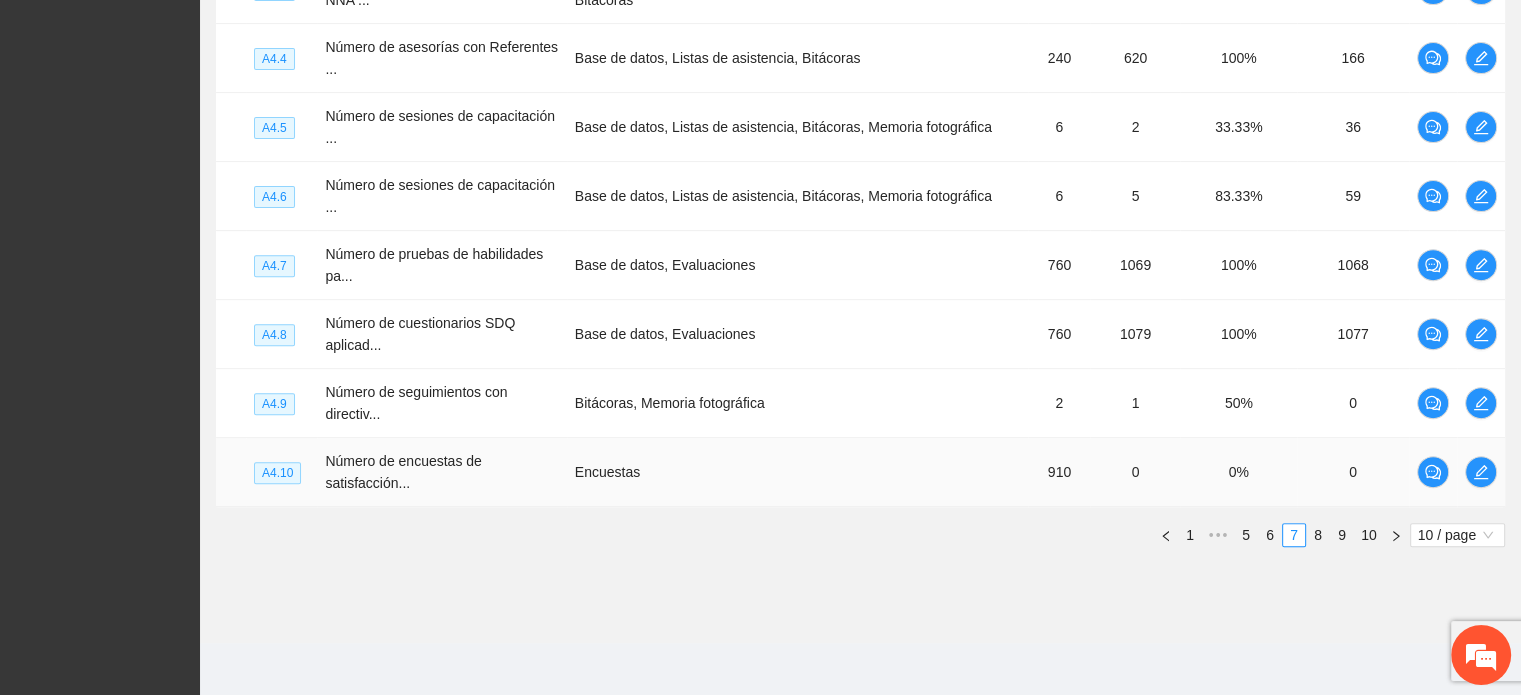 scroll, scrollTop: 628, scrollLeft: 0, axis: vertical 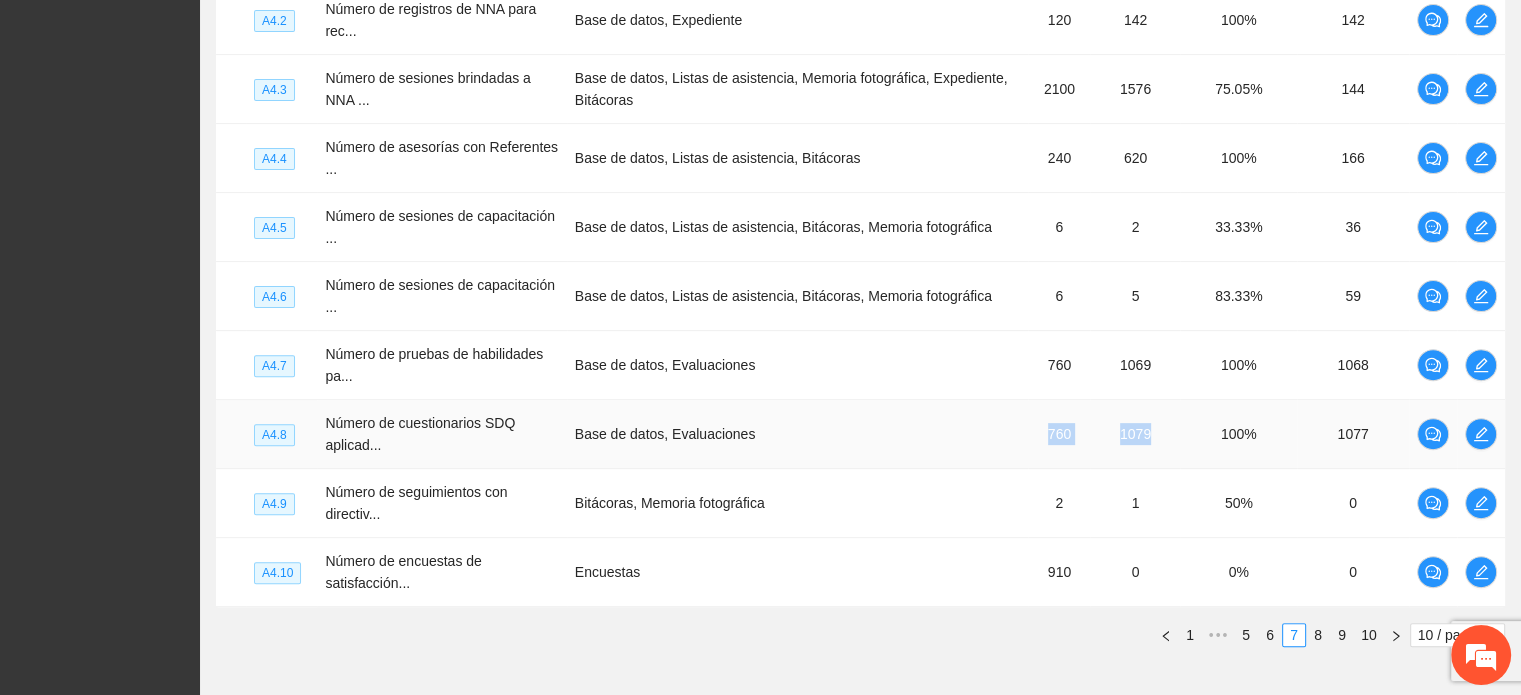 drag, startPoint x: 1028, startPoint y: 429, endPoint x: 1164, endPoint y: 433, distance: 136.0588 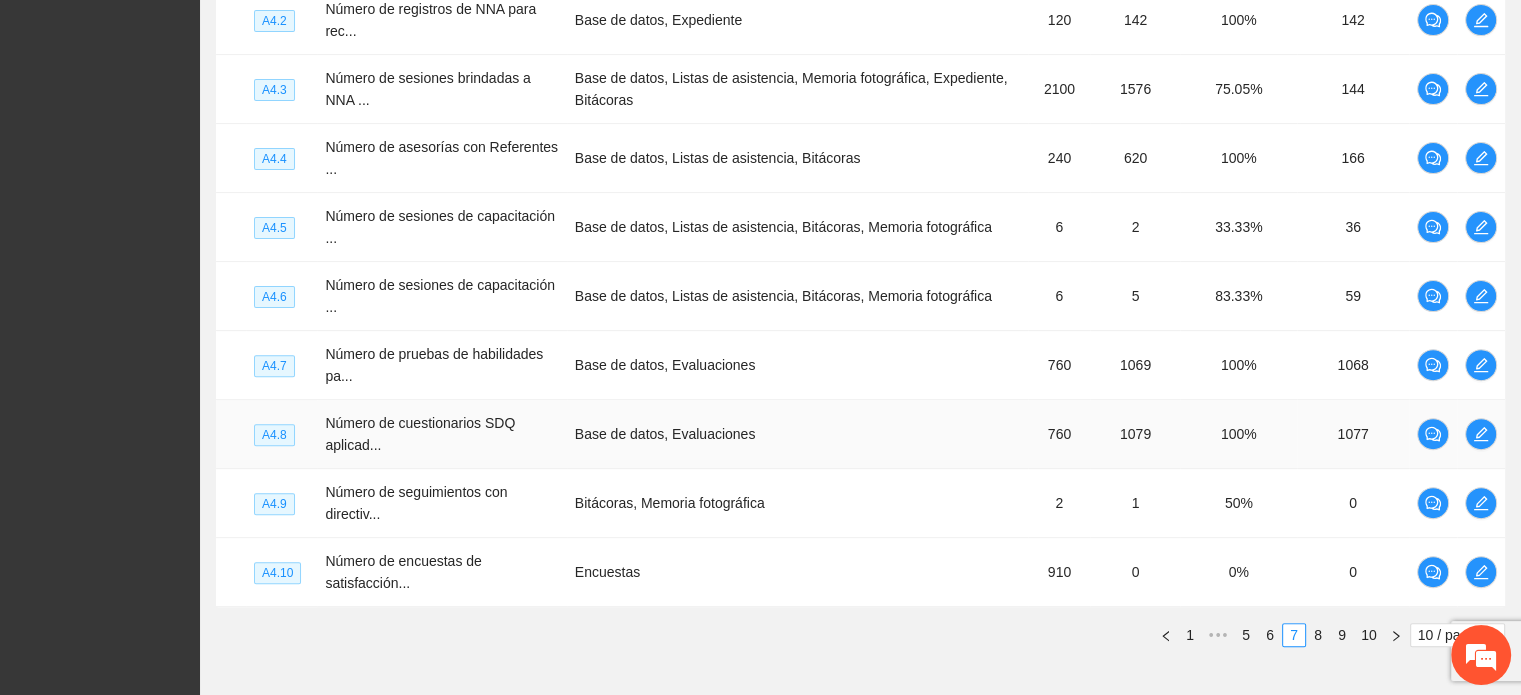 click on "Base de datos, Evaluaciones" at bounding box center [798, 434] 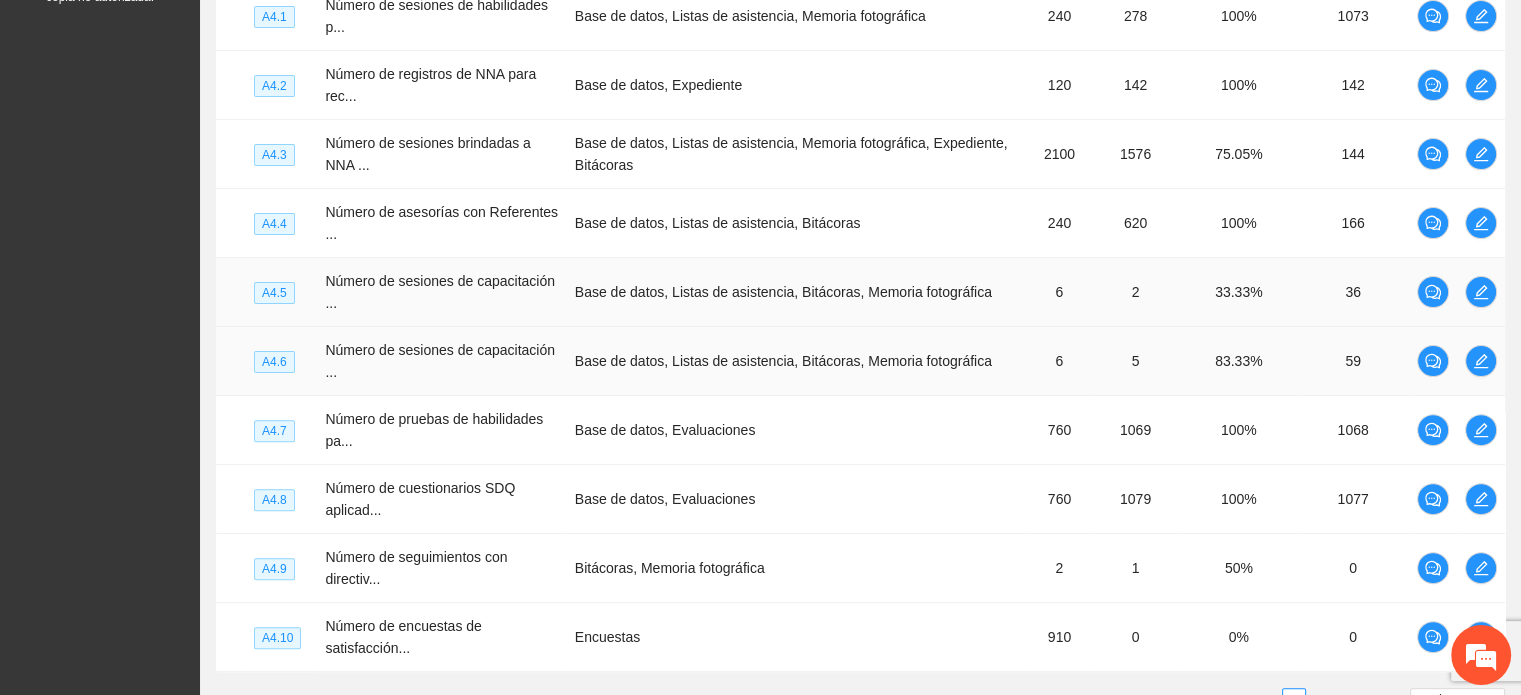 scroll, scrollTop: 528, scrollLeft: 0, axis: vertical 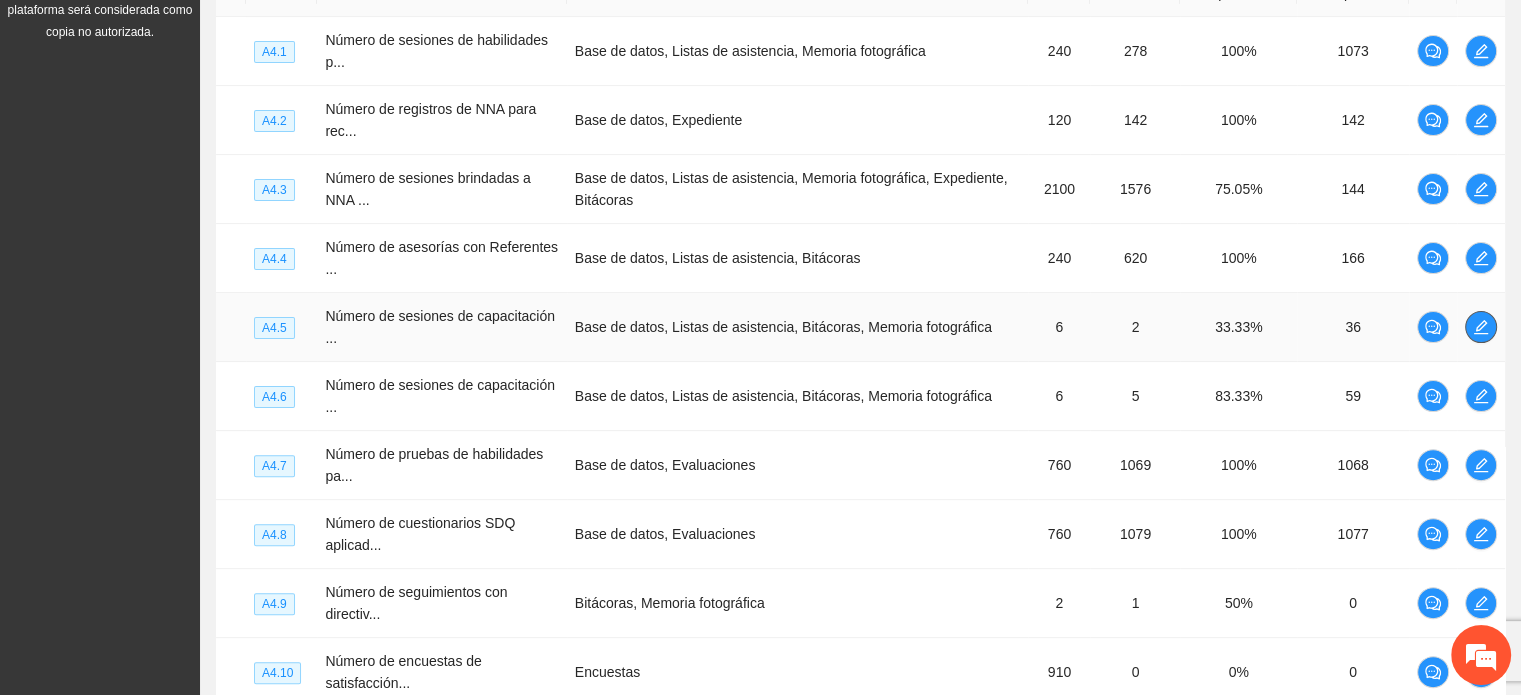 click 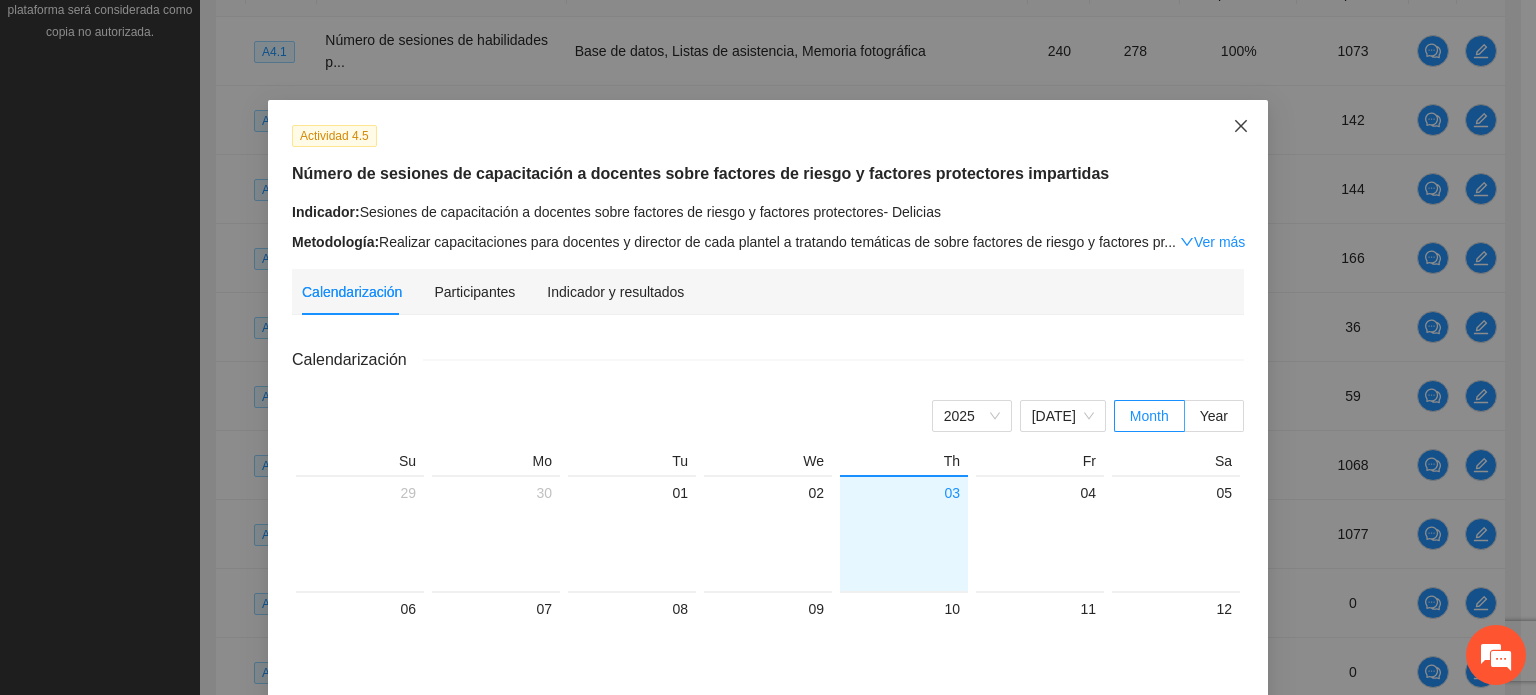 click 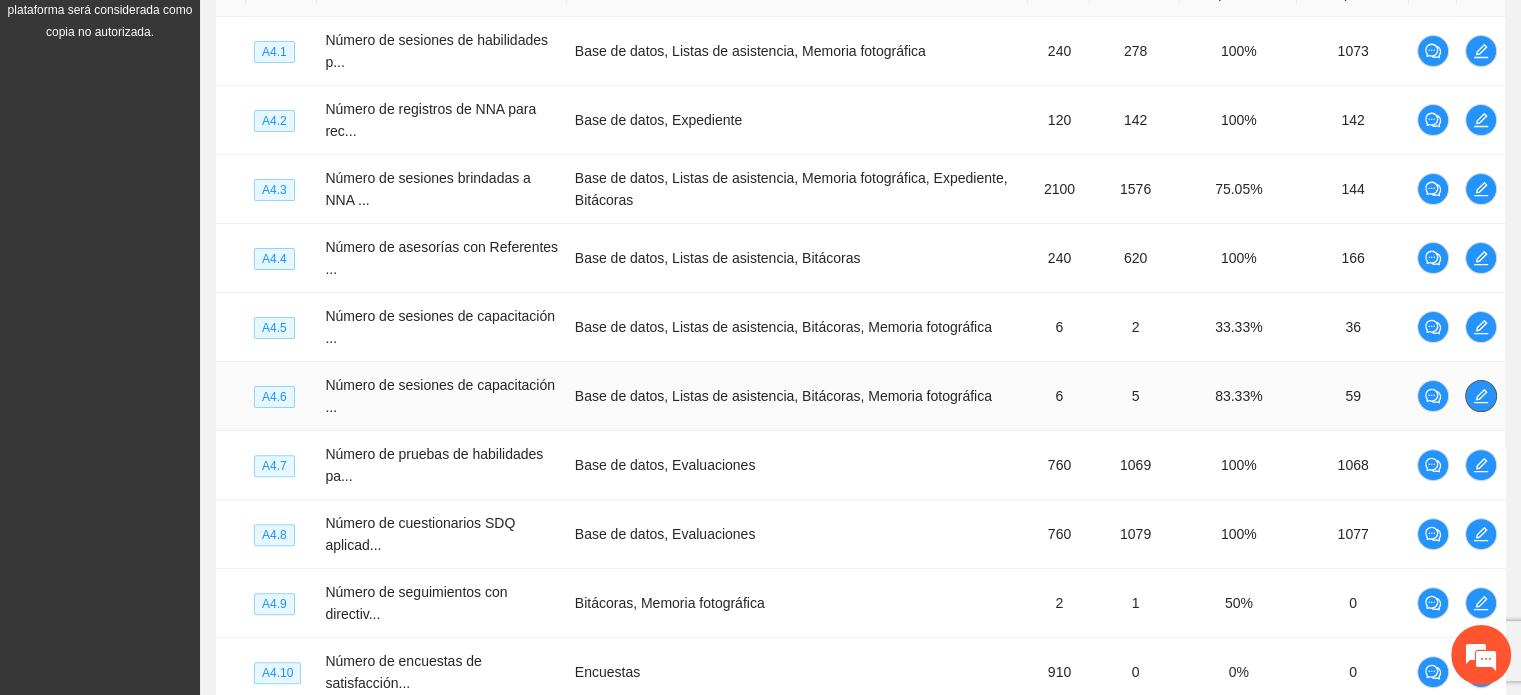 click 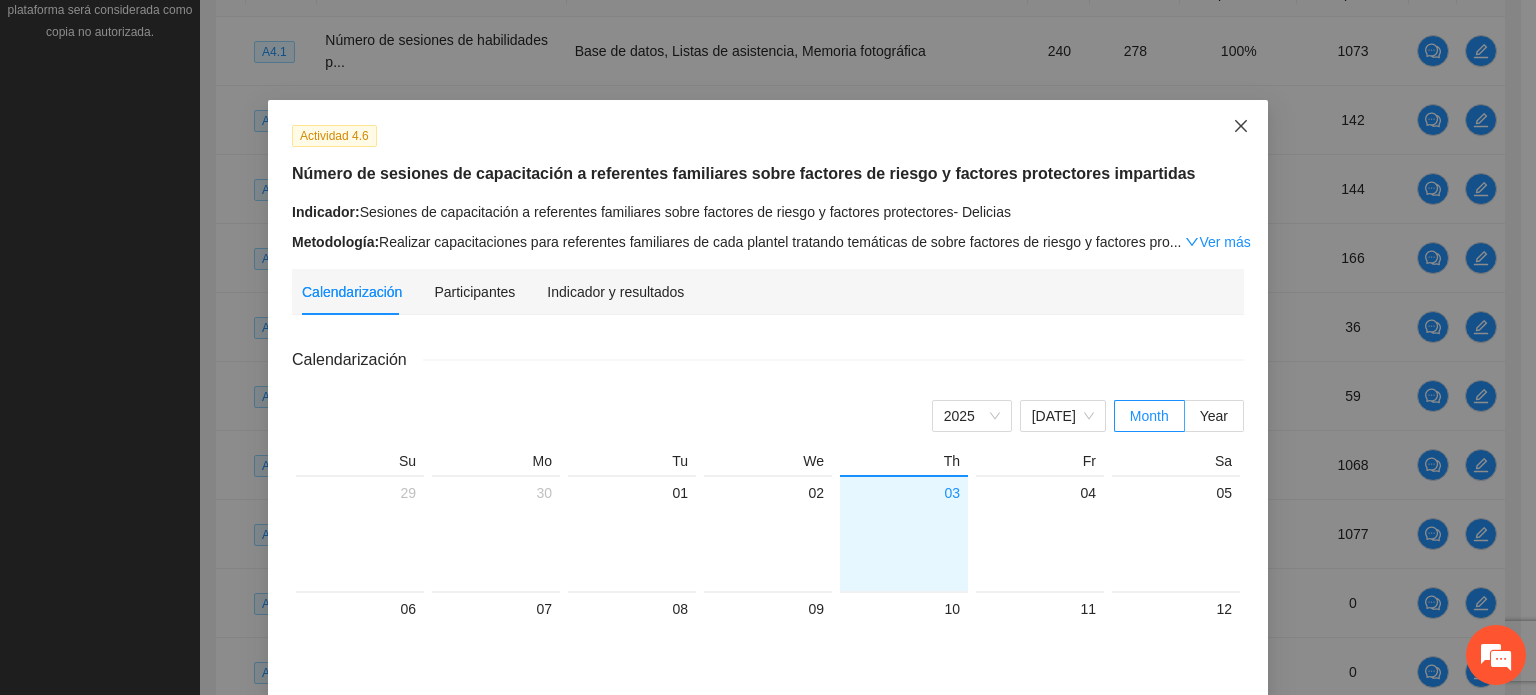 click 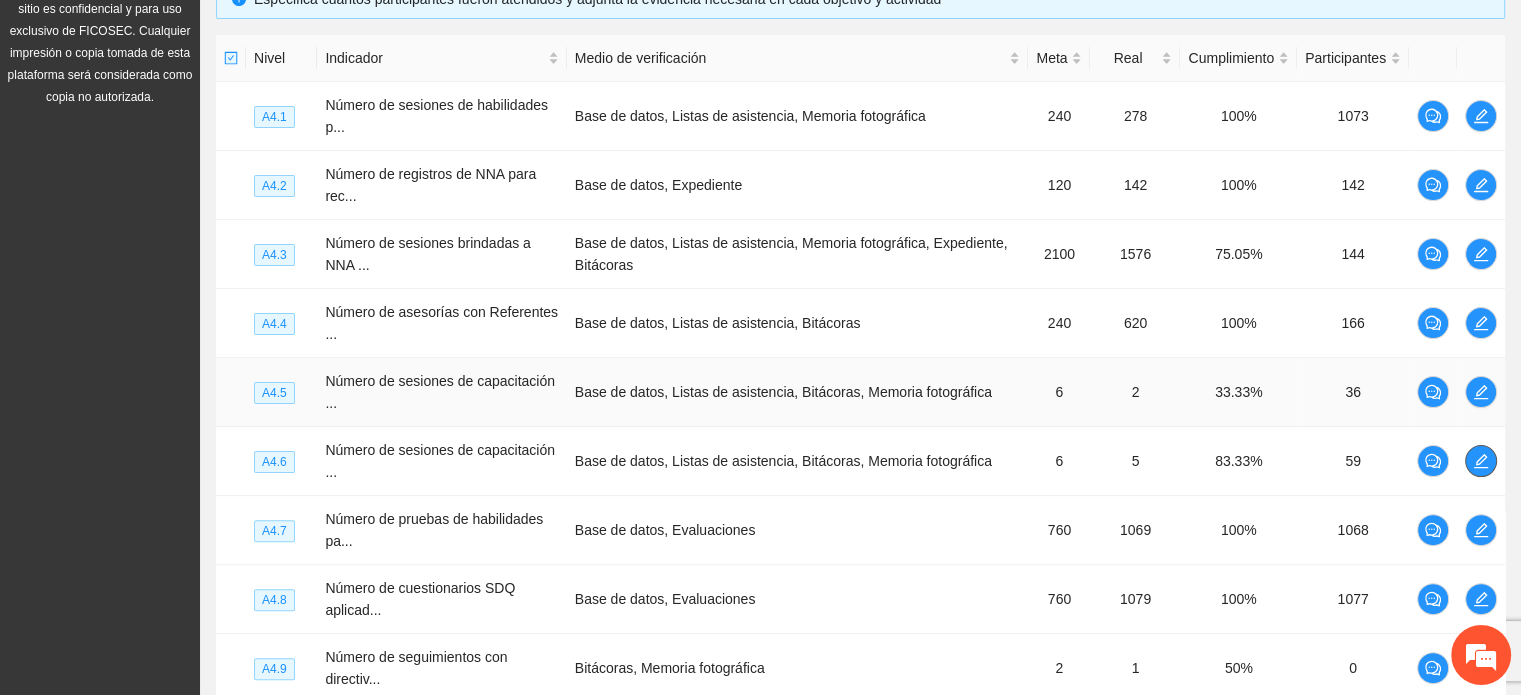 scroll, scrollTop: 428, scrollLeft: 0, axis: vertical 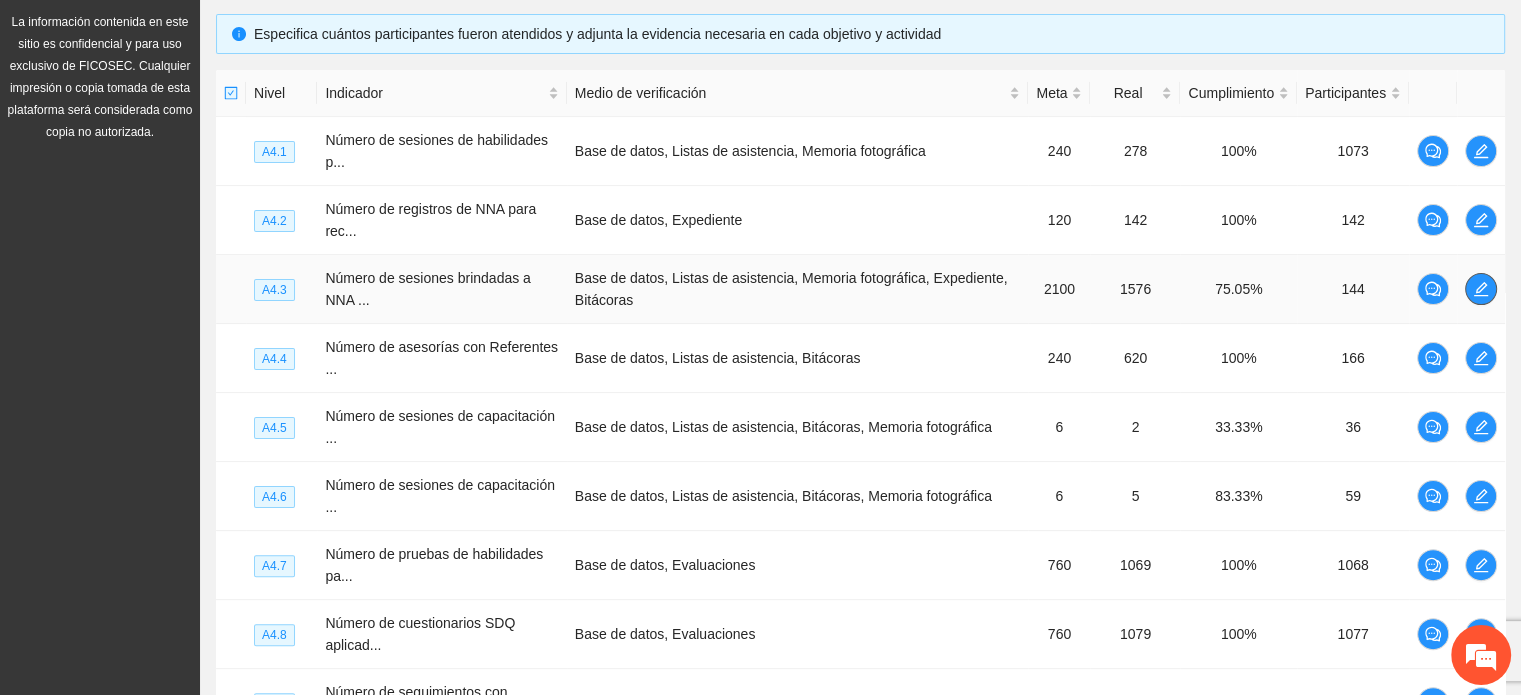 click 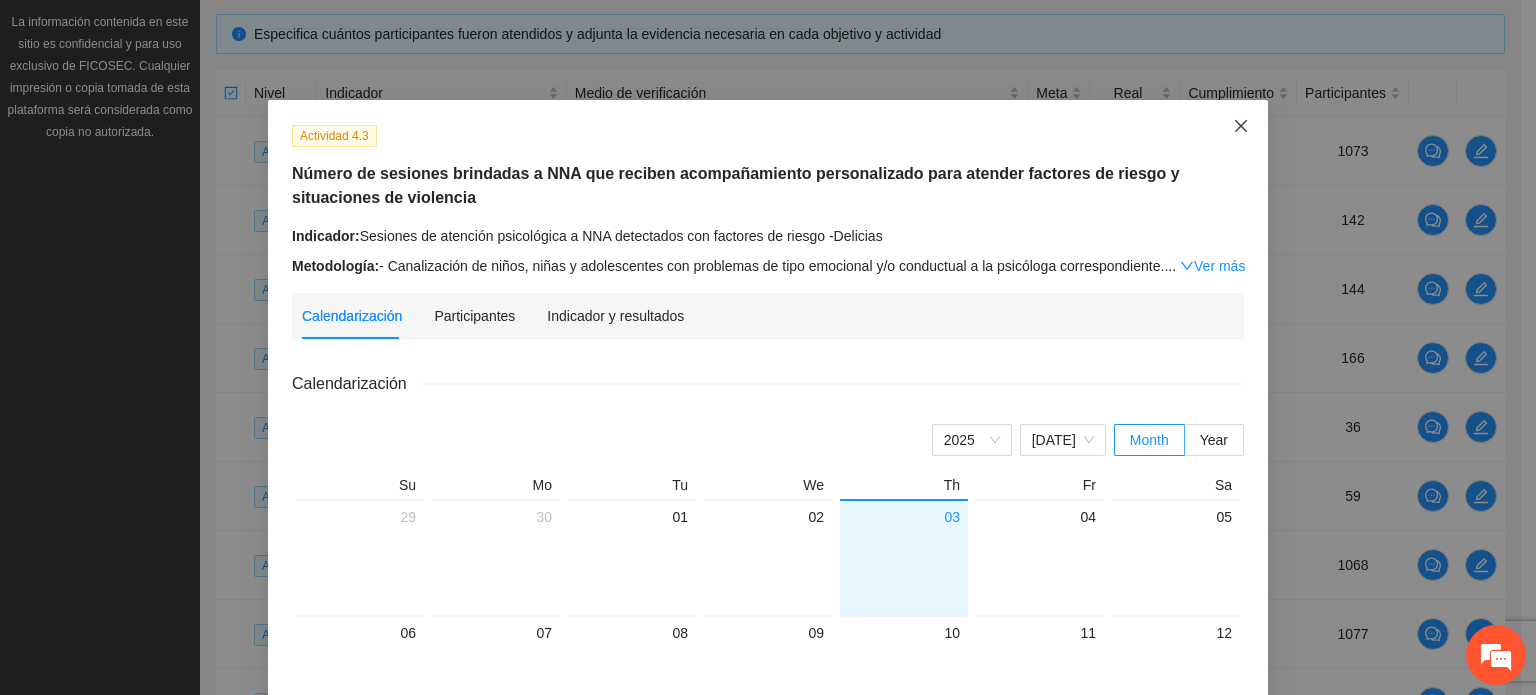 click at bounding box center [1241, 127] 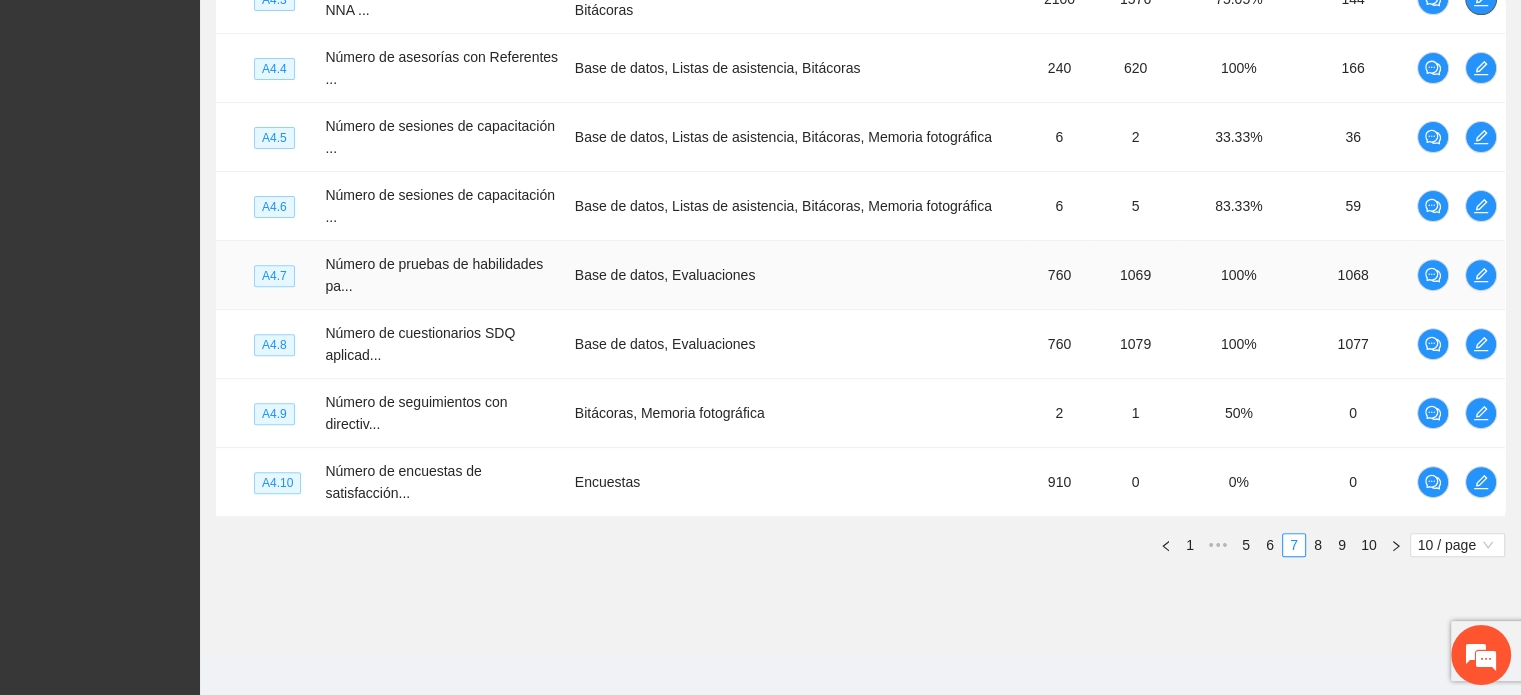 scroll, scrollTop: 728, scrollLeft: 0, axis: vertical 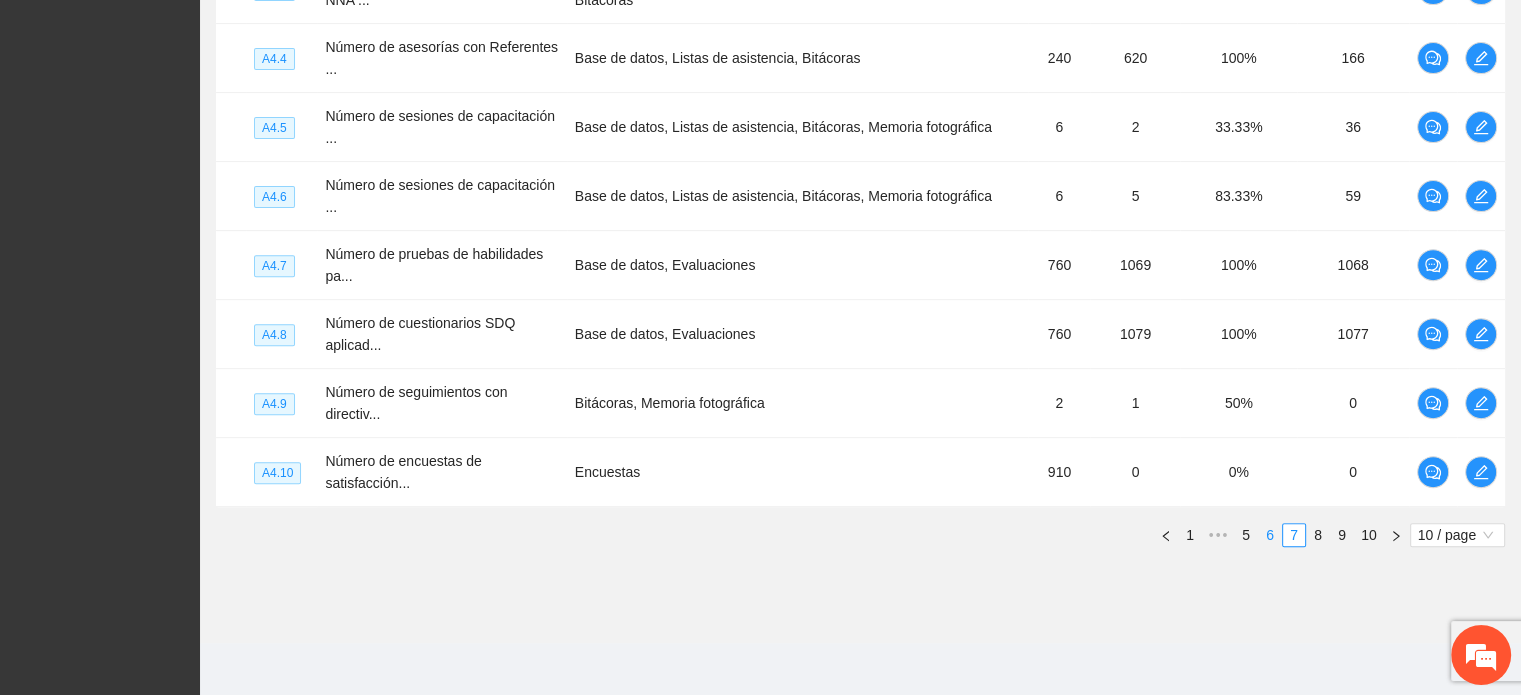 click on "6" at bounding box center (1270, 535) 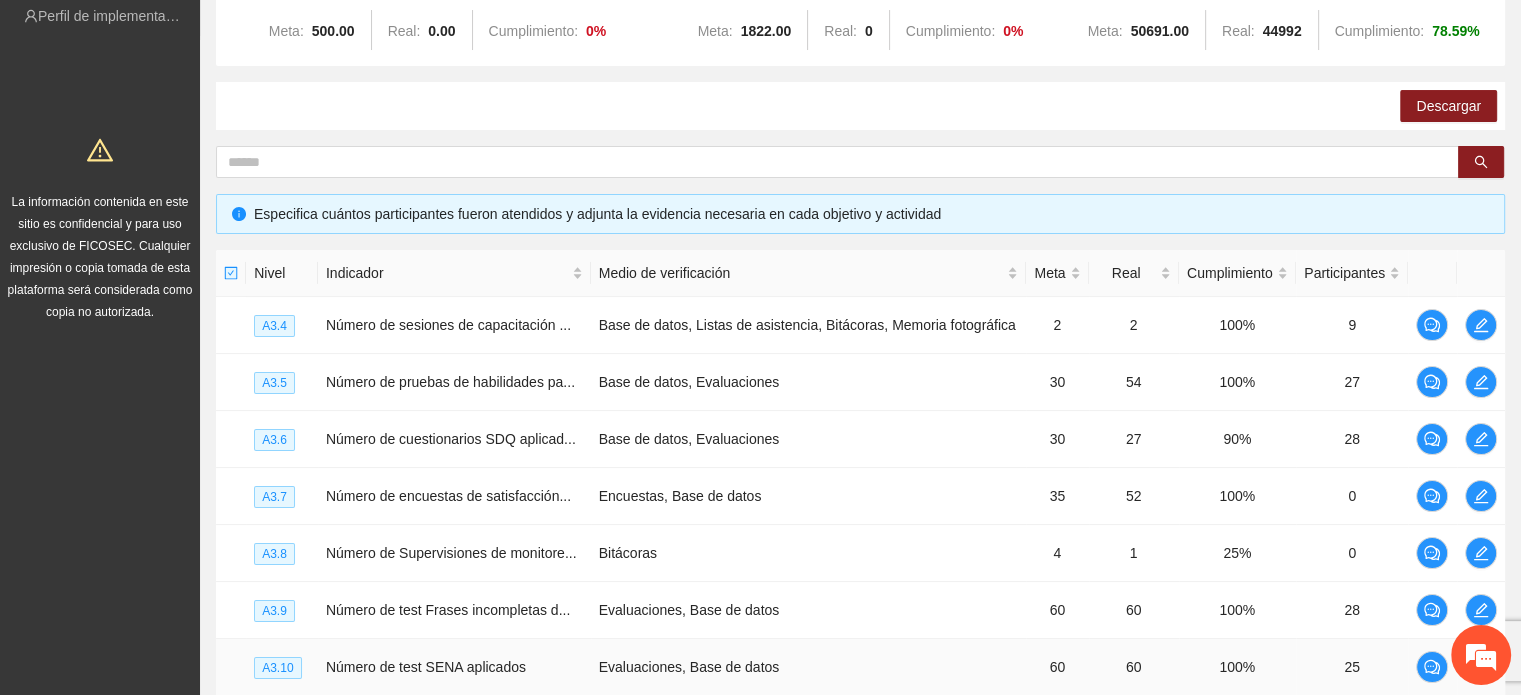 scroll, scrollTop: 108, scrollLeft: 0, axis: vertical 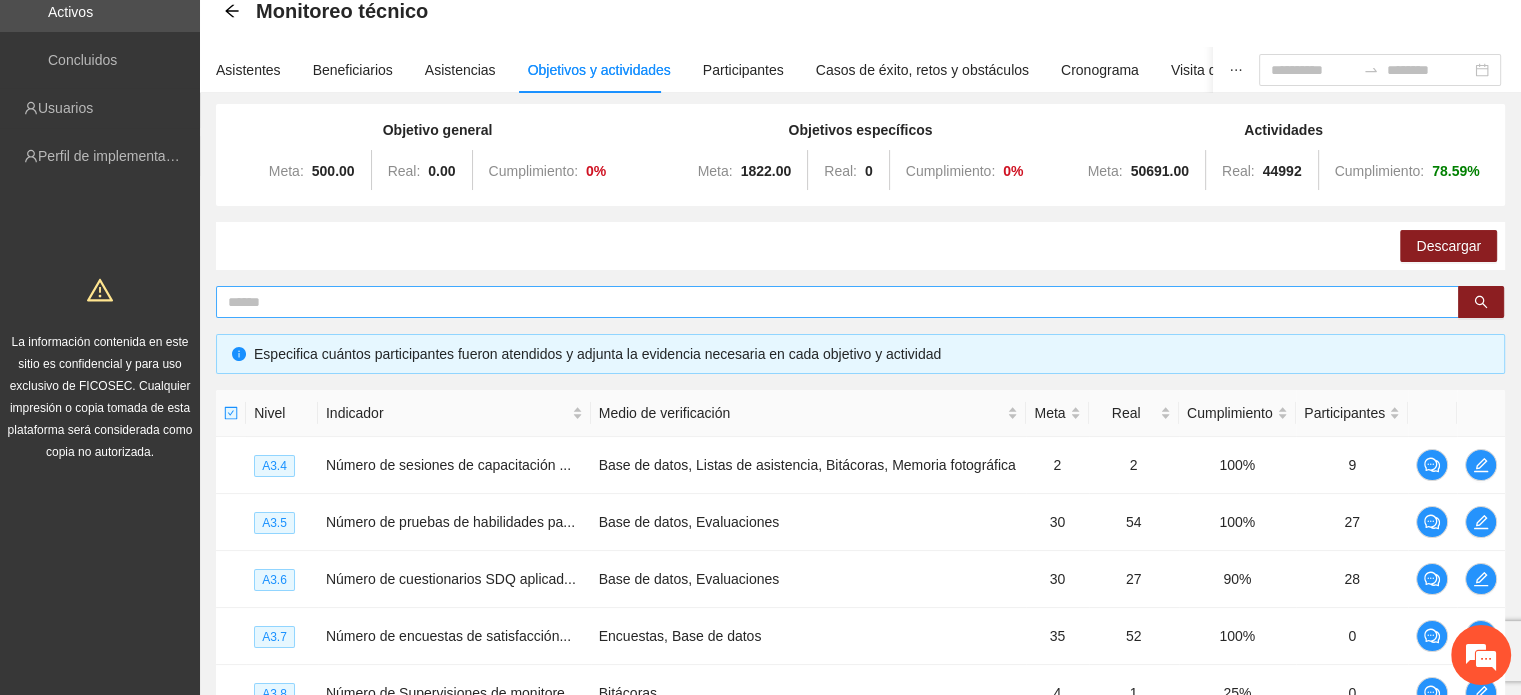 click at bounding box center [829, 302] 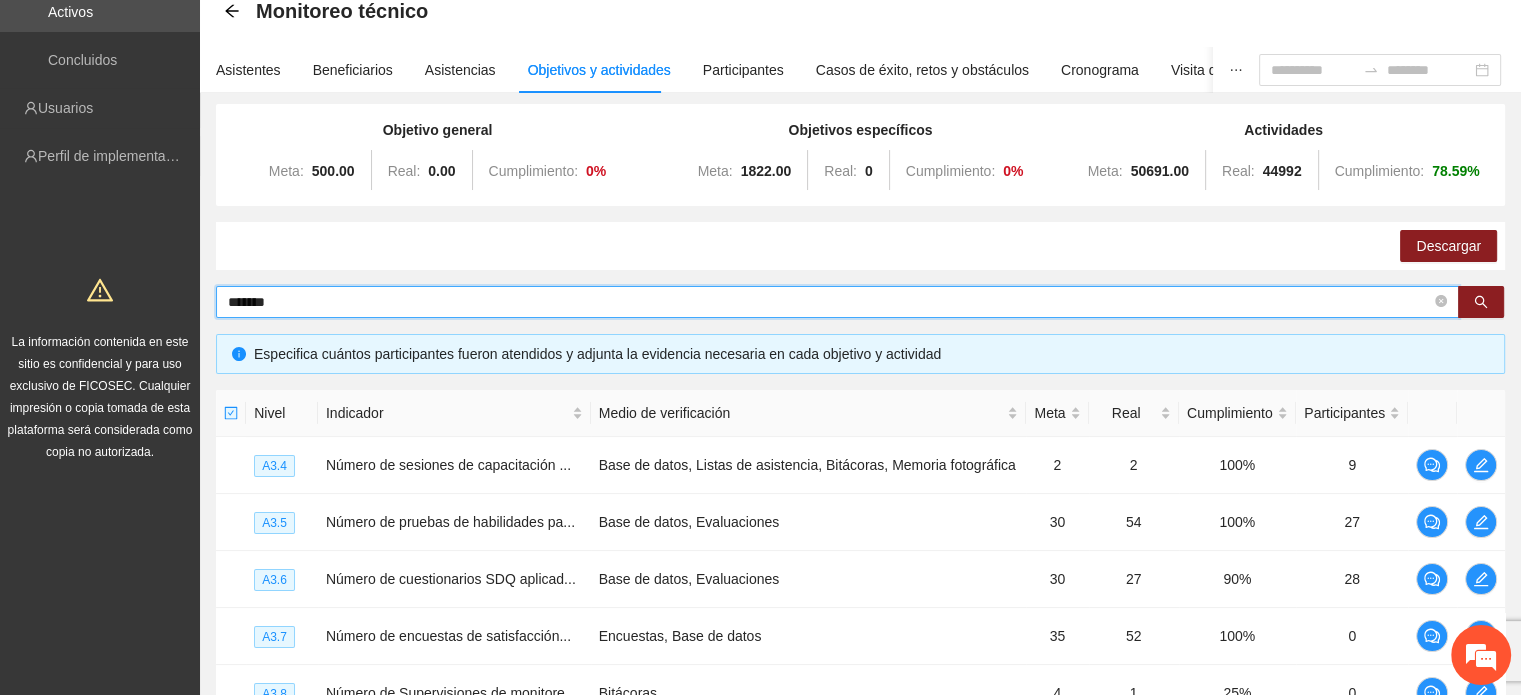 type on "*******" 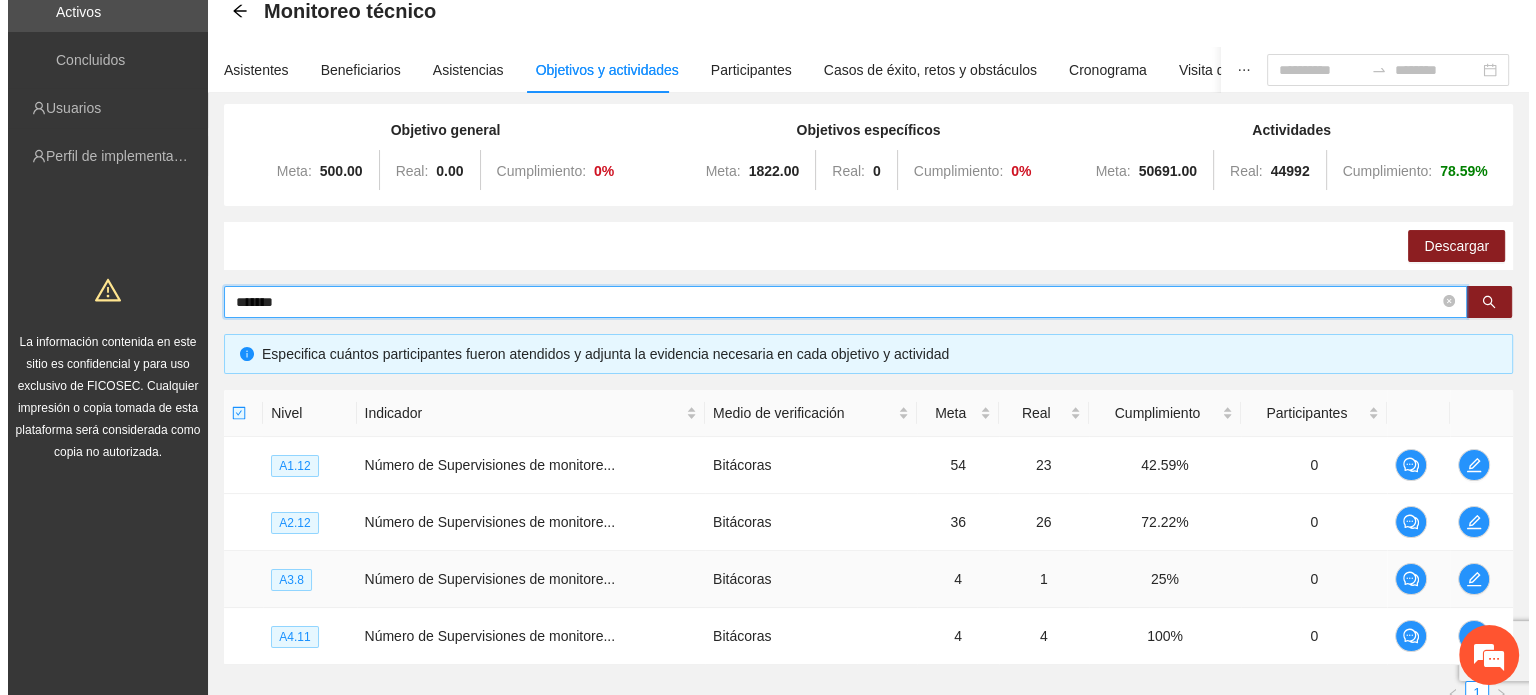 scroll, scrollTop: 268, scrollLeft: 0, axis: vertical 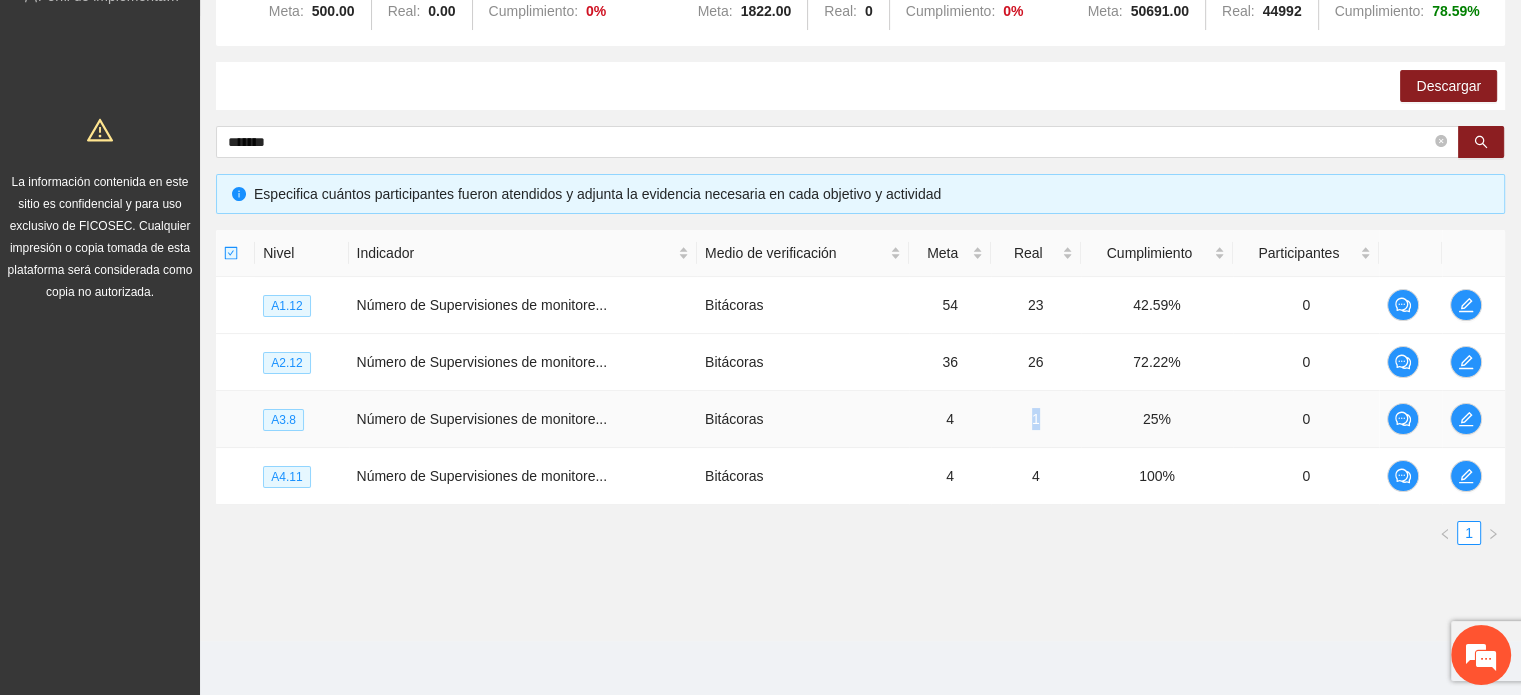 drag, startPoint x: 1042, startPoint y: 421, endPoint x: 1018, endPoint y: 421, distance: 24 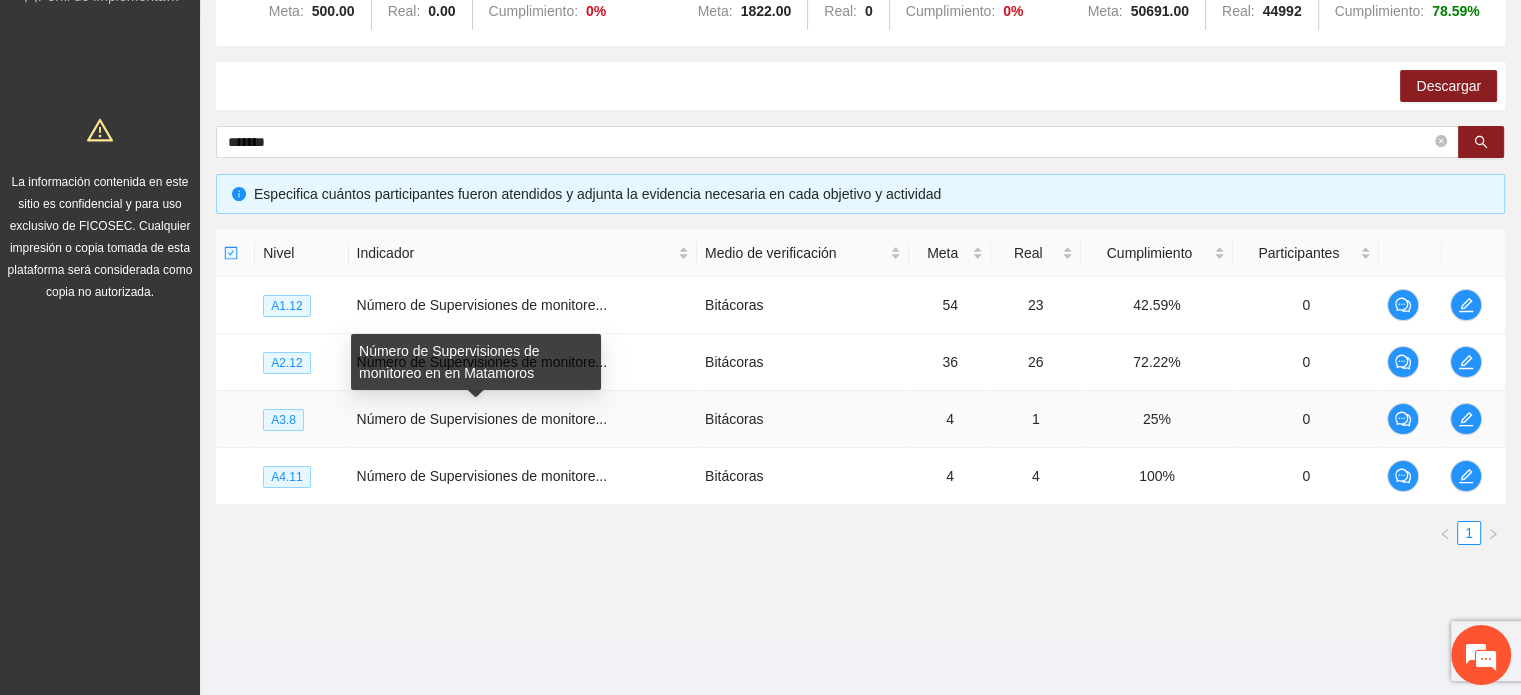 click on "Número de Supervisiones de monitore..." at bounding box center [482, 419] 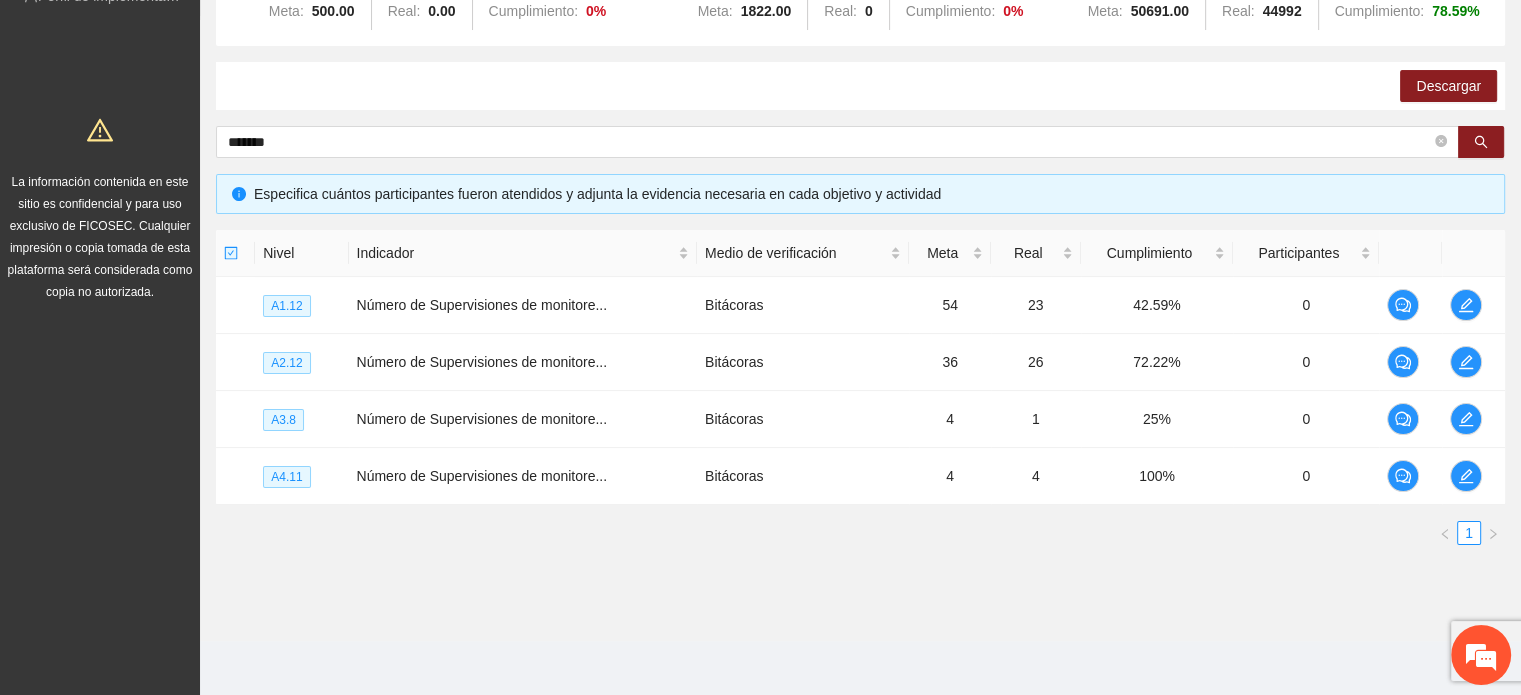 click on "1" at bounding box center (860, 533) 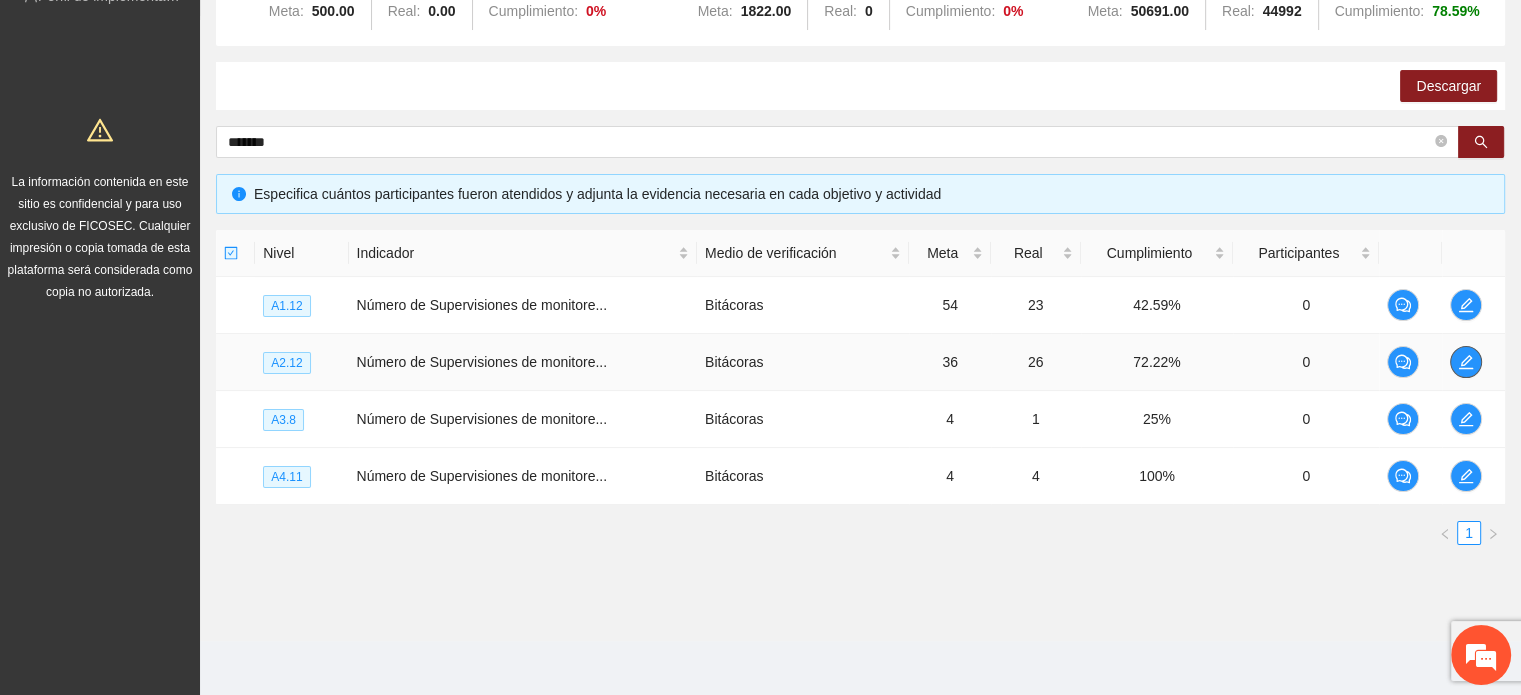 click 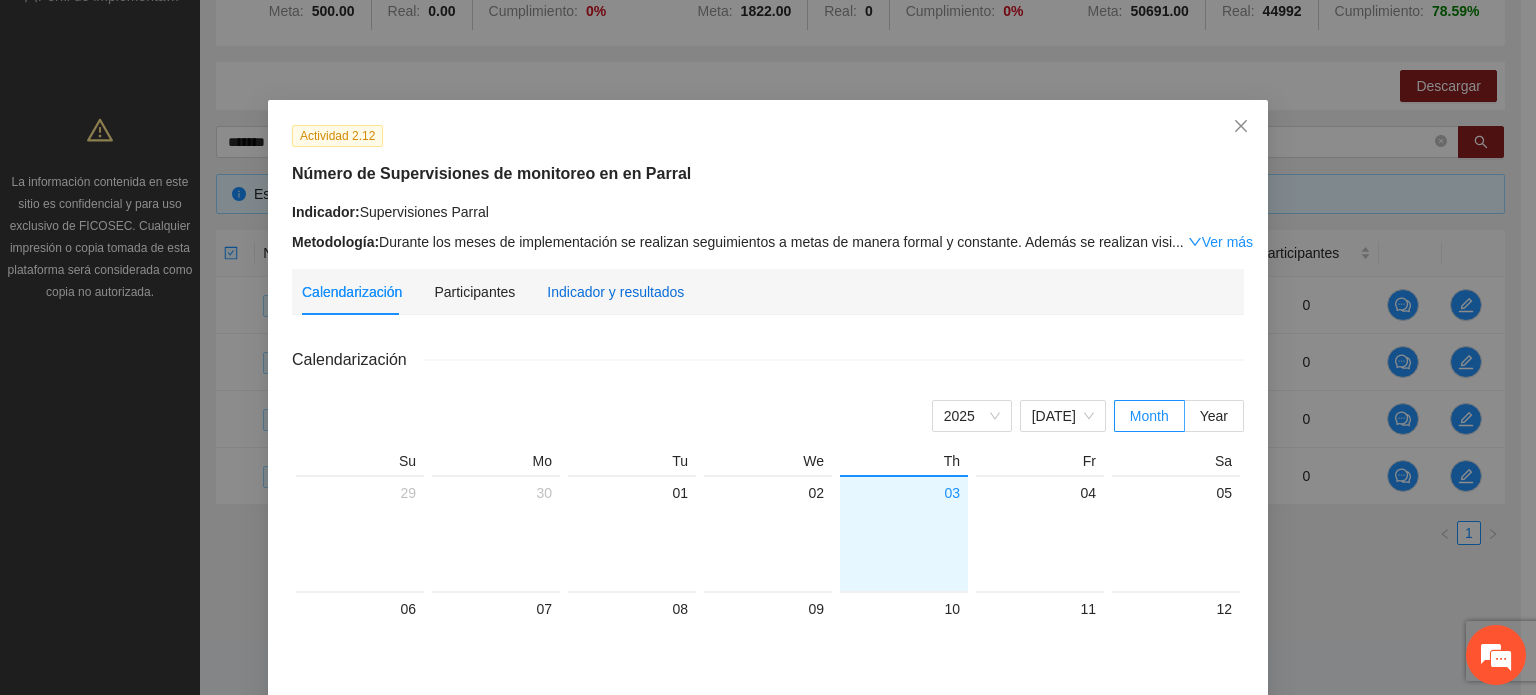 click on "Indicador y resultados" at bounding box center [615, 292] 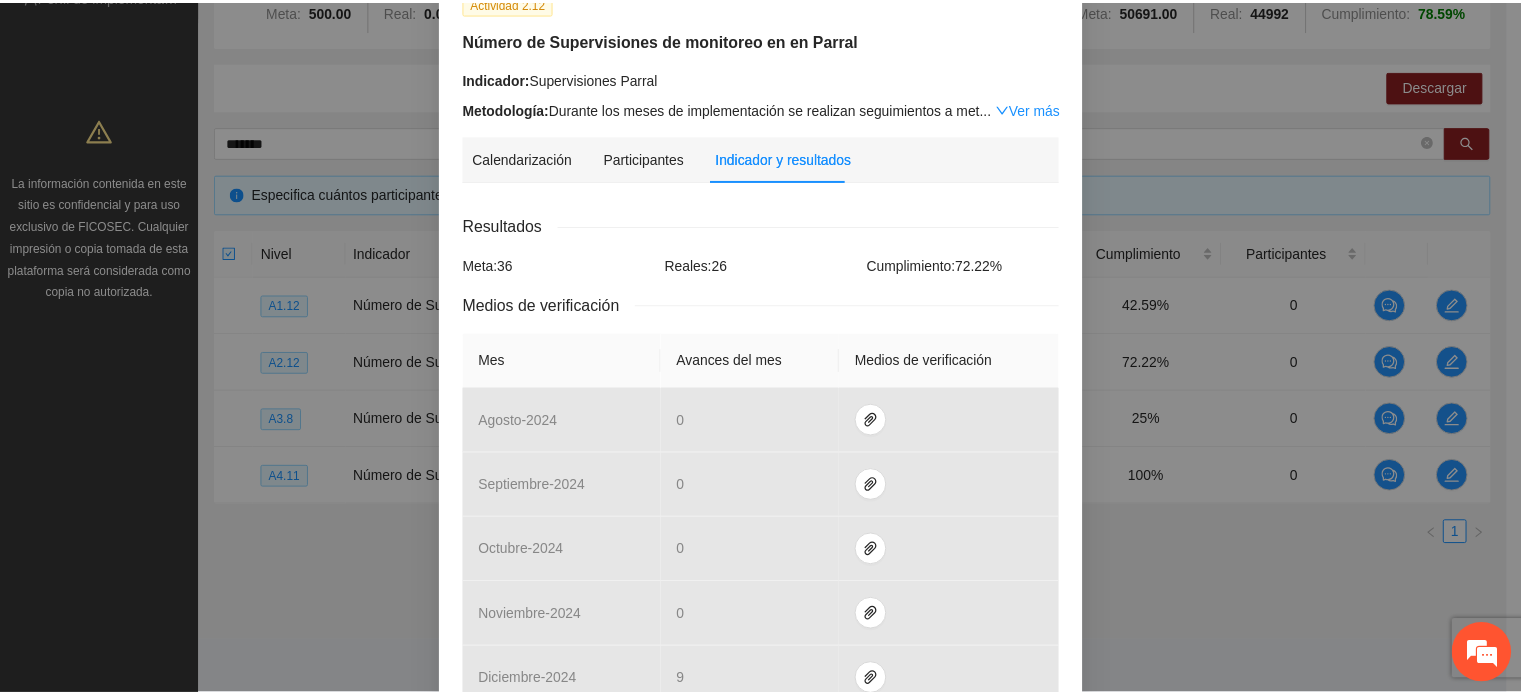 scroll, scrollTop: 0, scrollLeft: 0, axis: both 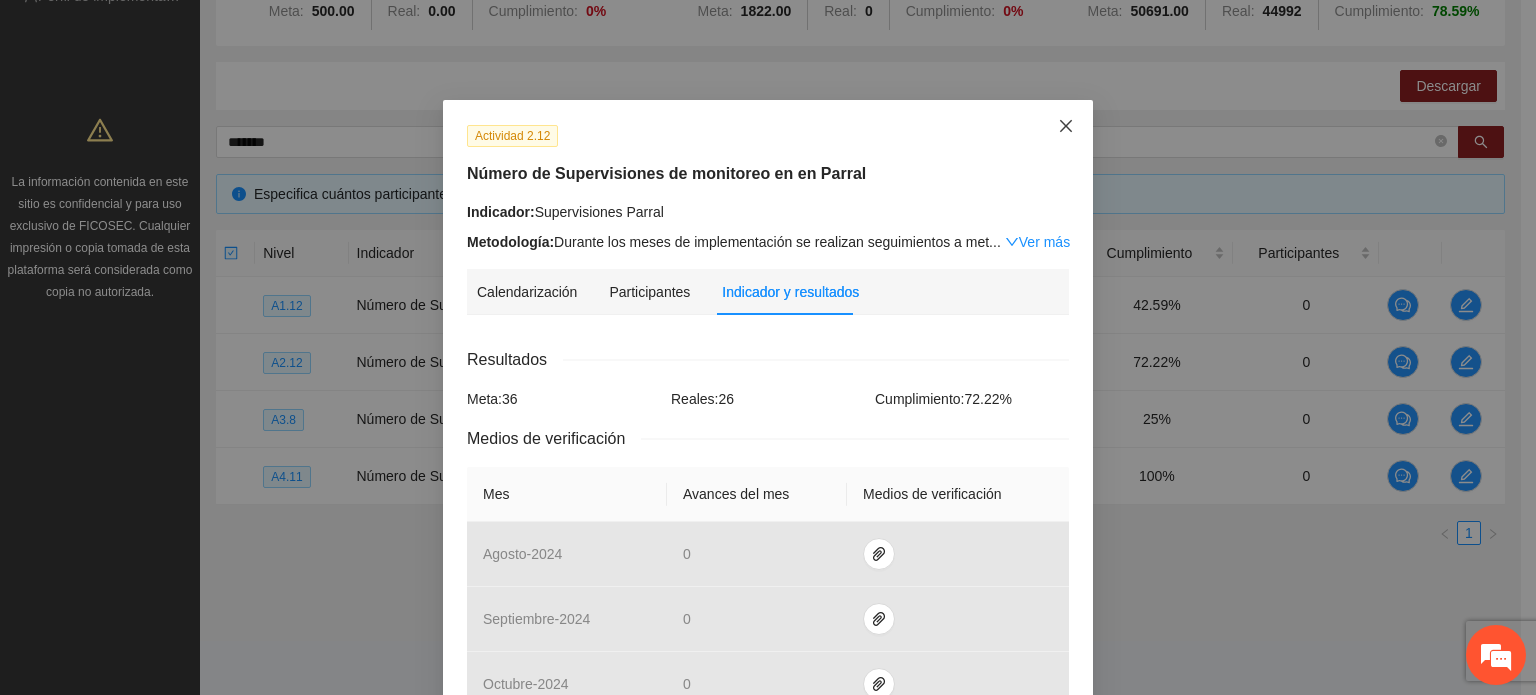 click 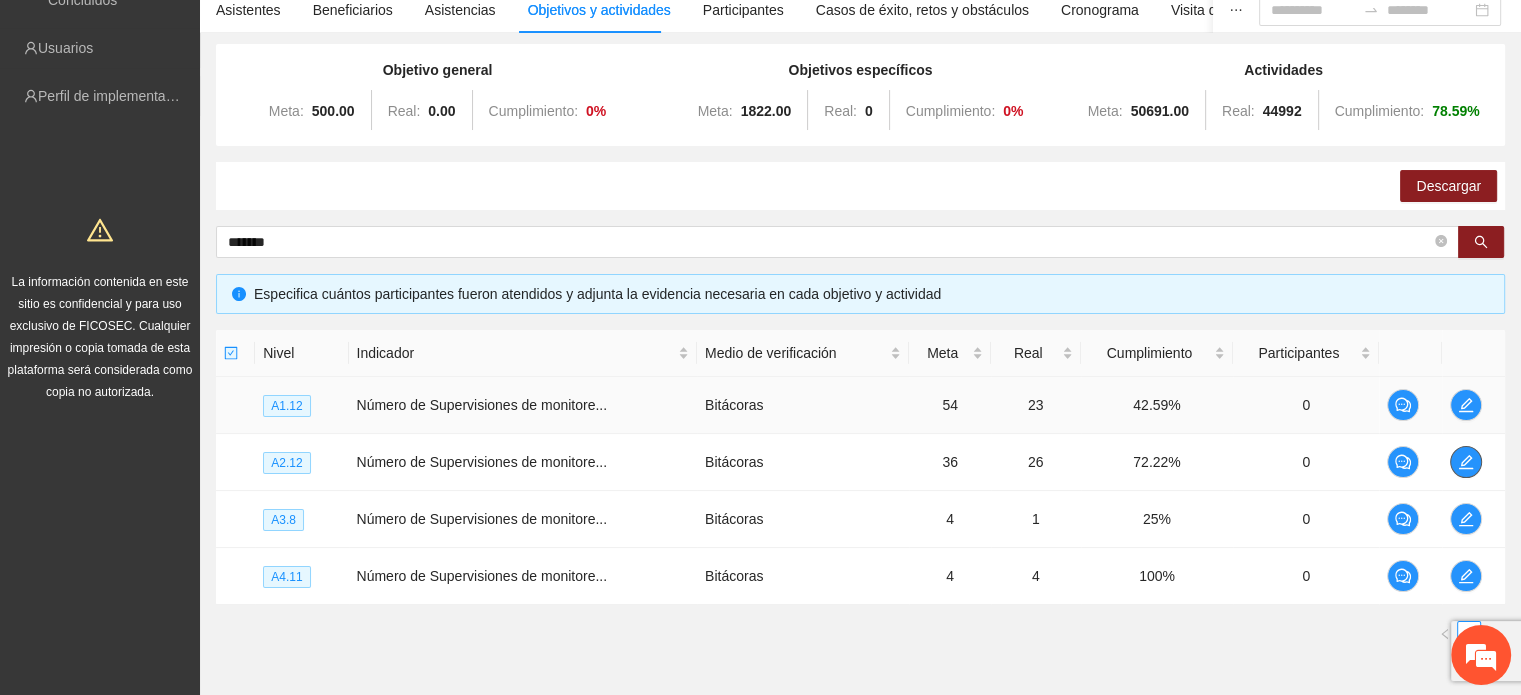 scroll, scrollTop: 0, scrollLeft: 0, axis: both 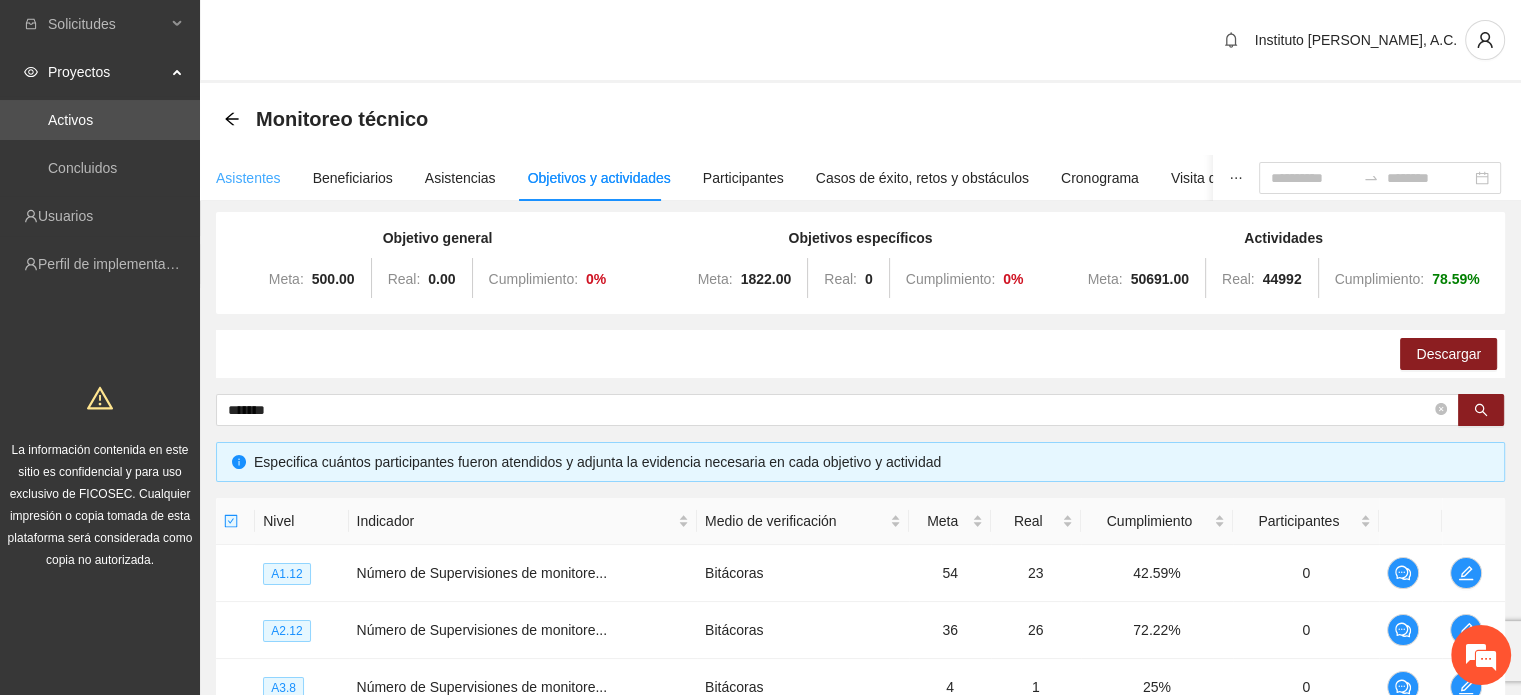 click on "Asistentes" at bounding box center [248, 178] 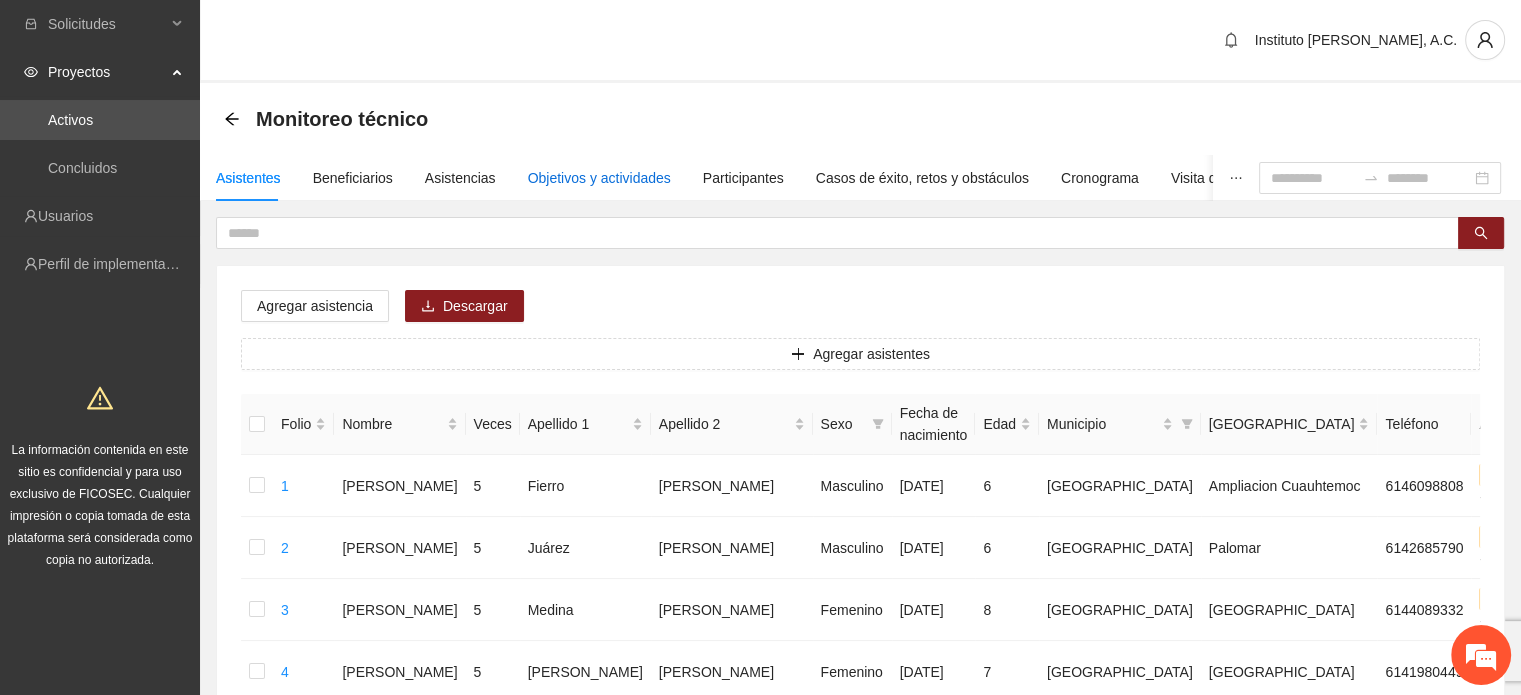 click on "Objetivos y actividades" at bounding box center [599, 178] 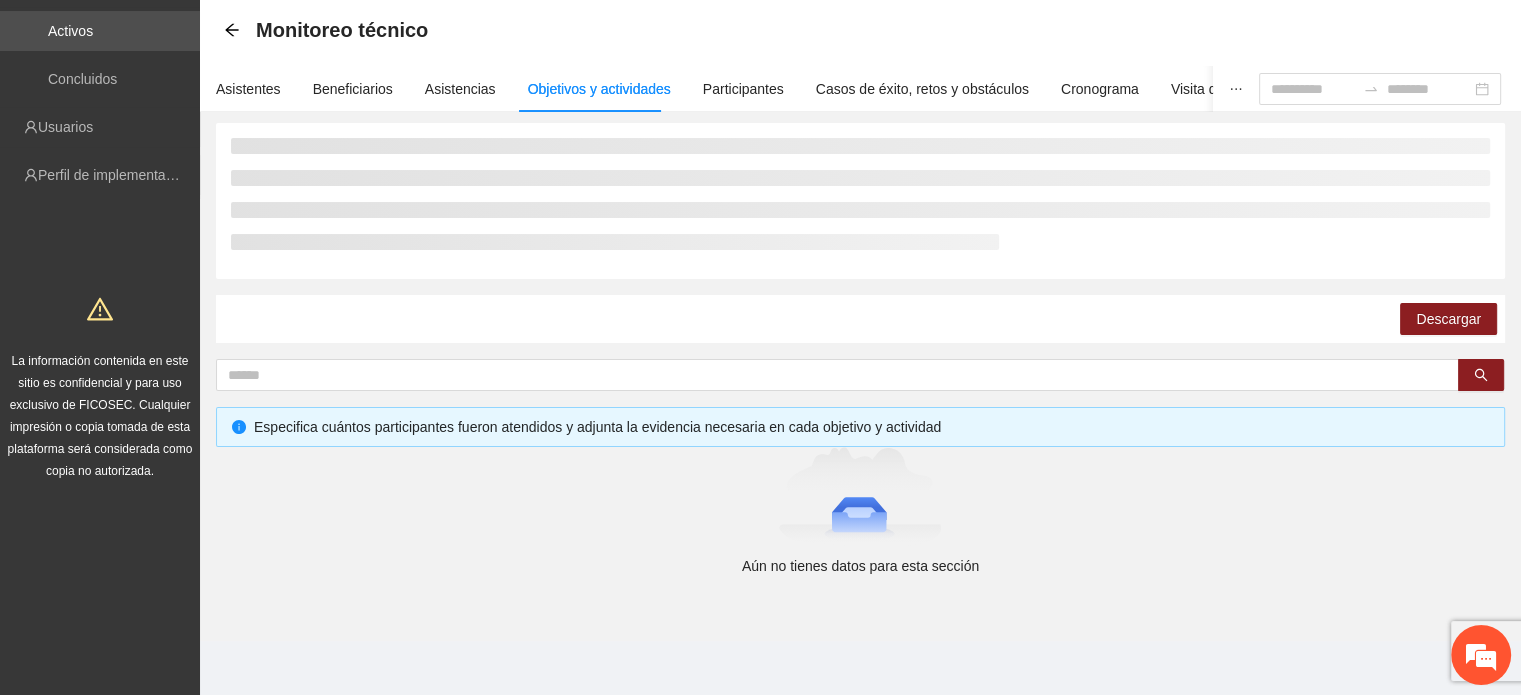 scroll, scrollTop: 36, scrollLeft: 0, axis: vertical 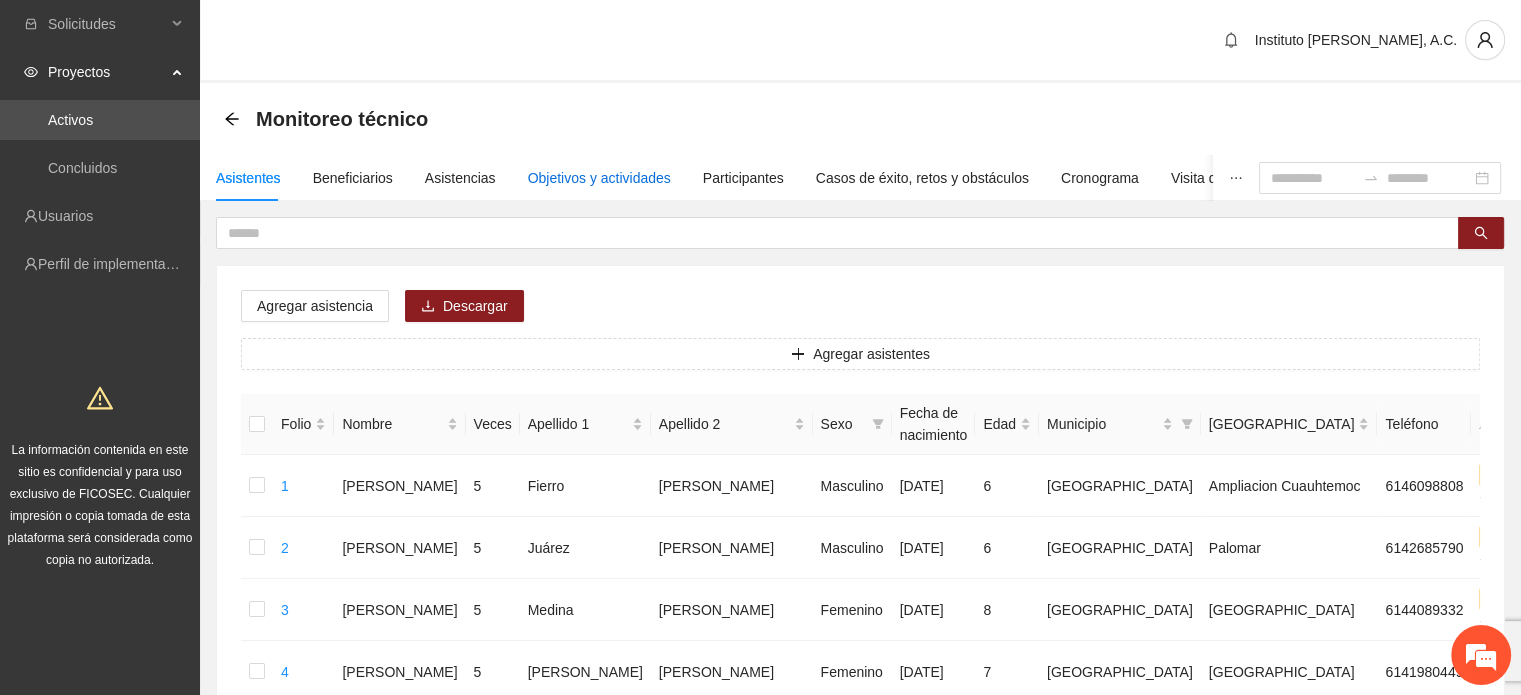 click on "Objetivos y actividades" at bounding box center [599, 178] 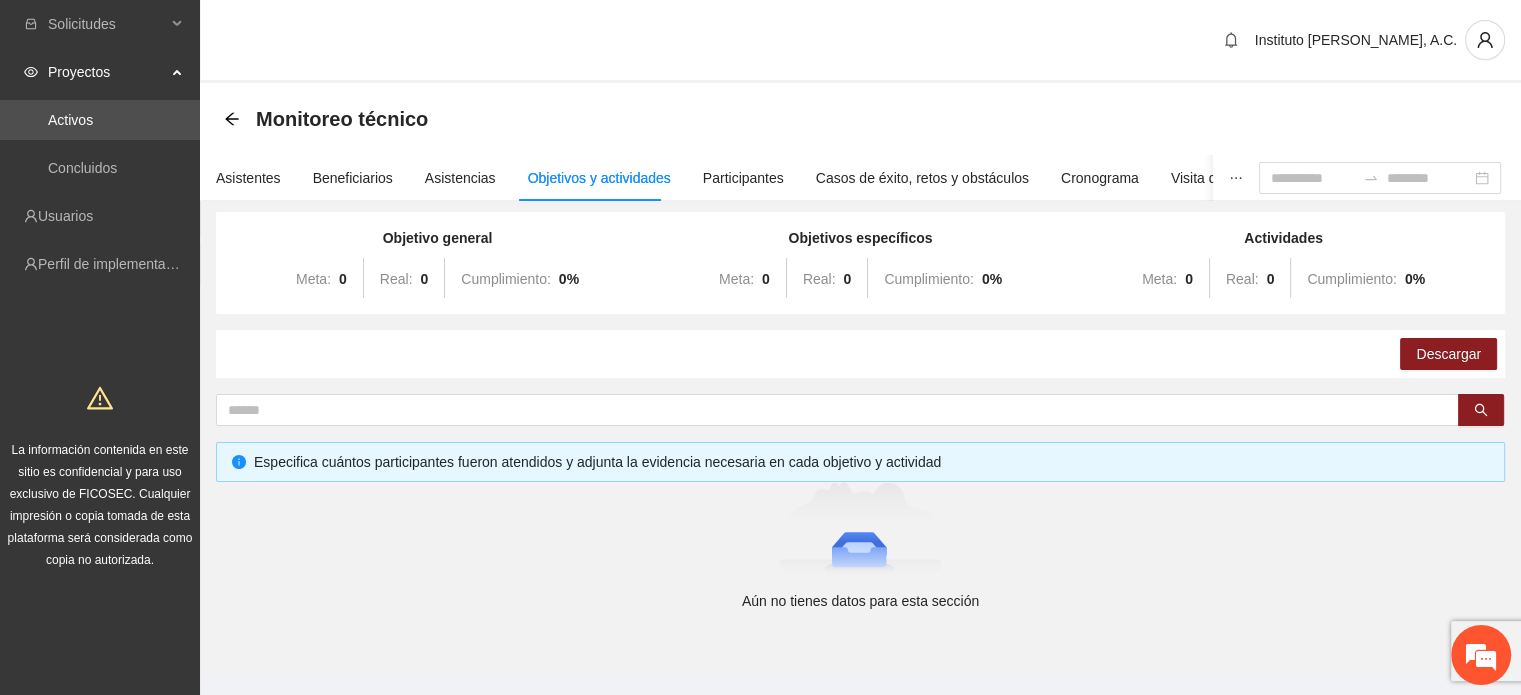 scroll, scrollTop: 0, scrollLeft: 0, axis: both 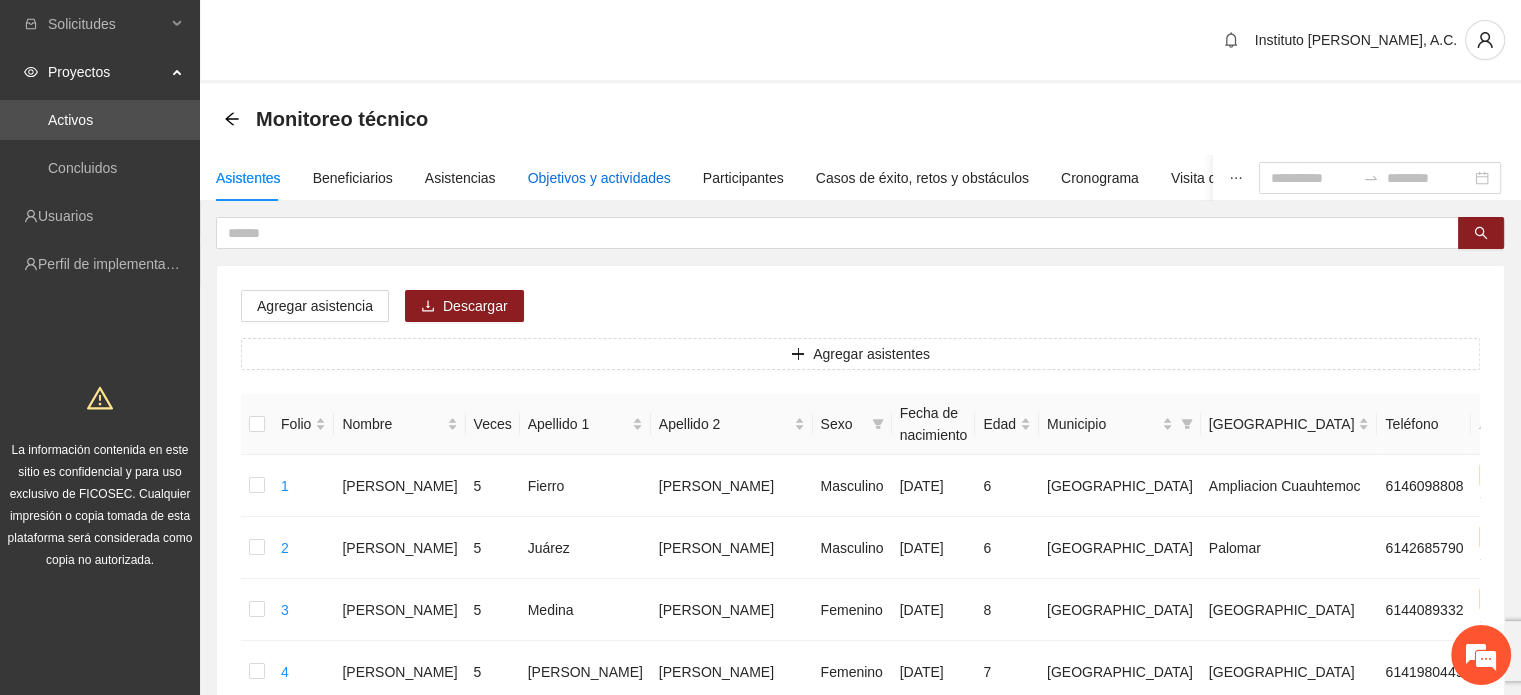 click on "Objetivos y actividades" at bounding box center (599, 178) 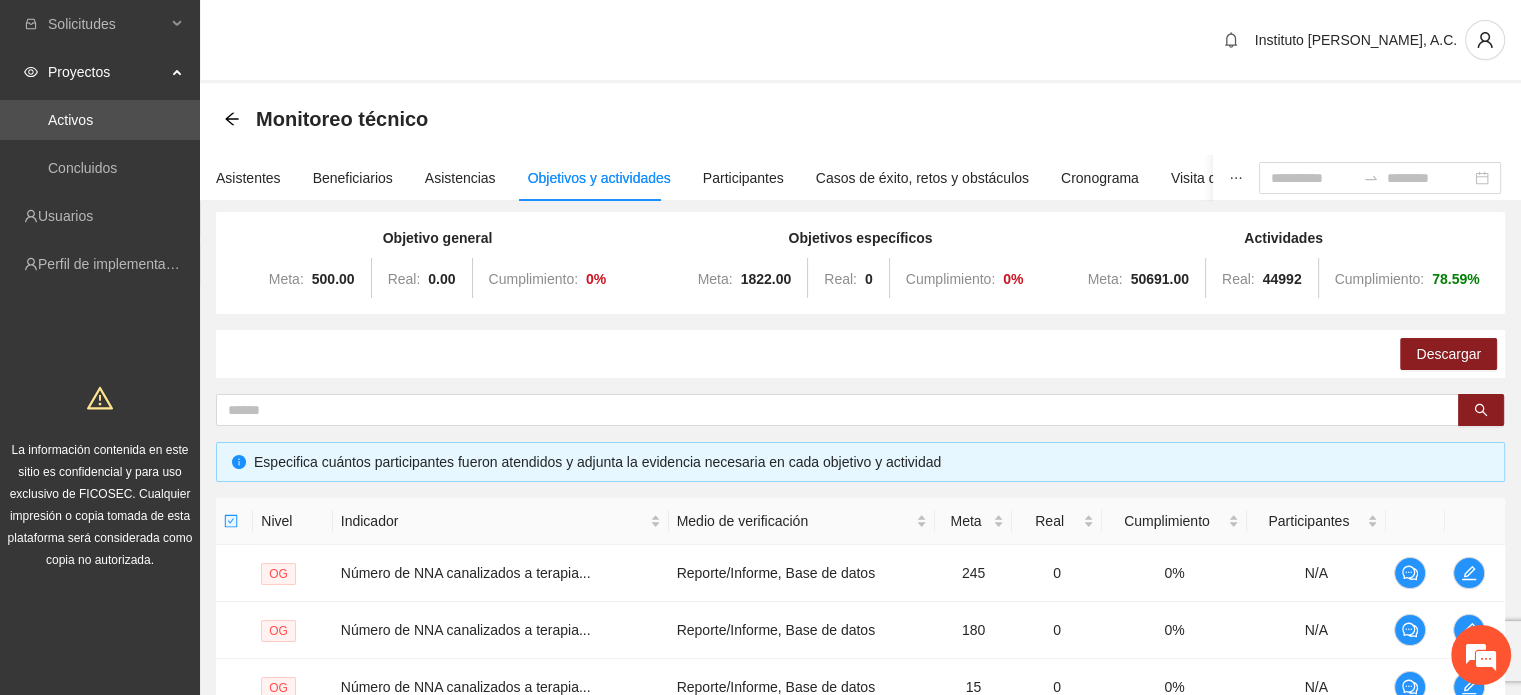 scroll, scrollTop: 0, scrollLeft: 0, axis: both 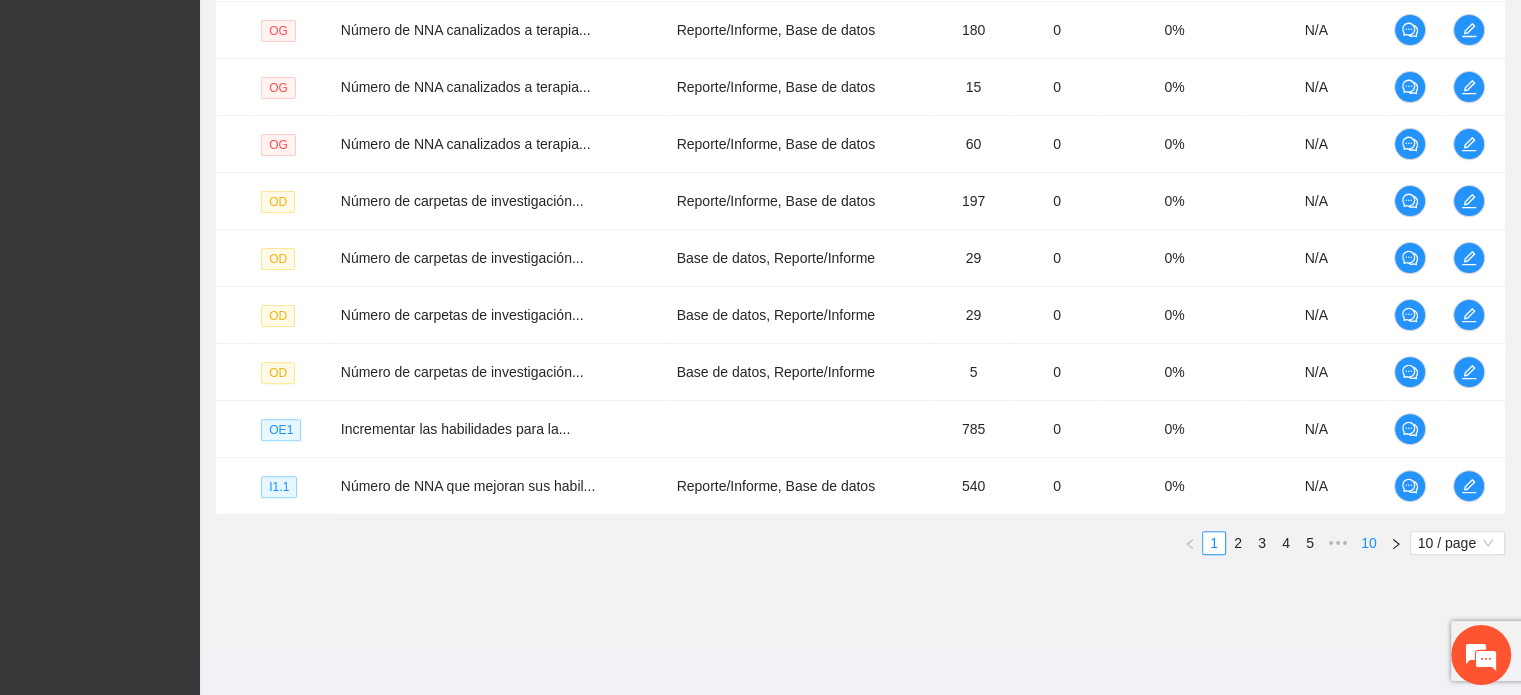 click on "10" at bounding box center [1369, 543] 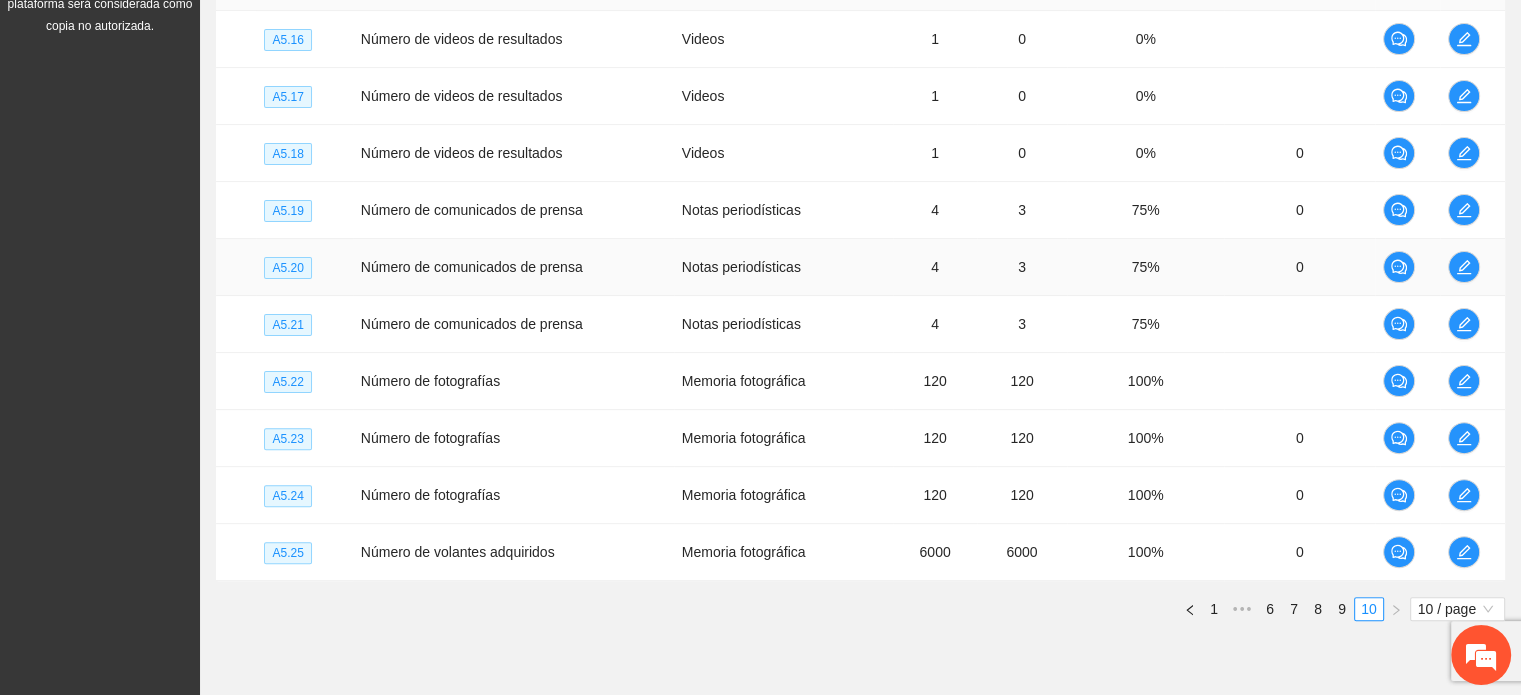 scroll, scrollTop: 500, scrollLeft: 0, axis: vertical 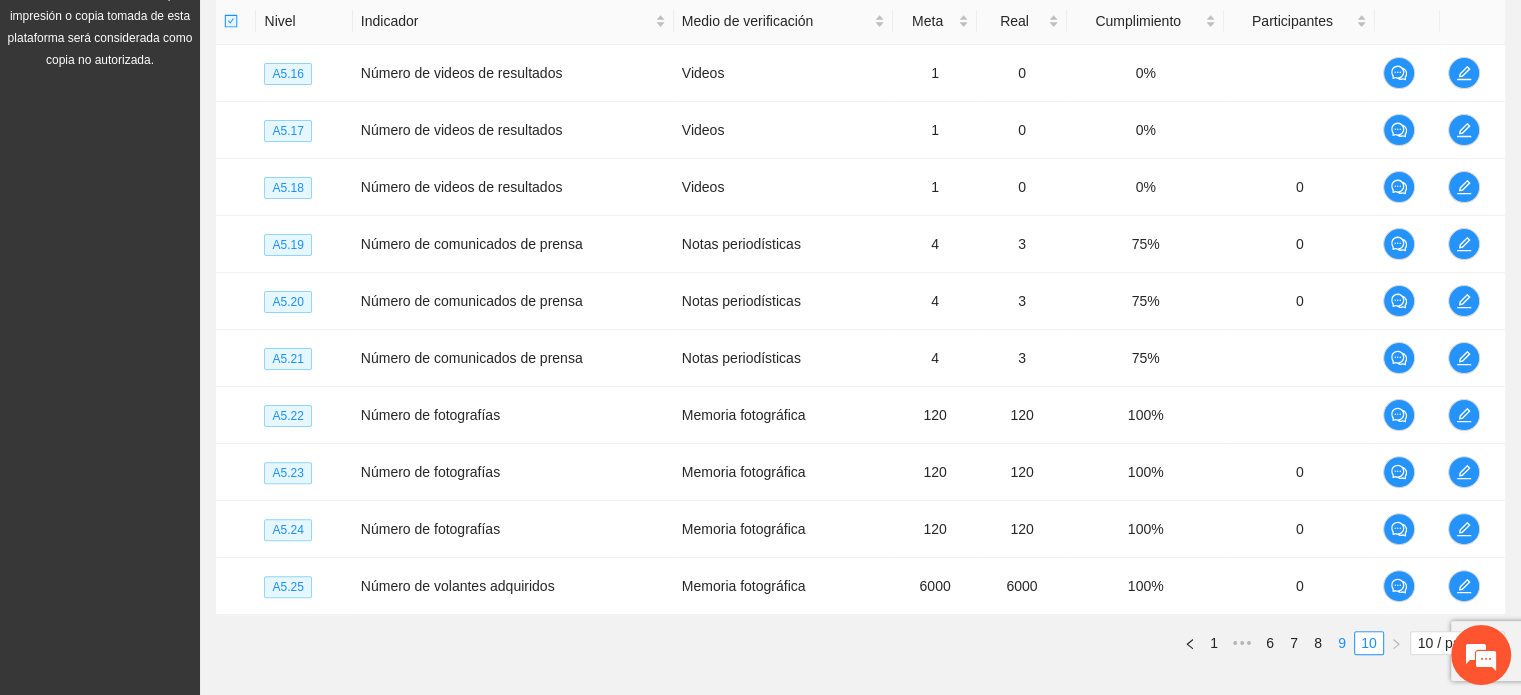 click on "9" at bounding box center [1342, 643] 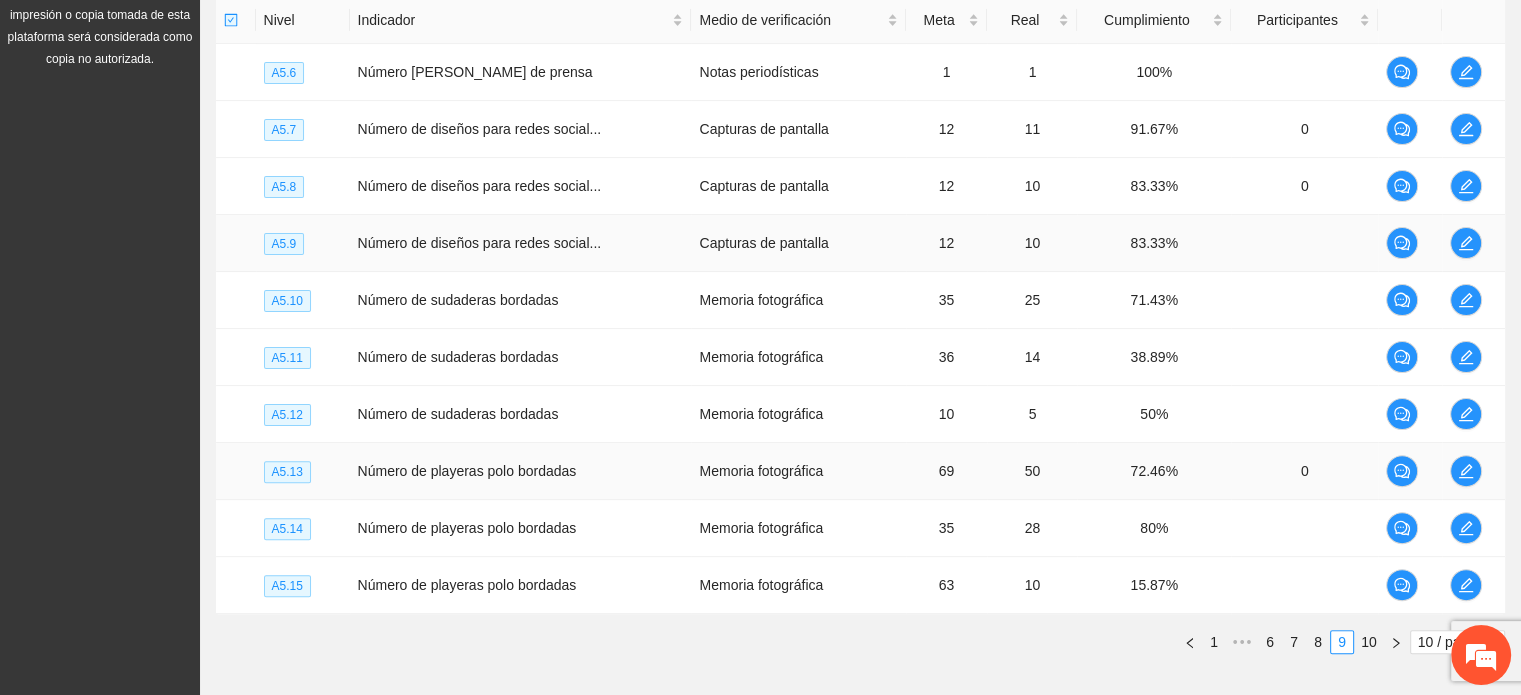 scroll, scrollTop: 608, scrollLeft: 0, axis: vertical 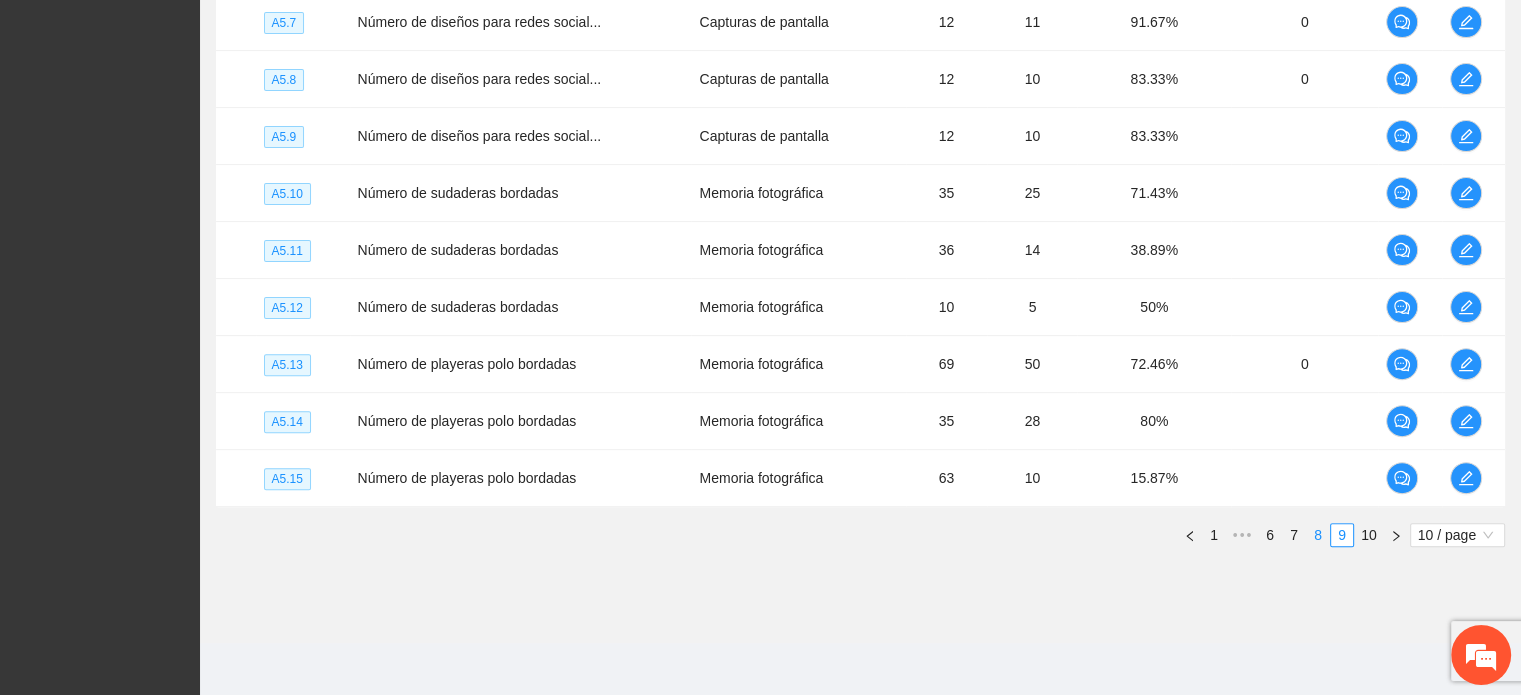 click on "8" at bounding box center [1318, 535] 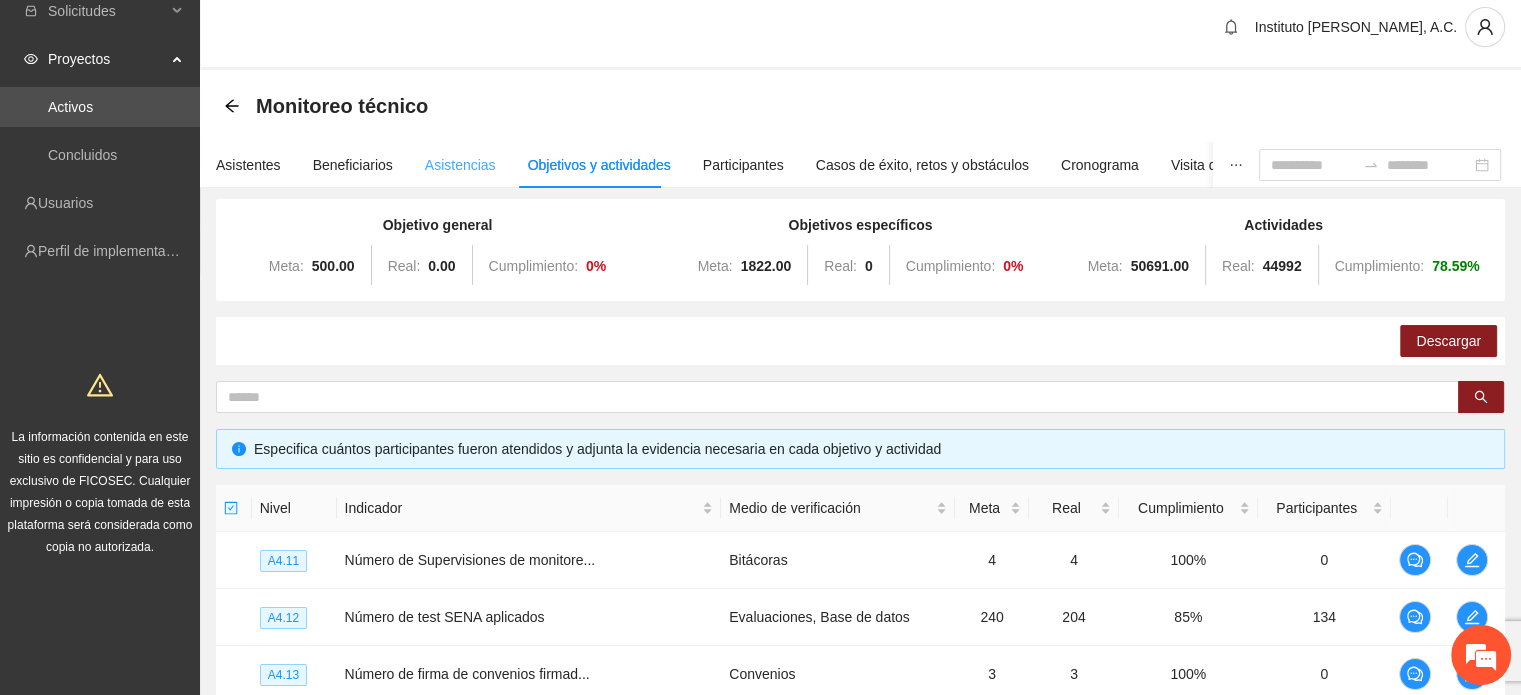scroll, scrollTop: 8, scrollLeft: 0, axis: vertical 